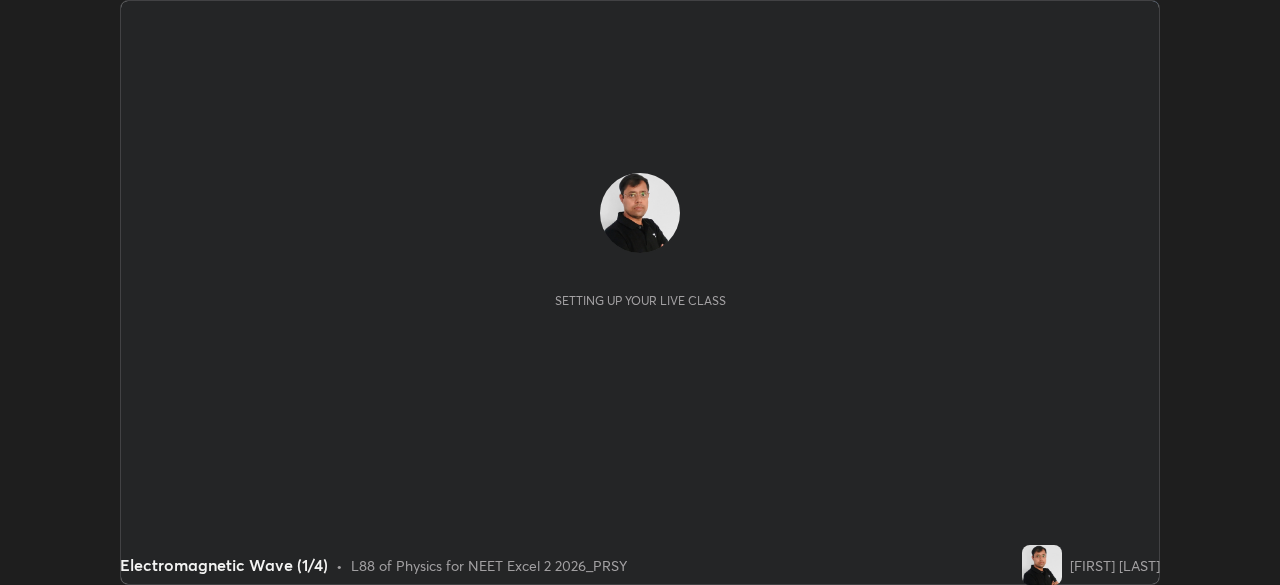 scroll, scrollTop: 0, scrollLeft: 0, axis: both 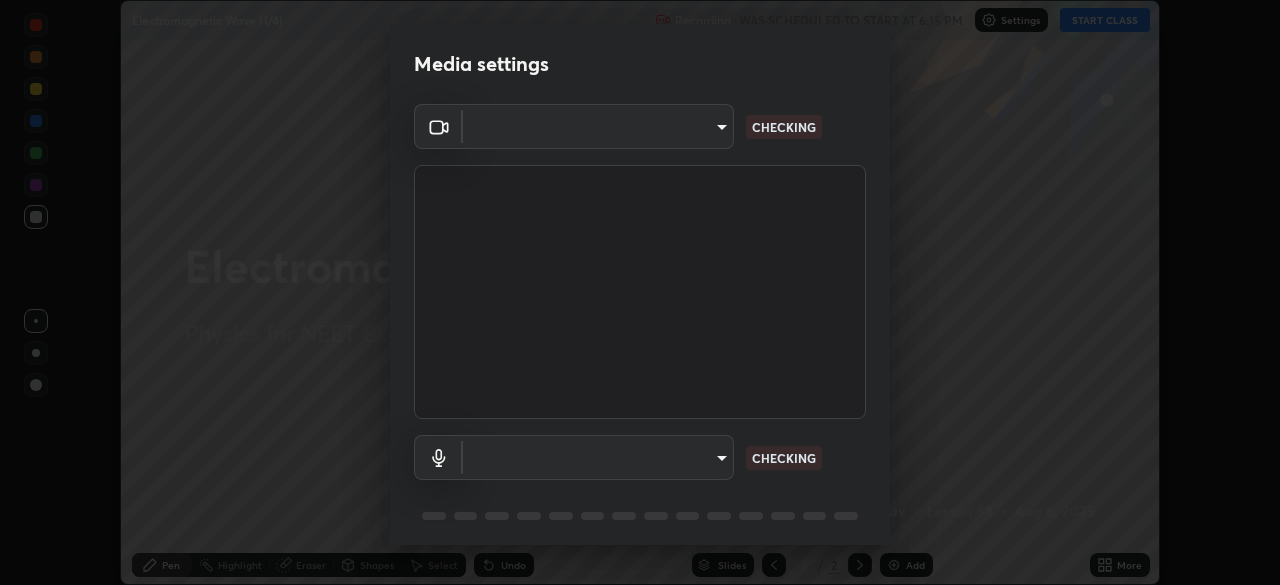 type on "2226f6d28742a26b6e0b51399fa030018956b8f43105e33b3be5017931f45398" 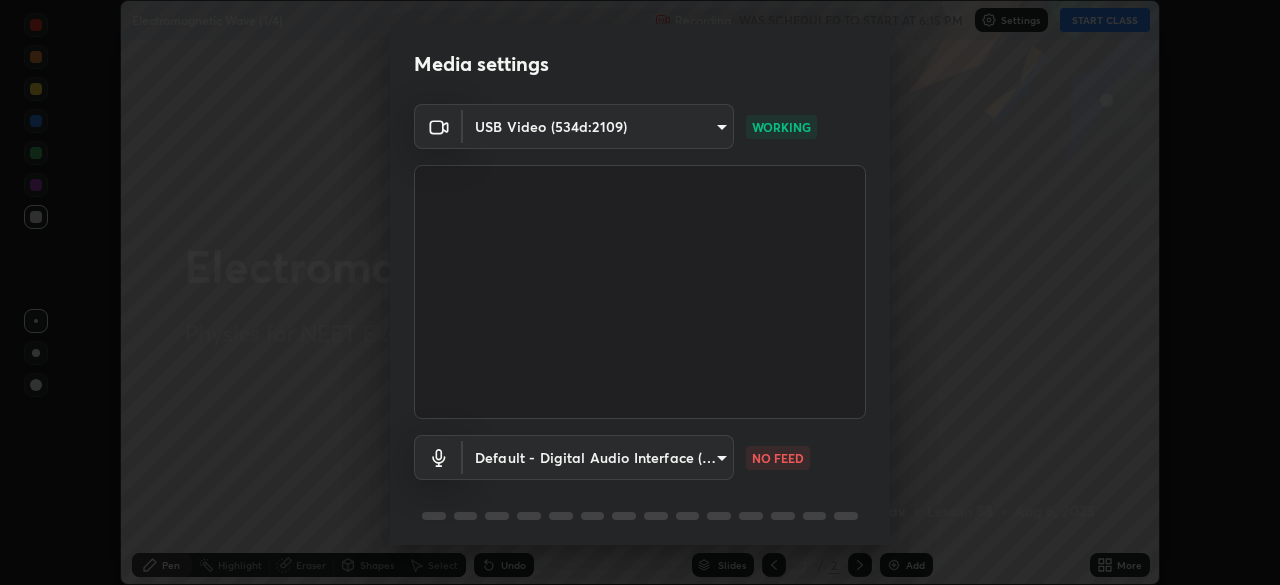 click on "Erase all Electromagnetic Wave (1/4) Recording WAS SCHEDULED TO START AT 6:15 PM Settings START CLASS Setting up your live class Electromagnetic Wave (1/4) • L88 of Physics for NEET Excel 2 2026_PRSY [FIRST] [LAST] Pen Highlight Eraser Shapes Select Undo Slides 2 / 2 Add More No doubts shared Encourage your learners to ask a doubt for better clarity Report an issue Reason for reporting Buffering Chat not working Audio - Video sync issue Educator video quality low ​ Attach an image Report Media settings USB Video ([VENDOR_ID]:[PRODUCT_ID]) [HASH] WORKING Default - Digital Audio Interface (2- USB Digital Audio) default NO FEED 1 / 5 Next" at bounding box center [640, 292] 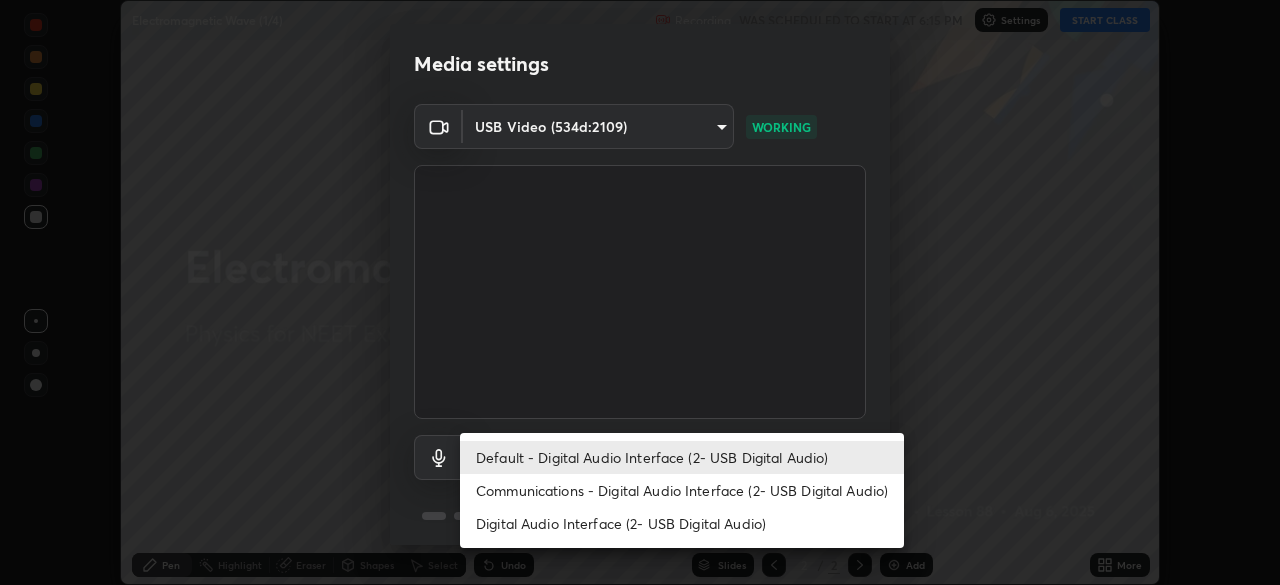 click on "Digital Audio Interface (2- USB Digital Audio)" at bounding box center (682, 523) 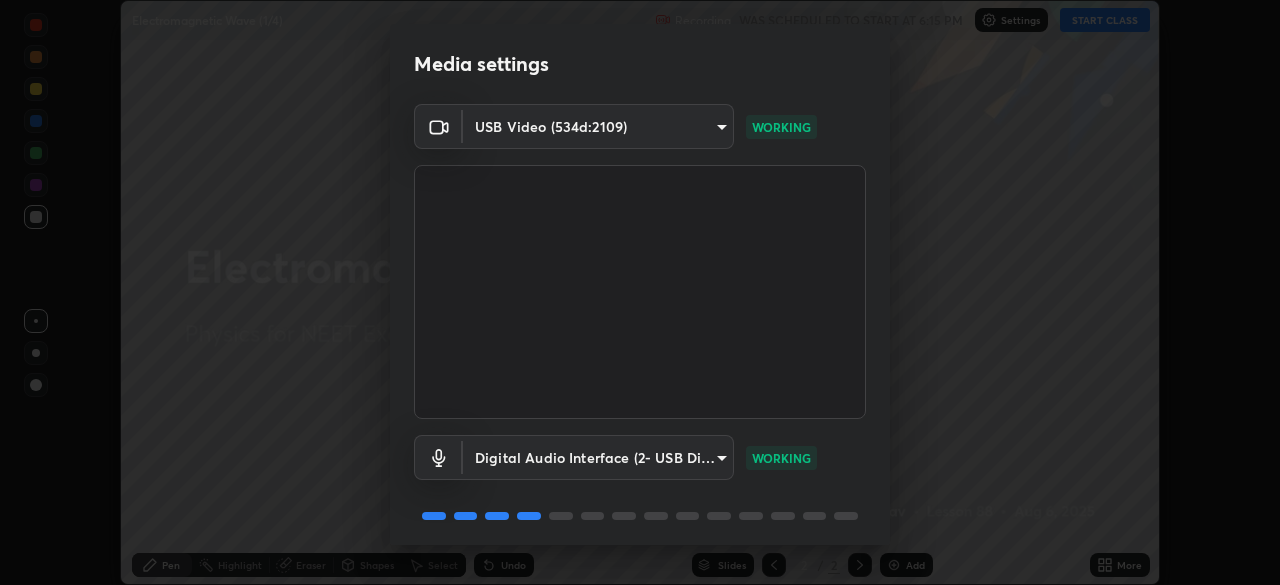 scroll, scrollTop: 71, scrollLeft: 0, axis: vertical 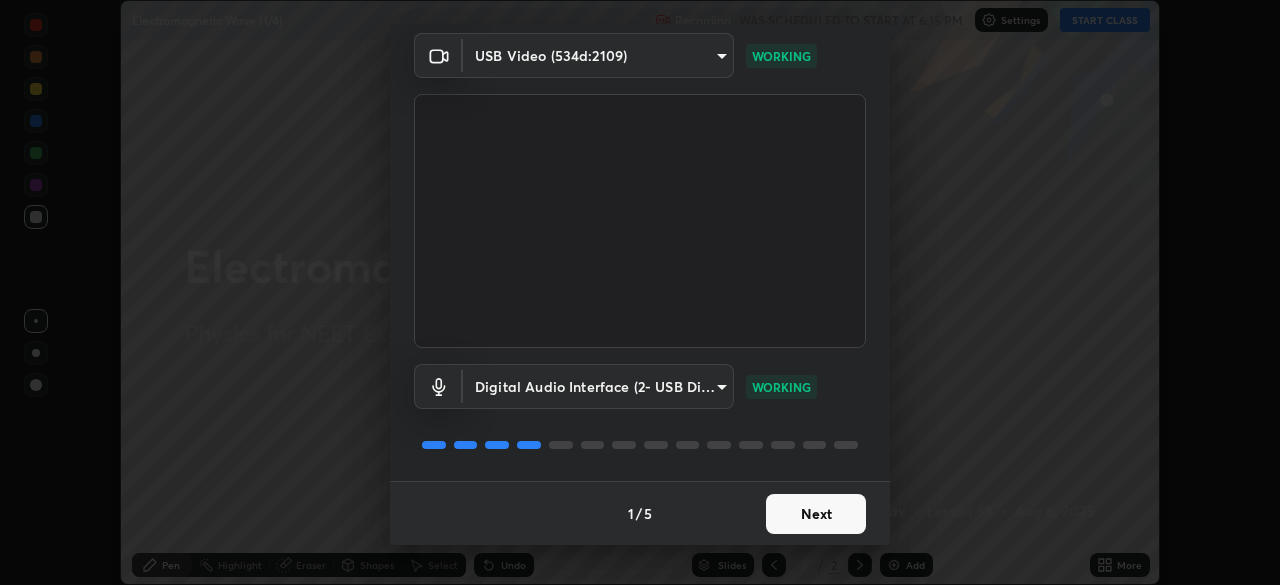 click on "Next" at bounding box center (816, 514) 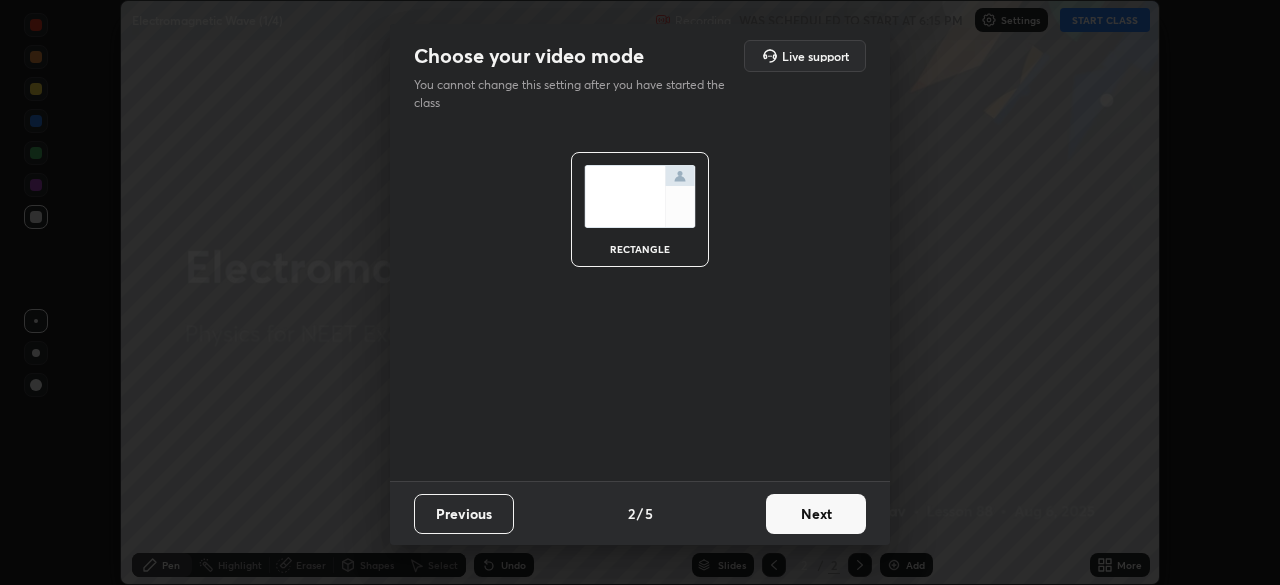 click on "Next" at bounding box center (816, 514) 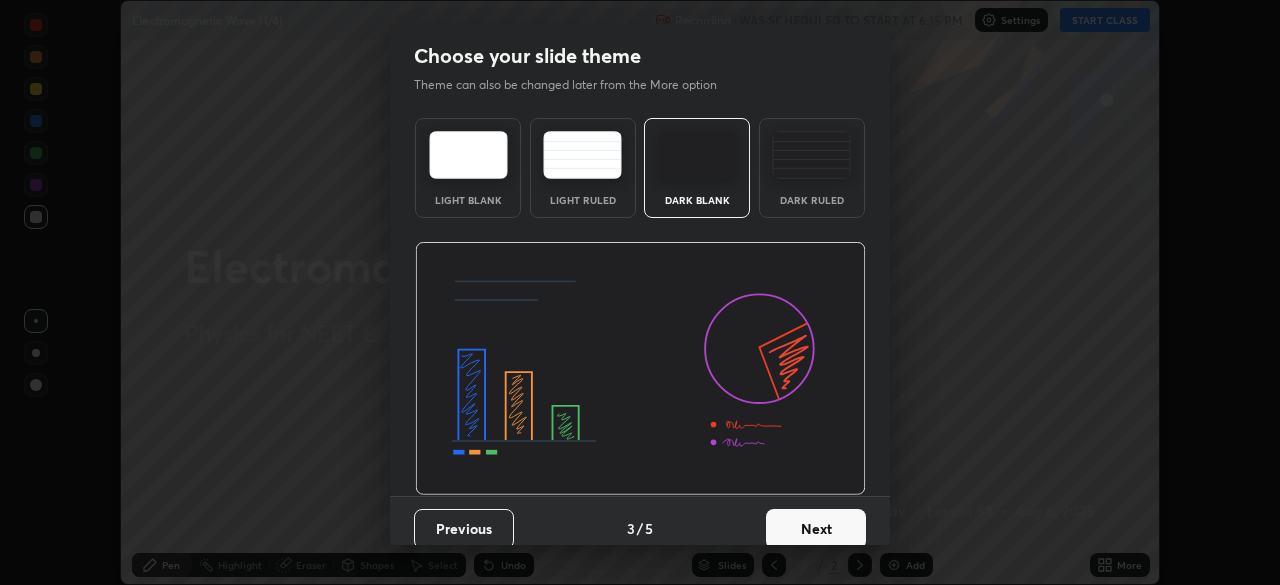 click at bounding box center [811, 155] 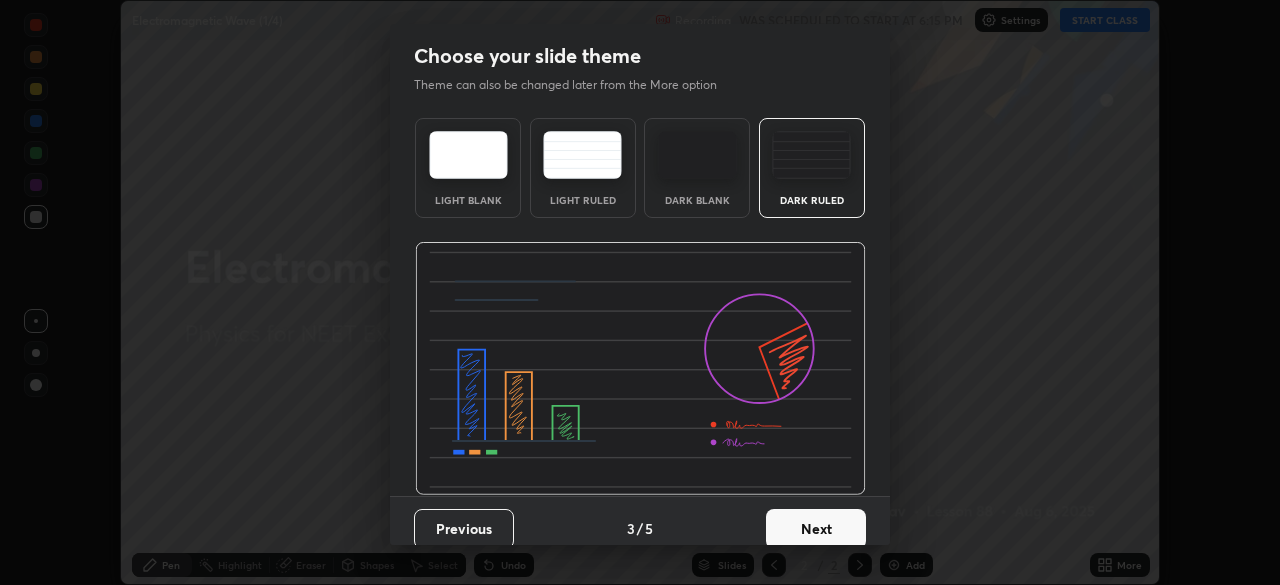 click on "Next" at bounding box center (816, 529) 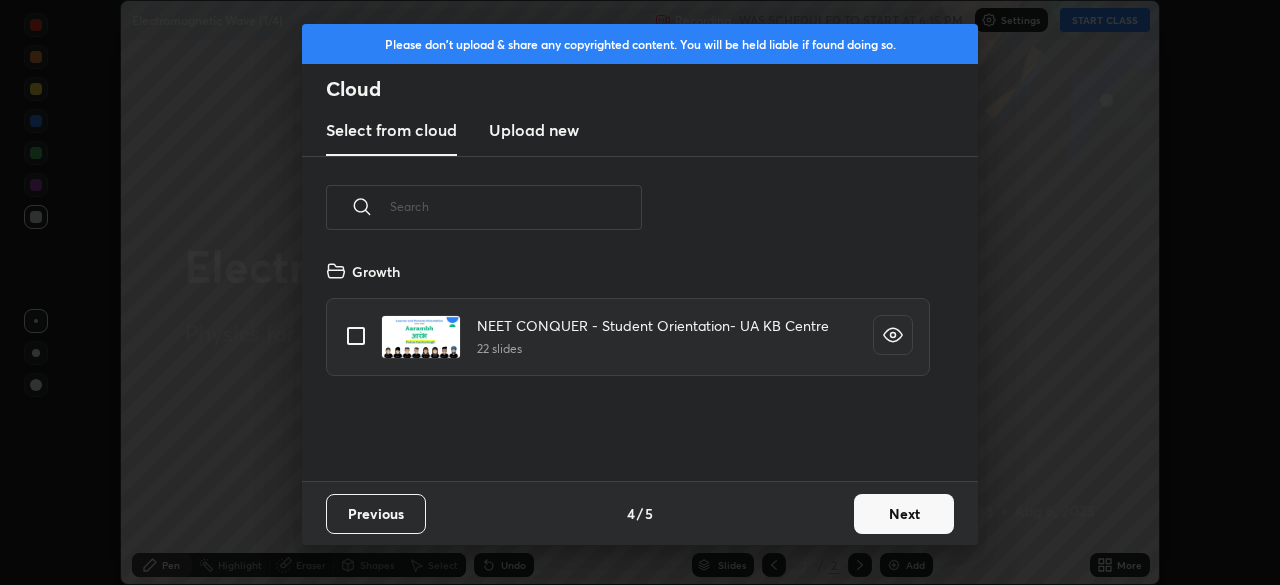 scroll, scrollTop: 7, scrollLeft: 11, axis: both 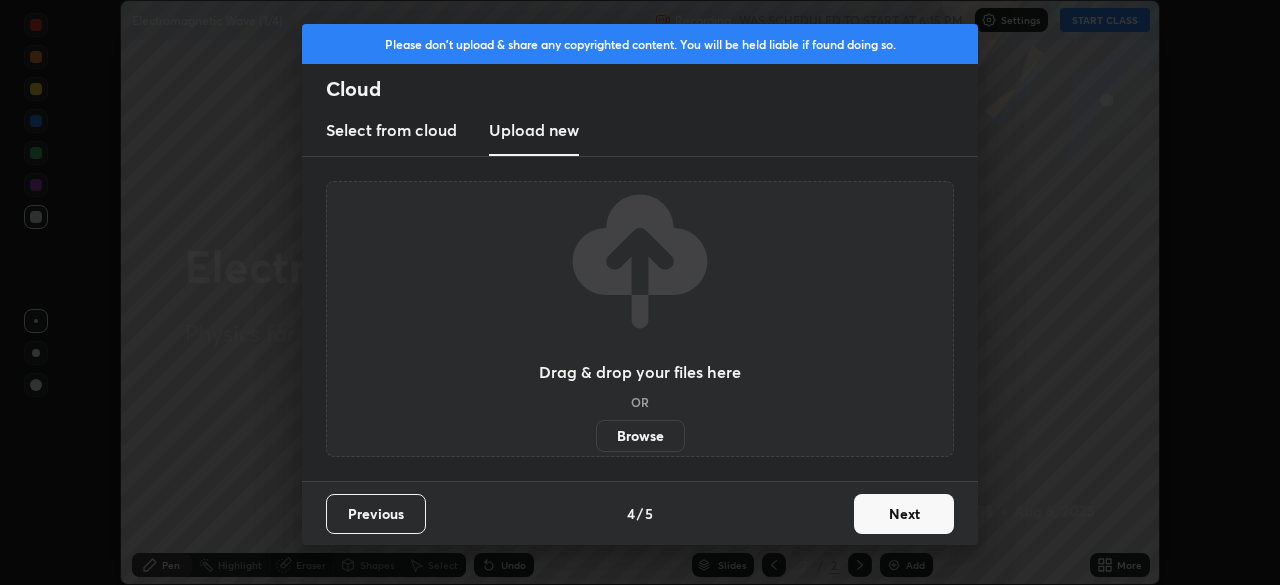 click on "Browse" at bounding box center (640, 436) 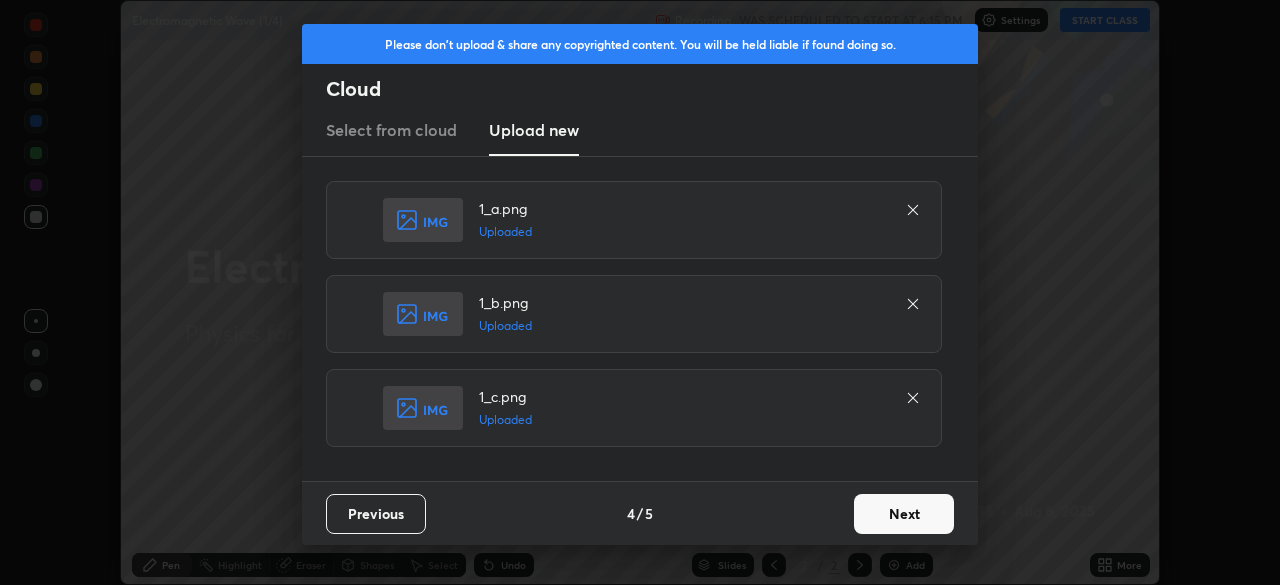 click on "Next" at bounding box center [904, 514] 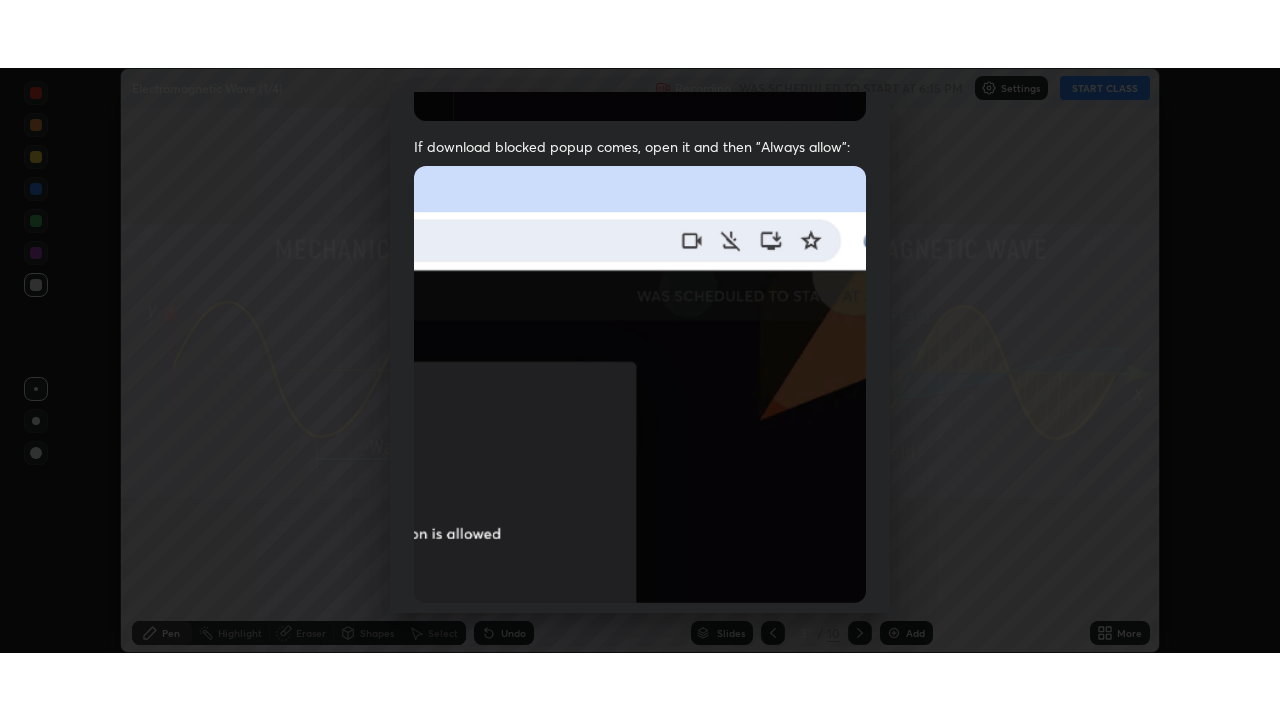 scroll, scrollTop: 479, scrollLeft: 0, axis: vertical 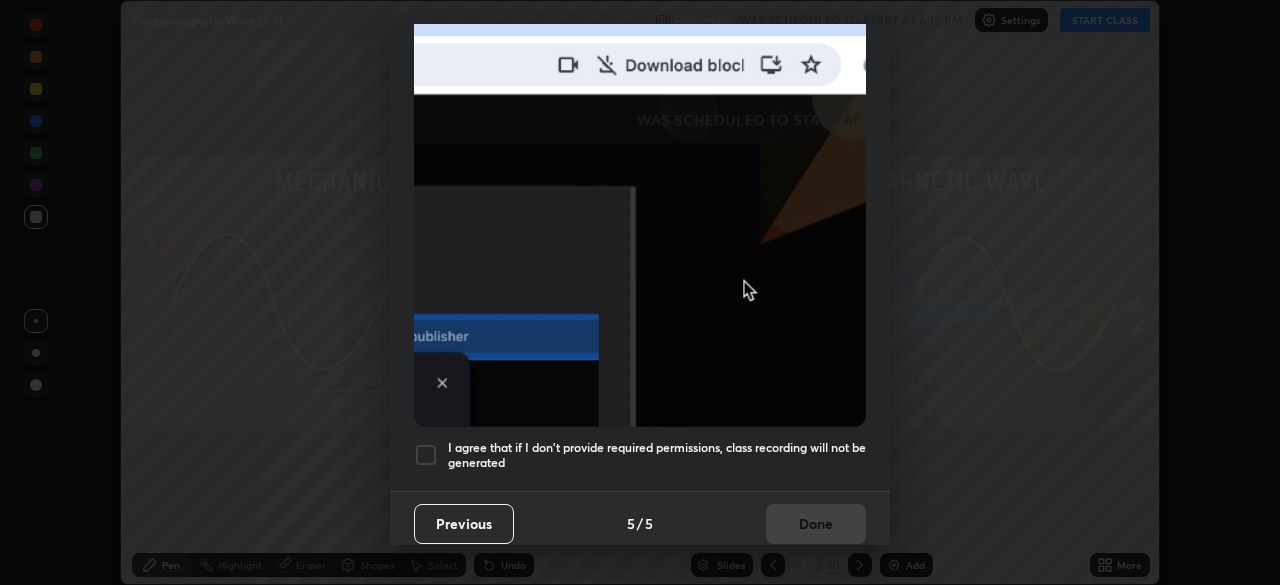 click at bounding box center (426, 455) 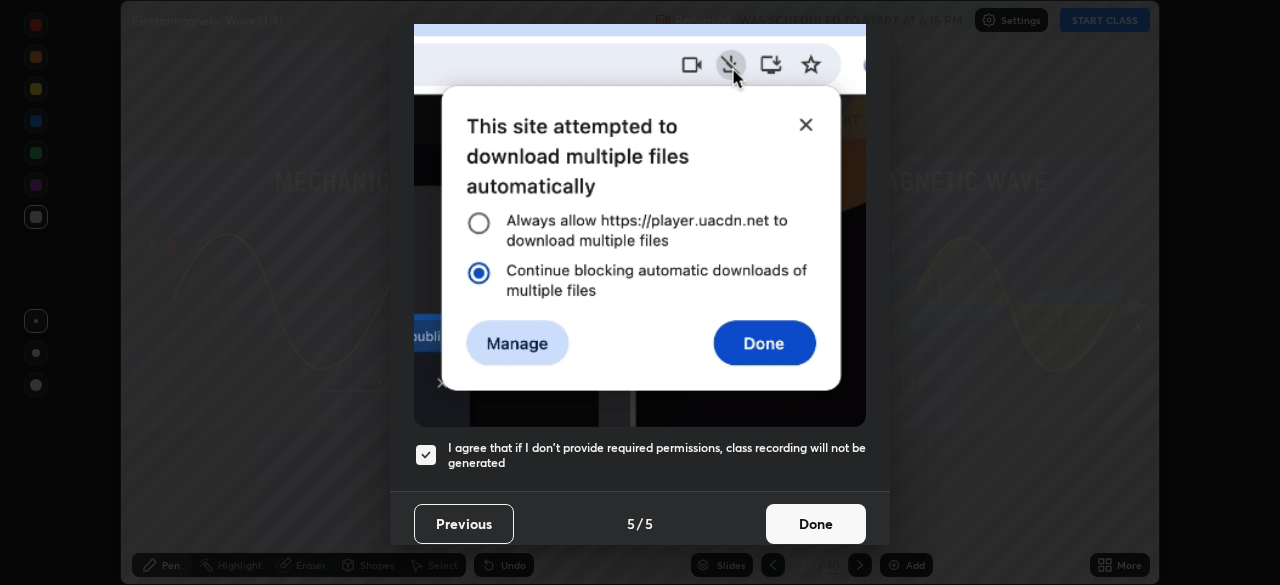 click on "Done" at bounding box center (816, 524) 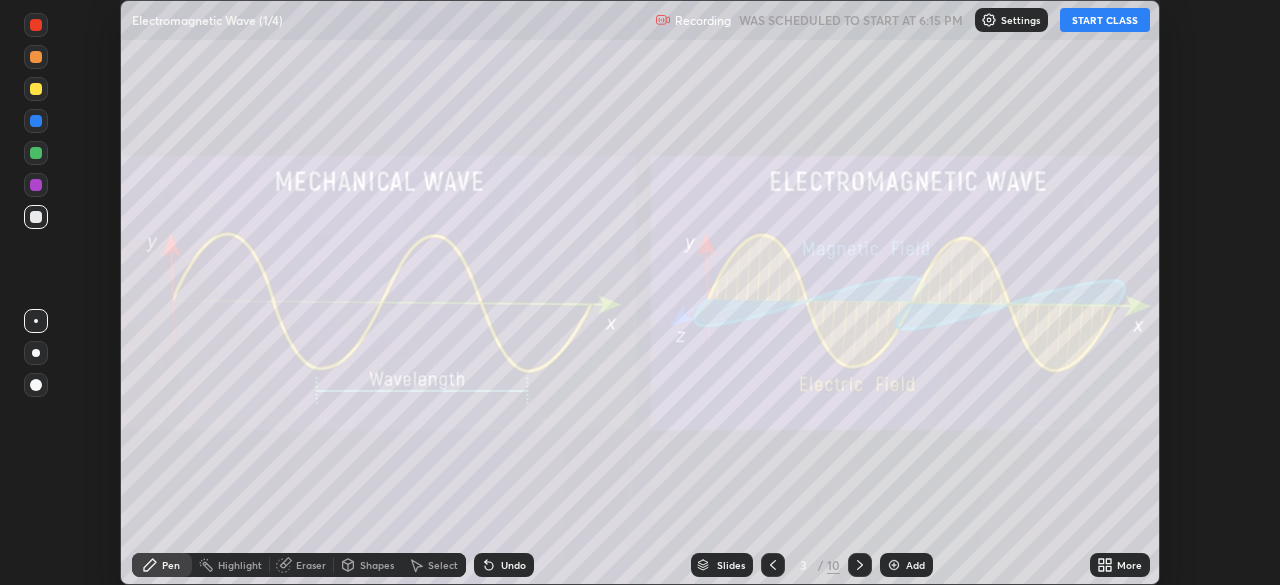 click 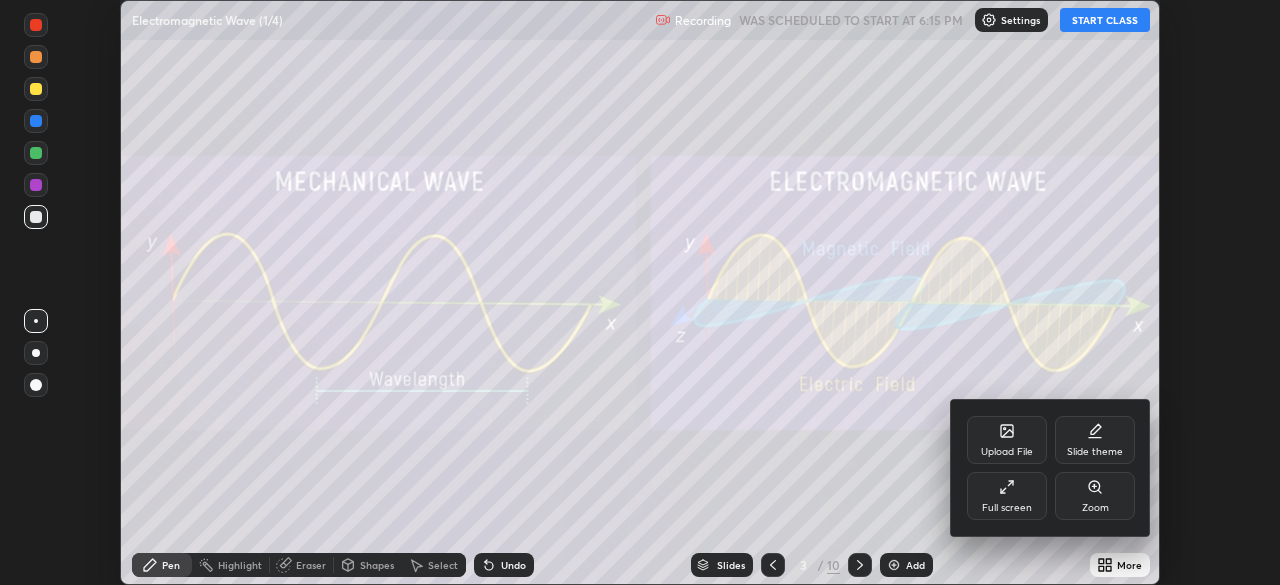 click on "Full screen" at bounding box center (1007, 496) 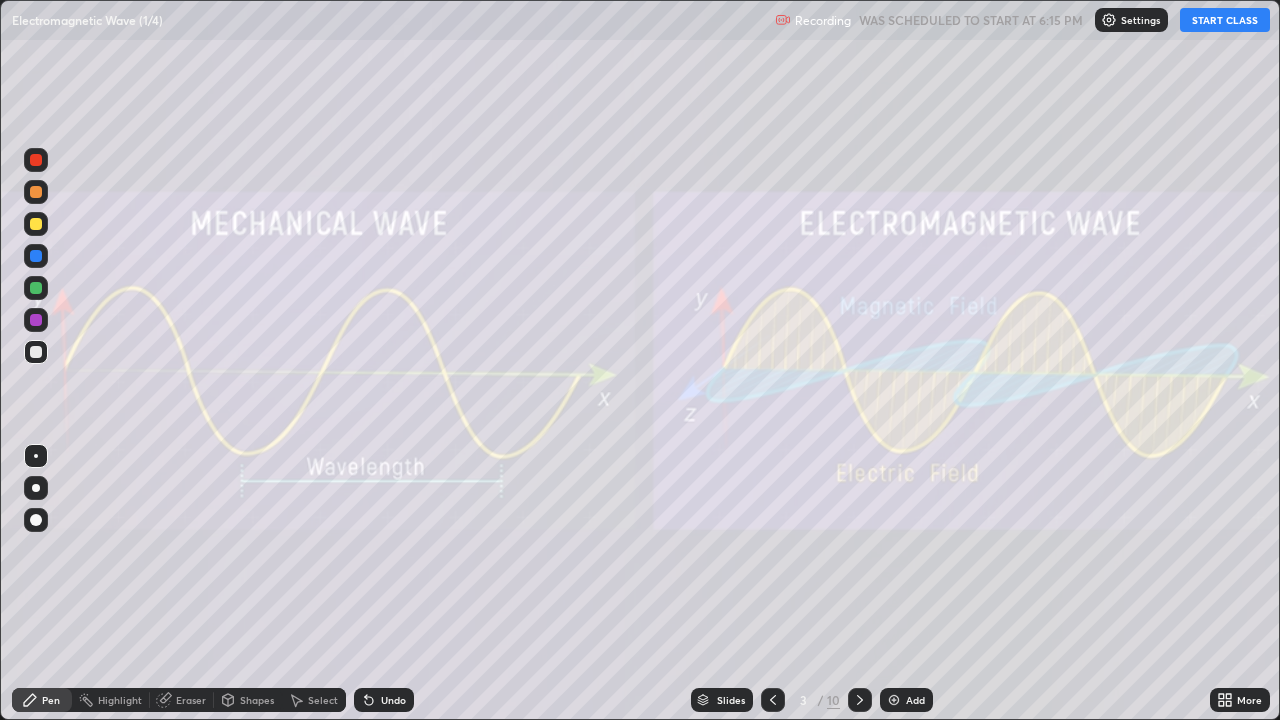 scroll, scrollTop: 99280, scrollLeft: 98720, axis: both 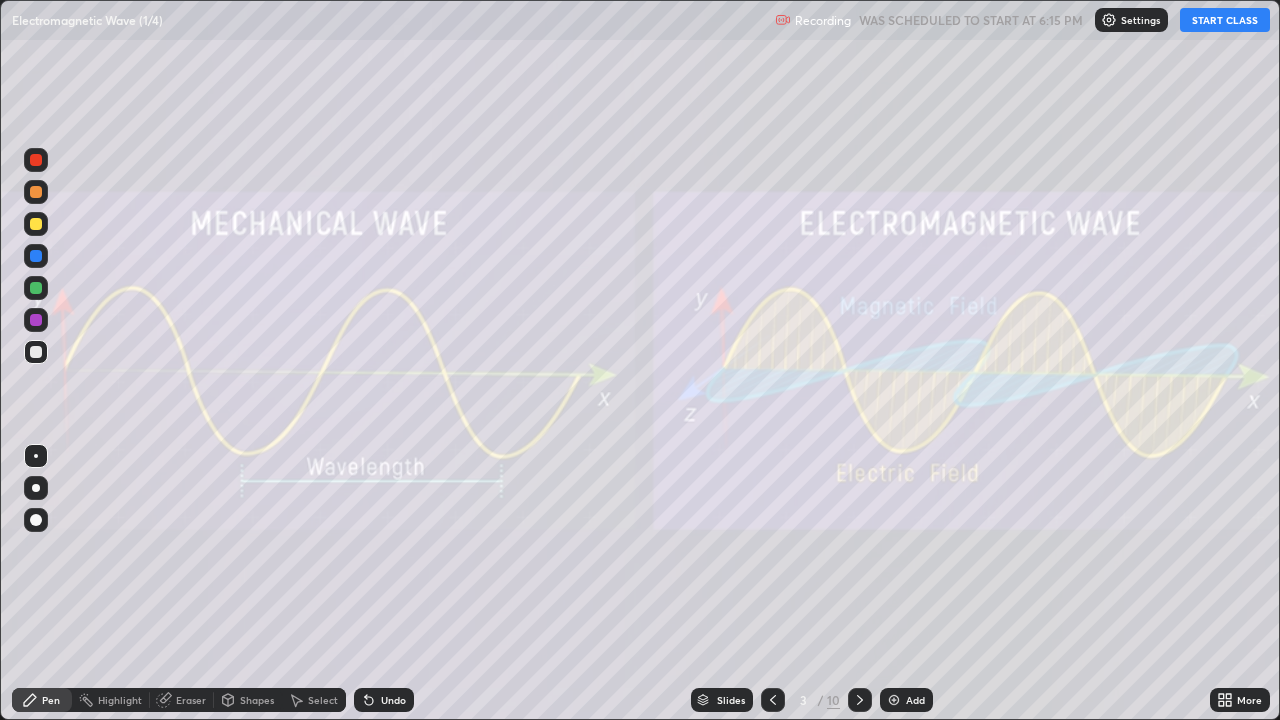 click on "START CLASS" at bounding box center [1225, 20] 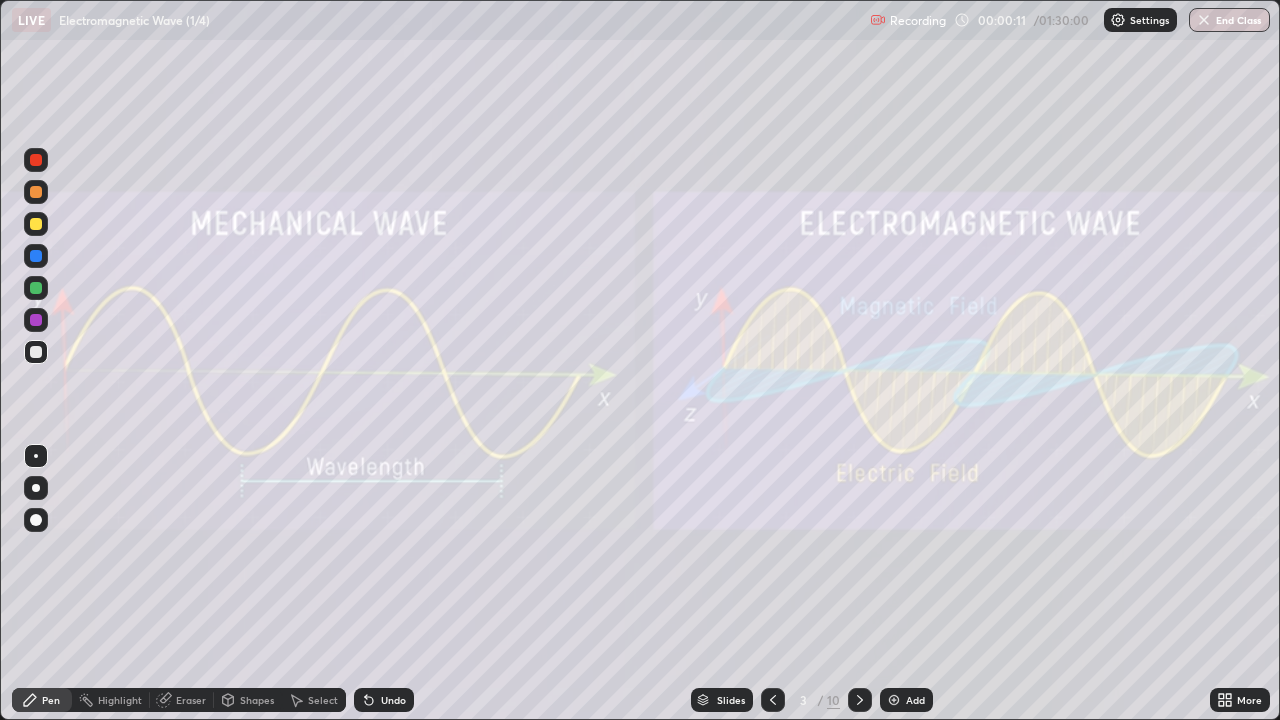 click on "Add" at bounding box center (915, 700) 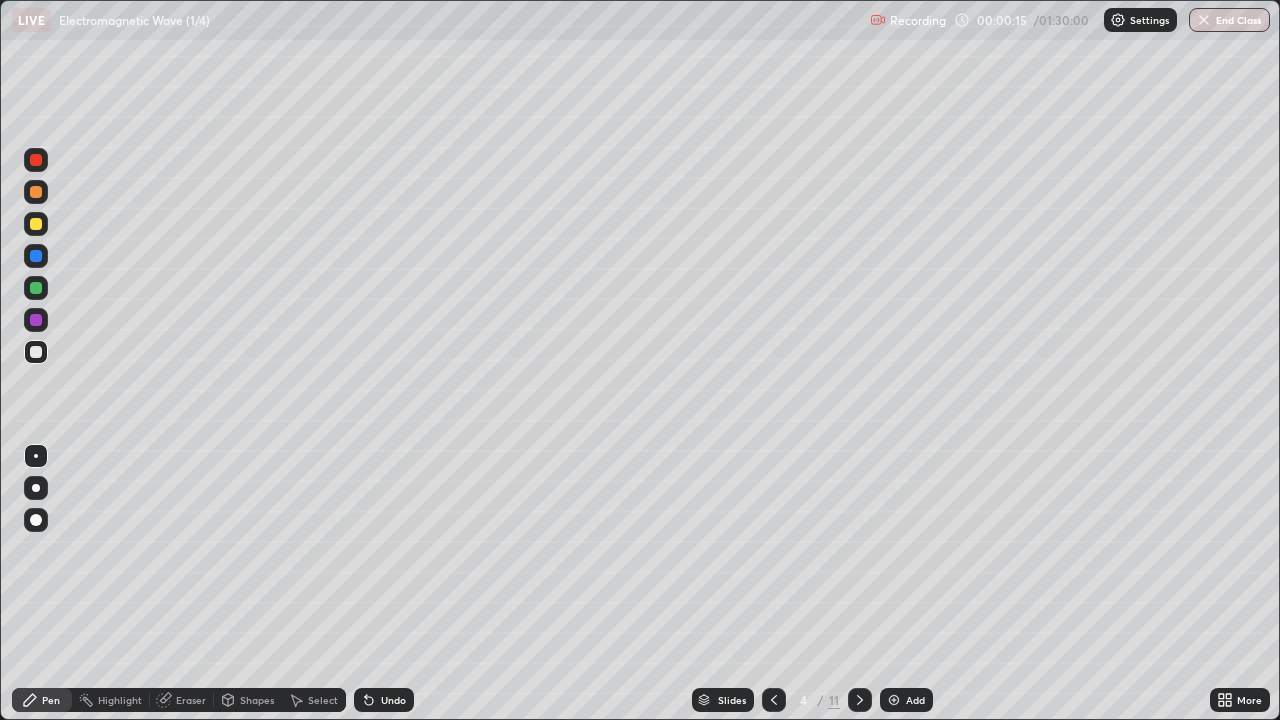 click at bounding box center [36, 192] 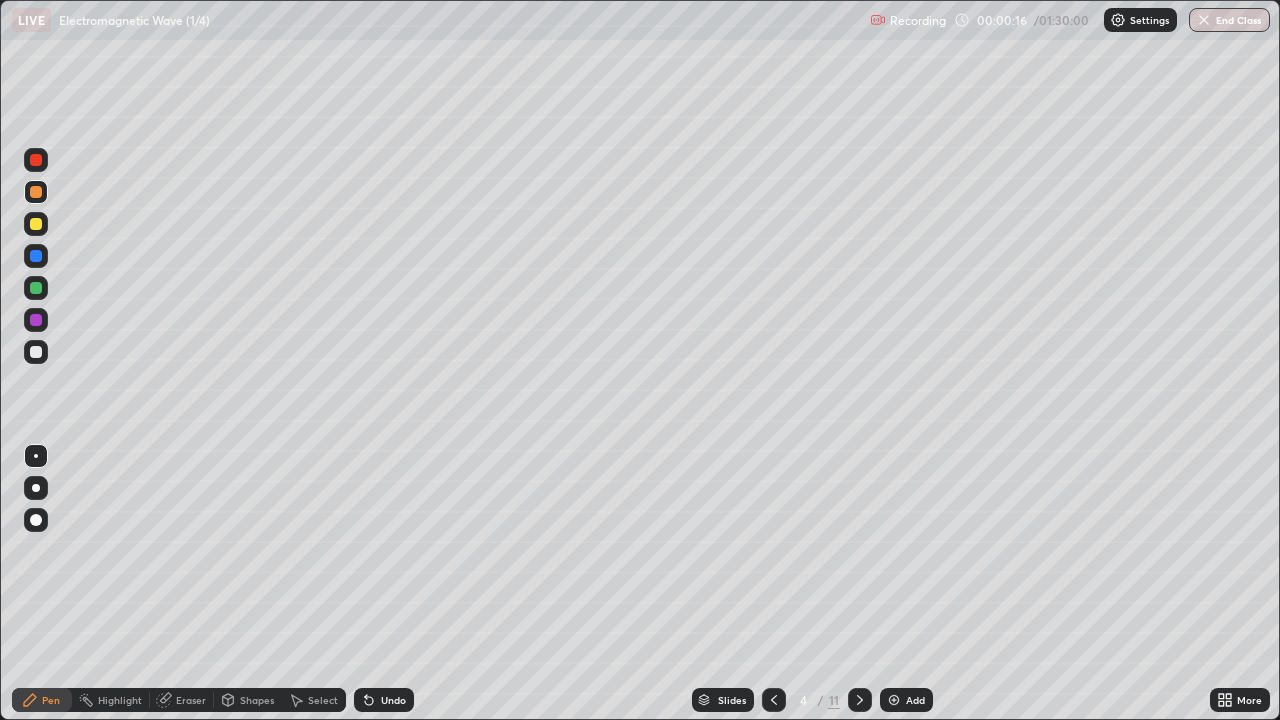 click at bounding box center [36, 520] 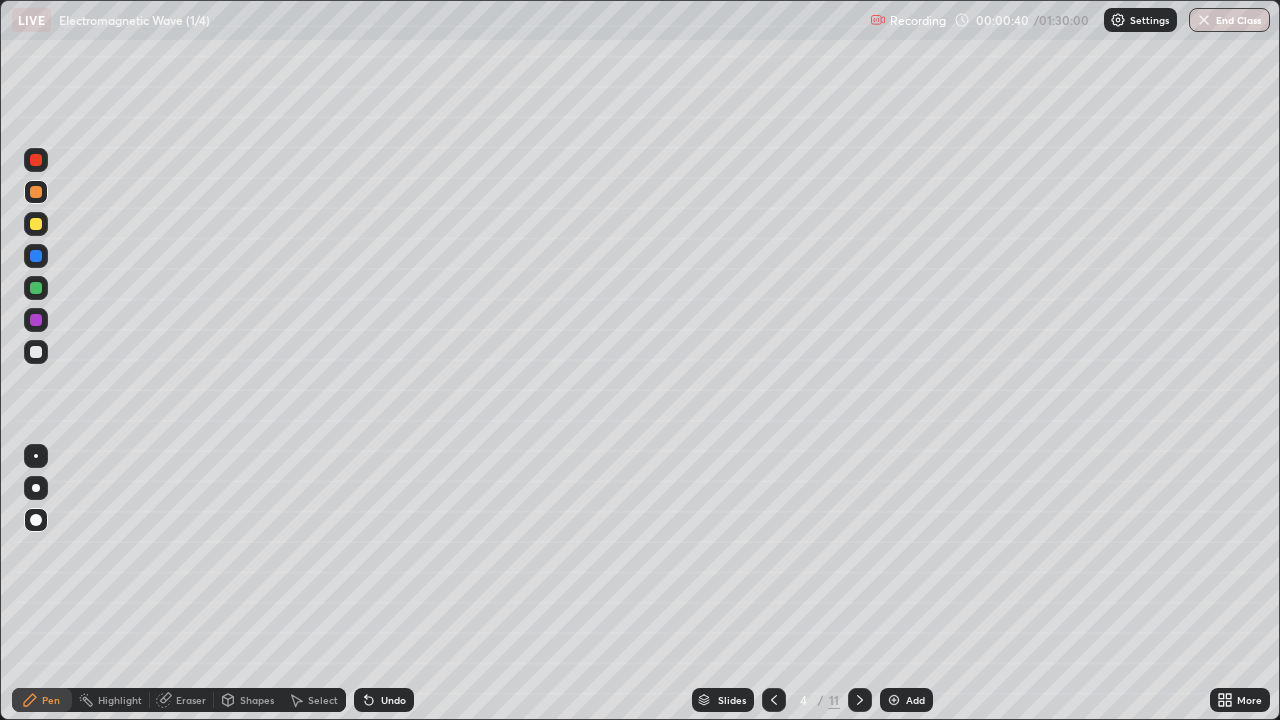 click on "Select" at bounding box center (323, 700) 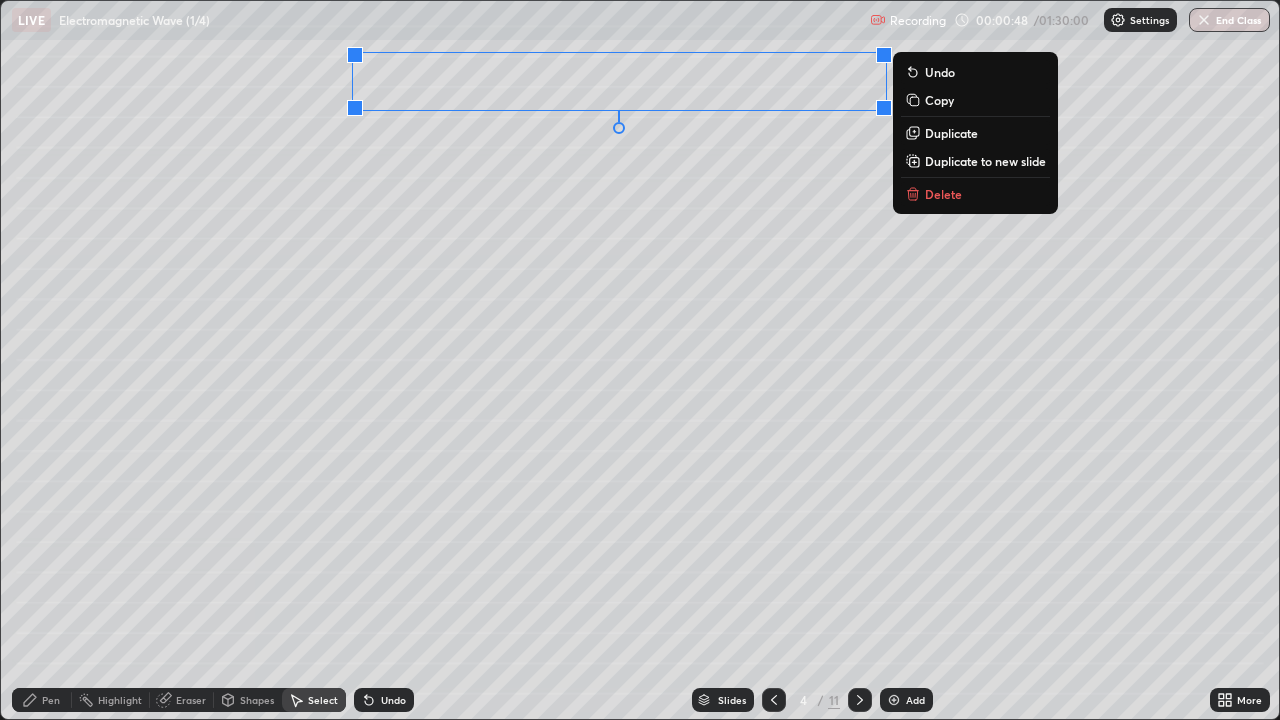 click on "Pen" at bounding box center [51, 700] 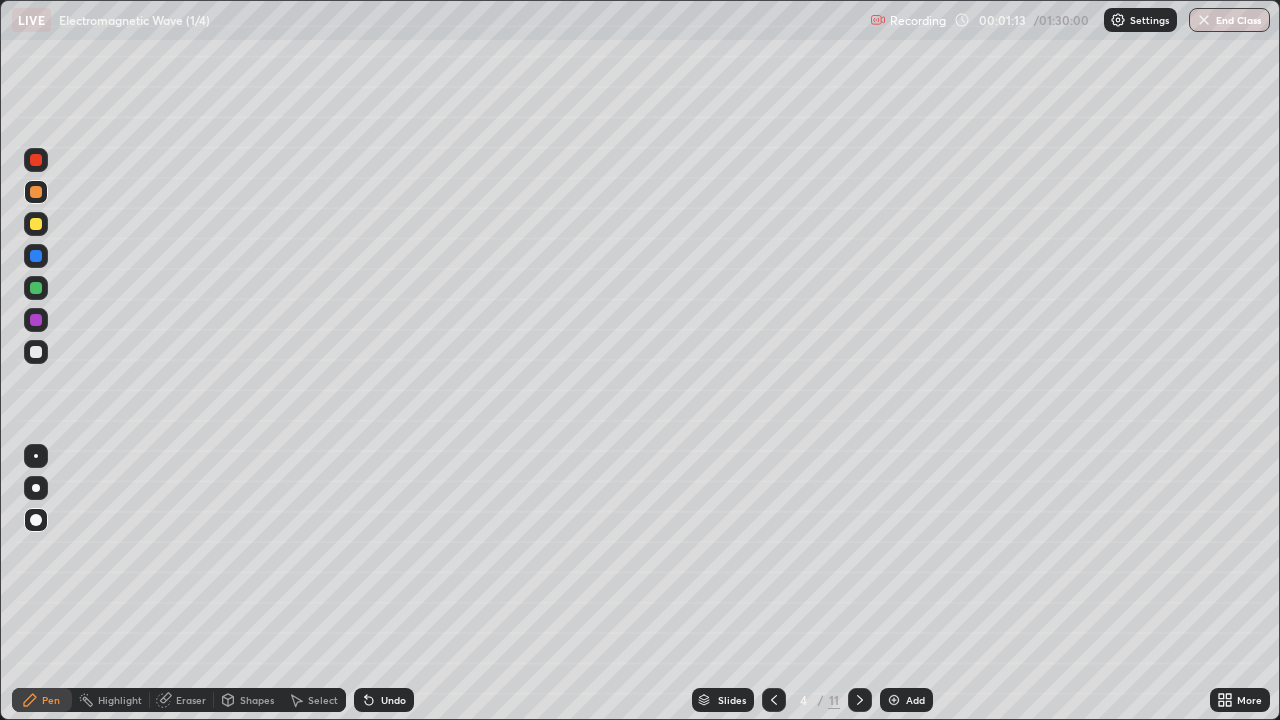 click on "Shapes" at bounding box center [257, 700] 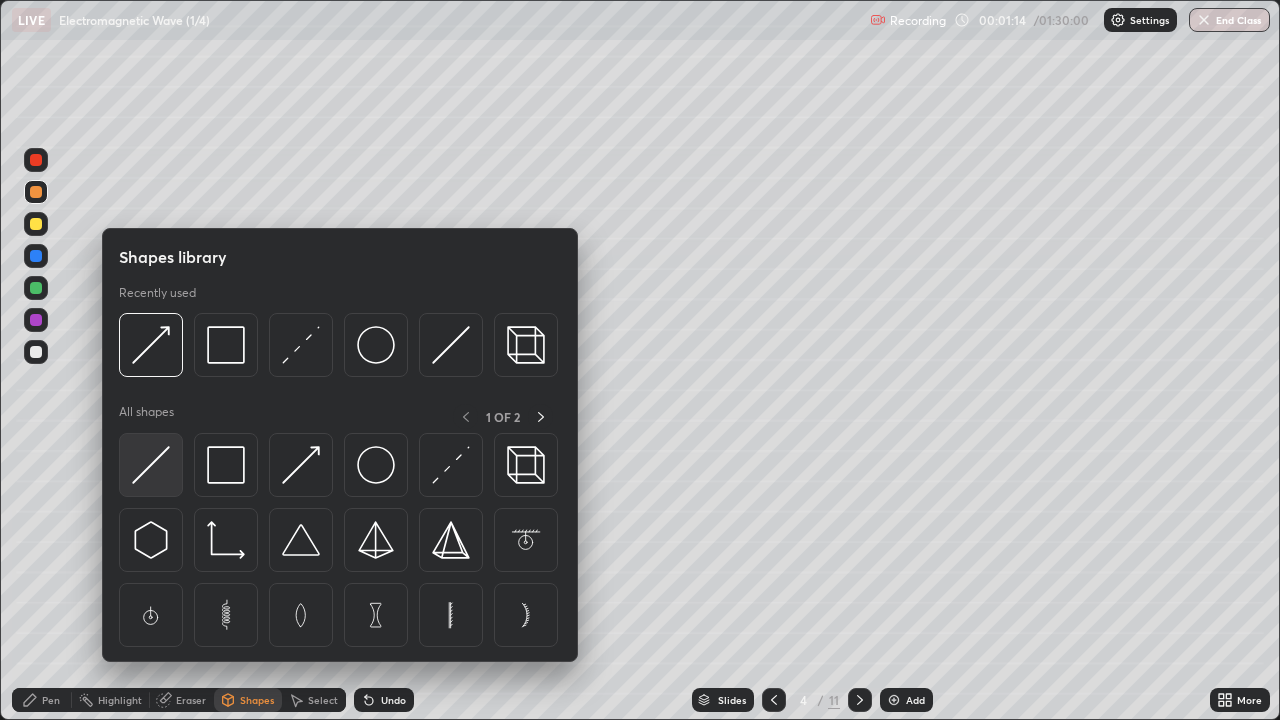 click at bounding box center [151, 465] 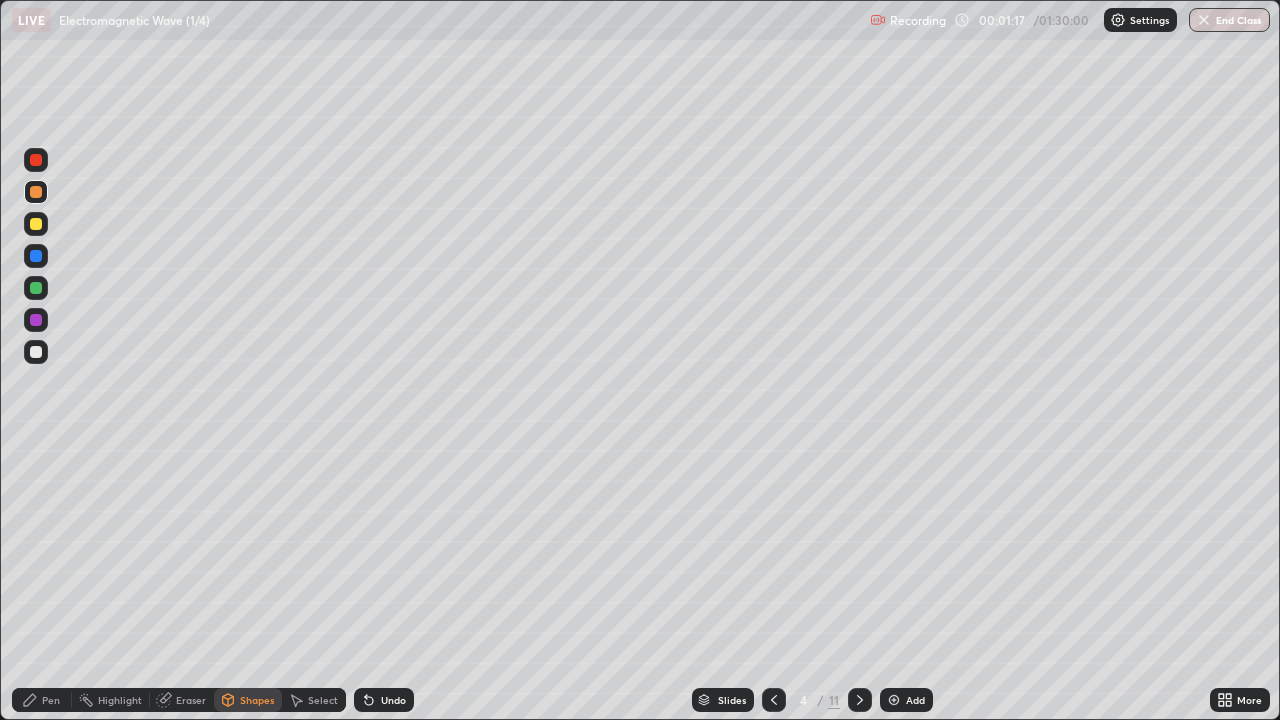 click at bounding box center (36, 352) 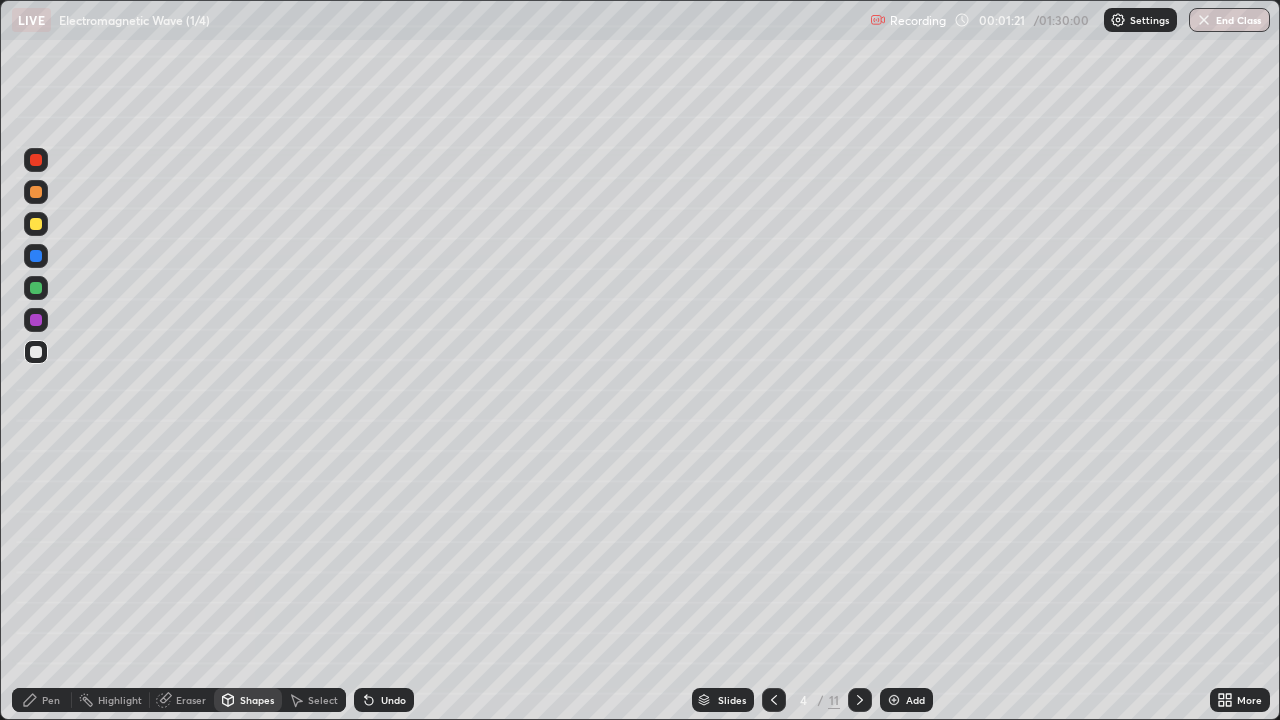 click on "Pen" at bounding box center (51, 700) 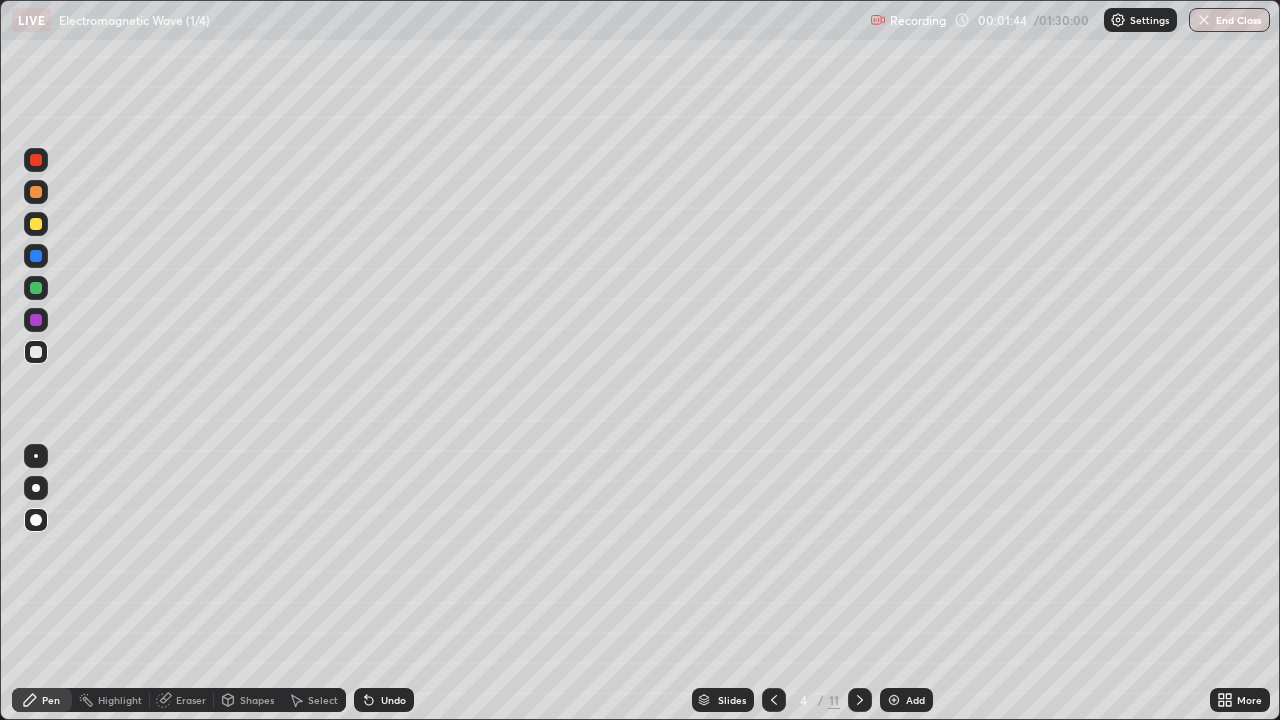 click at bounding box center [36, 488] 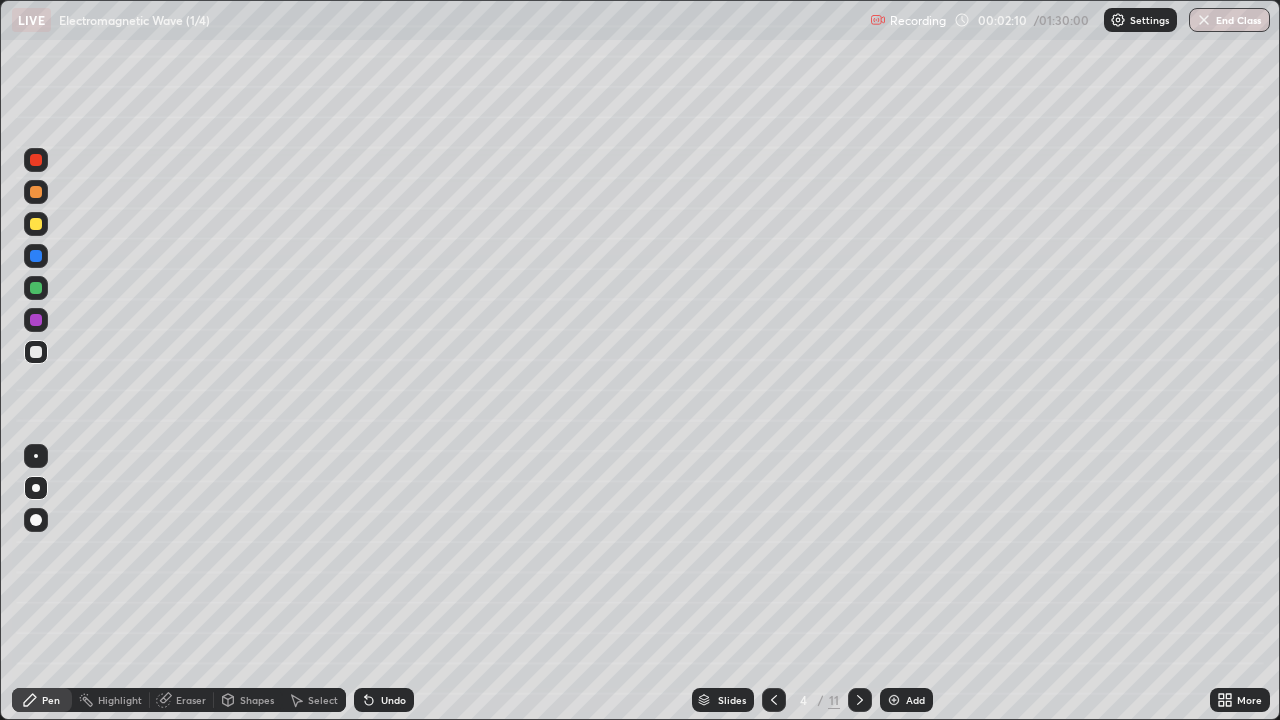 click at bounding box center [36, 192] 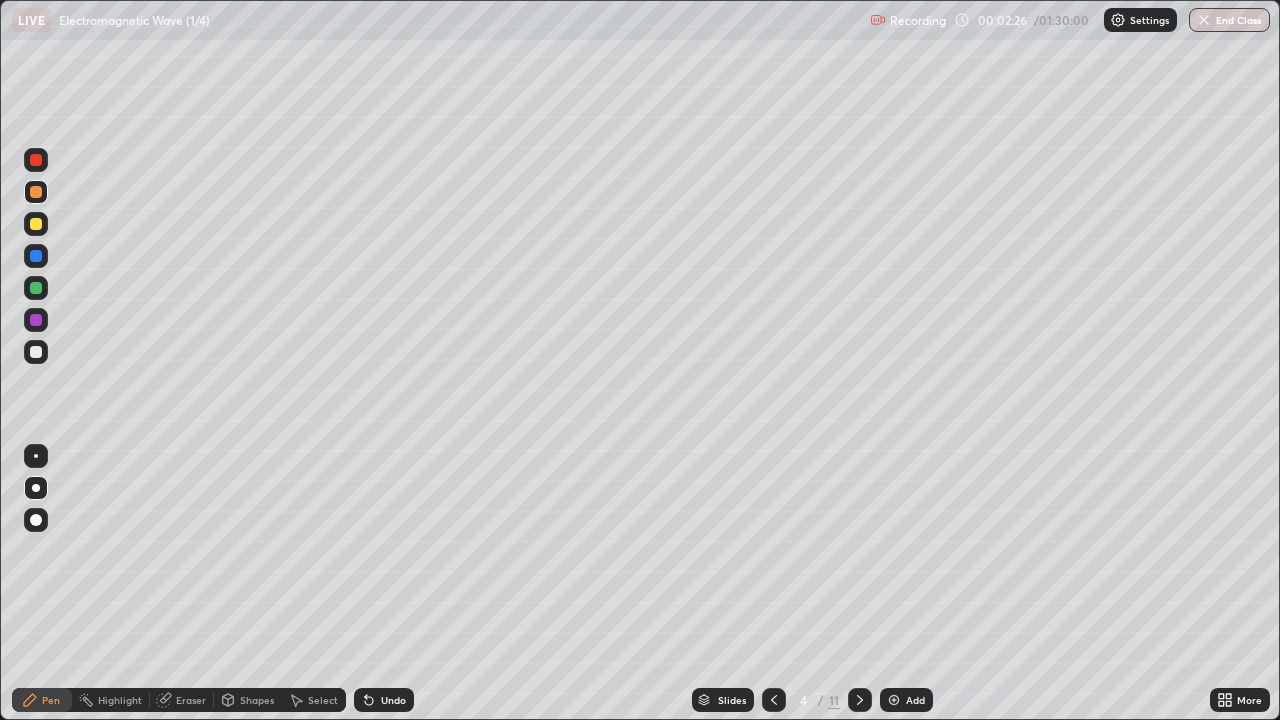 click on "Undo" at bounding box center [393, 700] 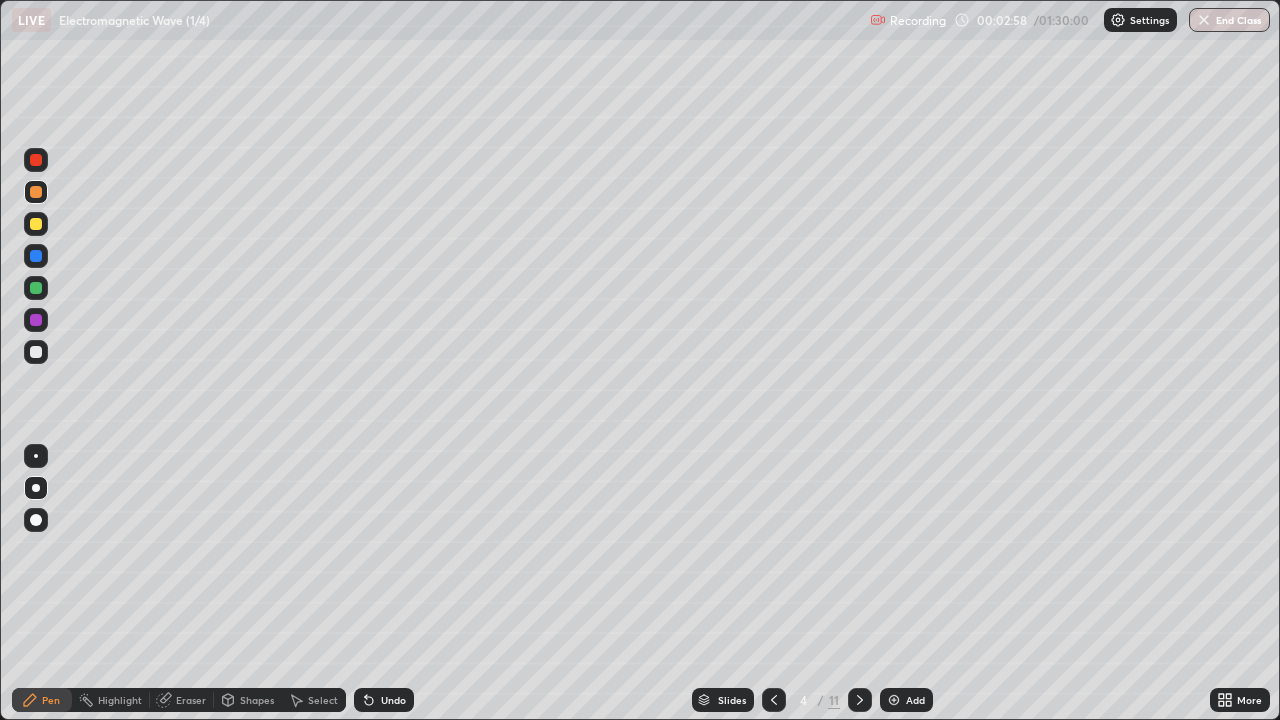 click on "Undo" at bounding box center (393, 700) 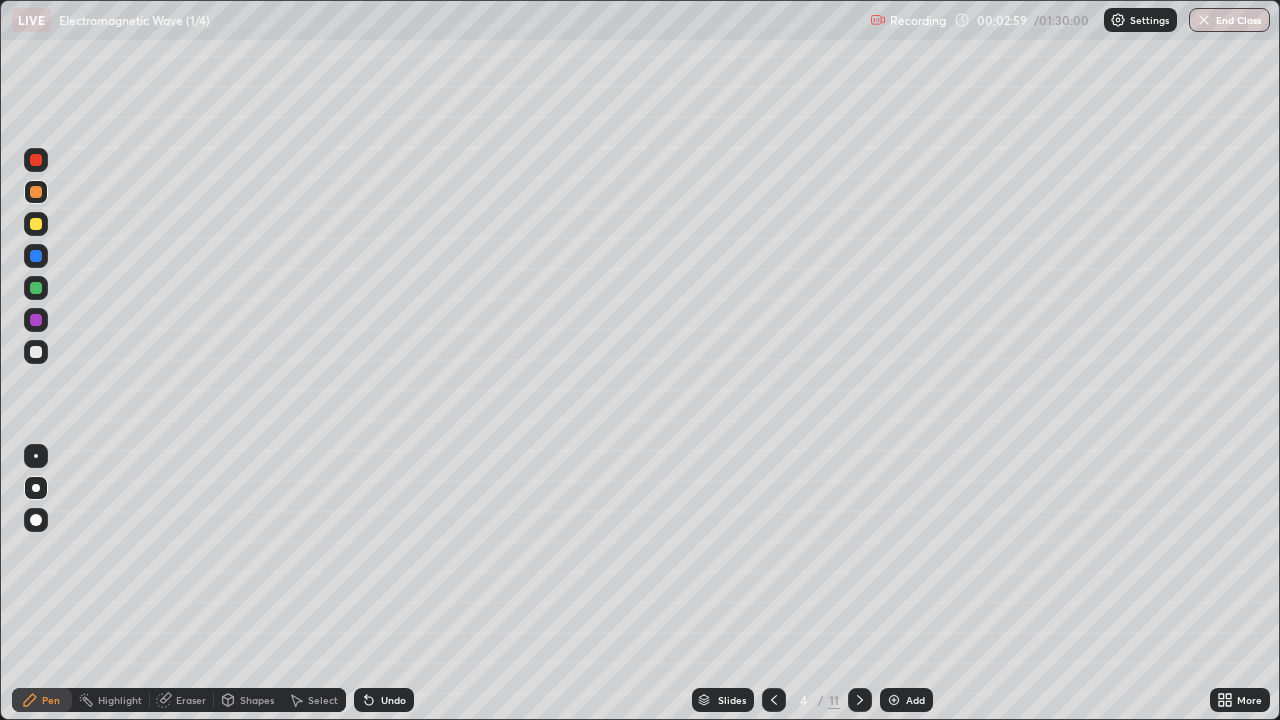 click on "Undo" at bounding box center (384, 700) 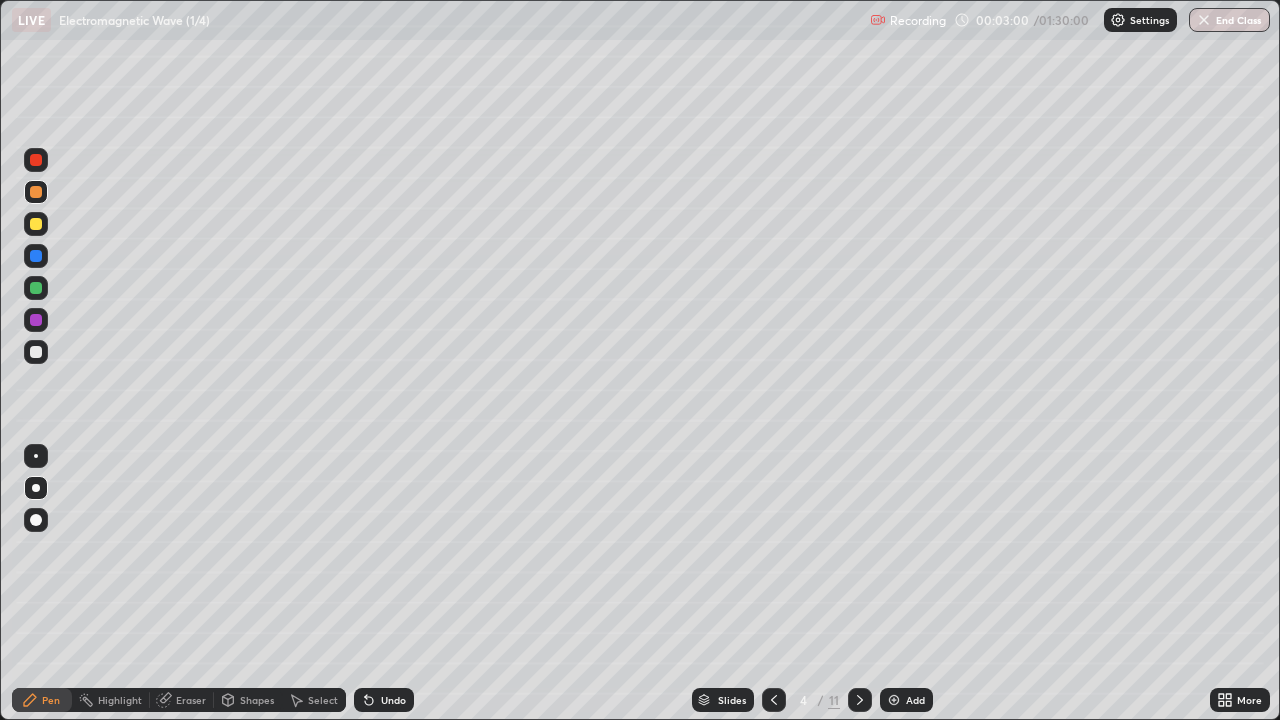 click on "Undo" at bounding box center (393, 700) 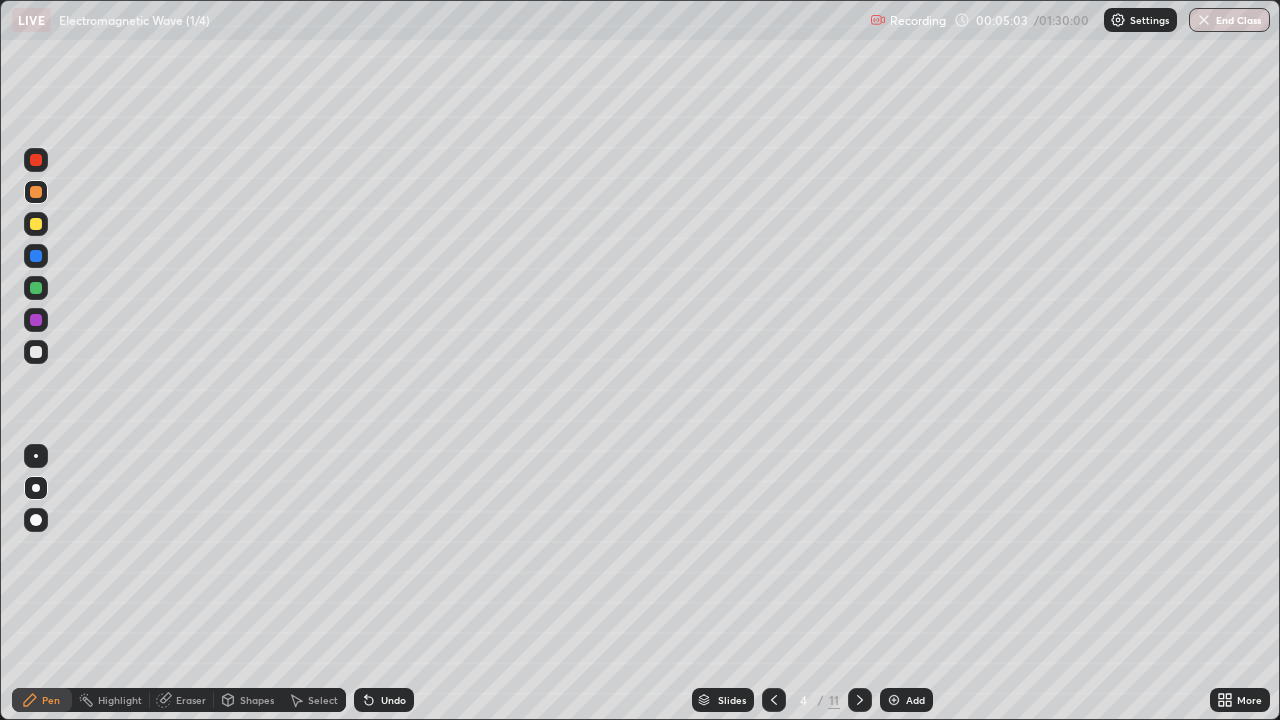 click 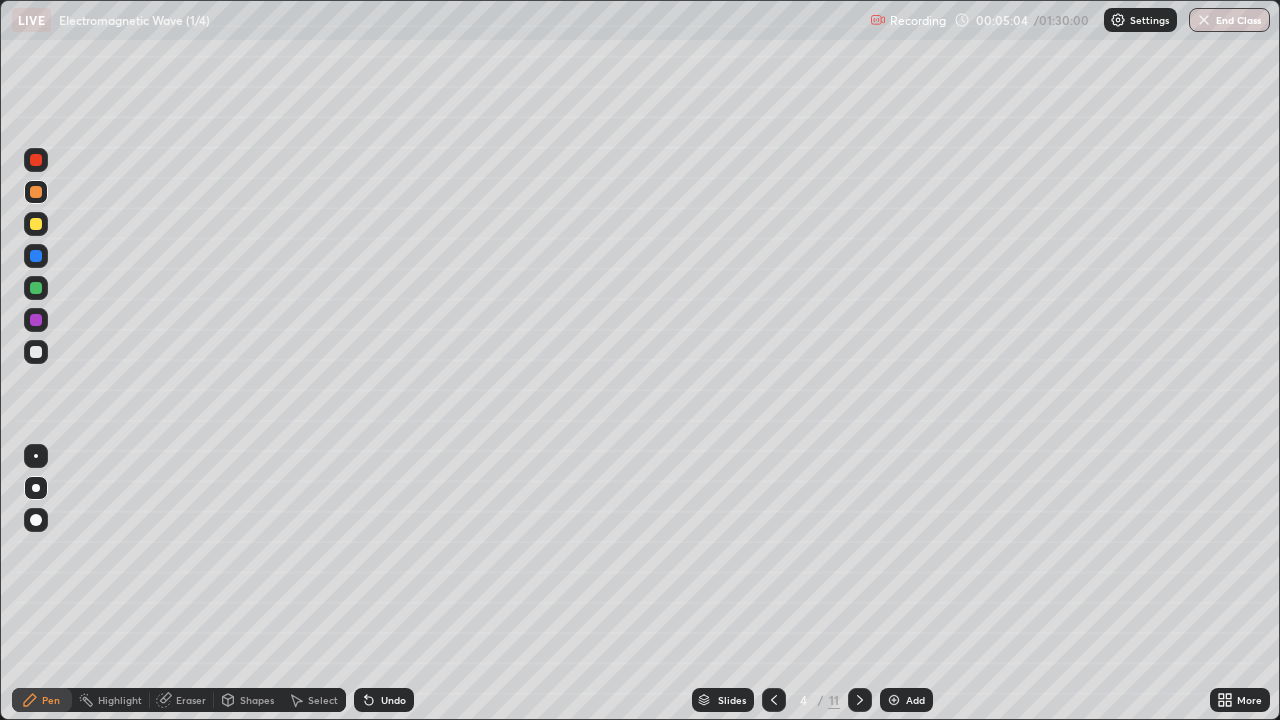click on "Undo" at bounding box center [384, 700] 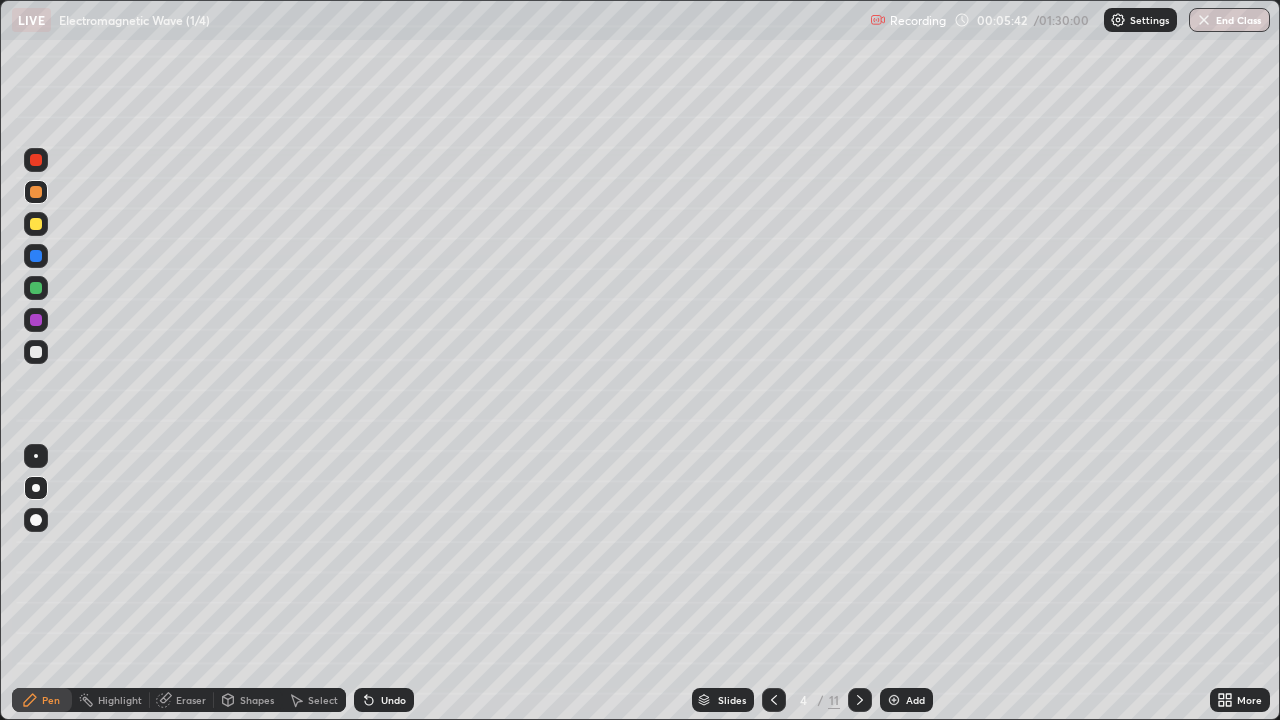 click on "Eraser" at bounding box center (191, 700) 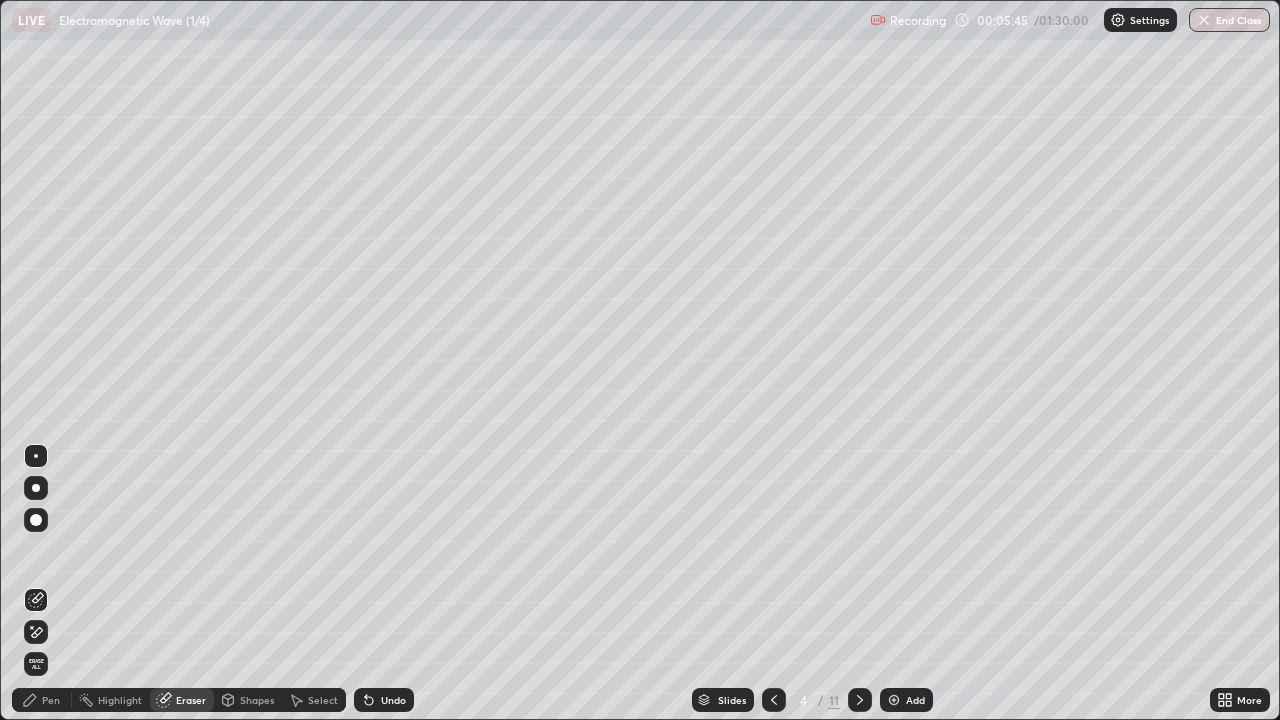 click on "Pen" at bounding box center (51, 700) 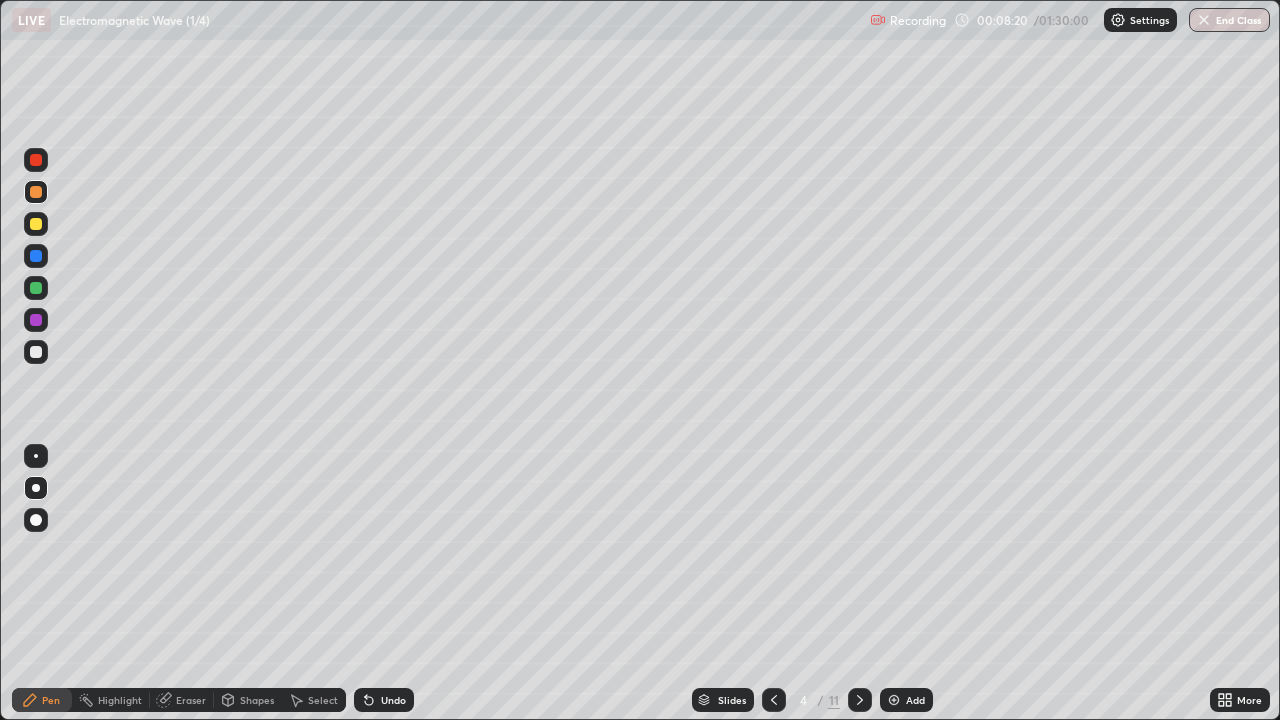 click 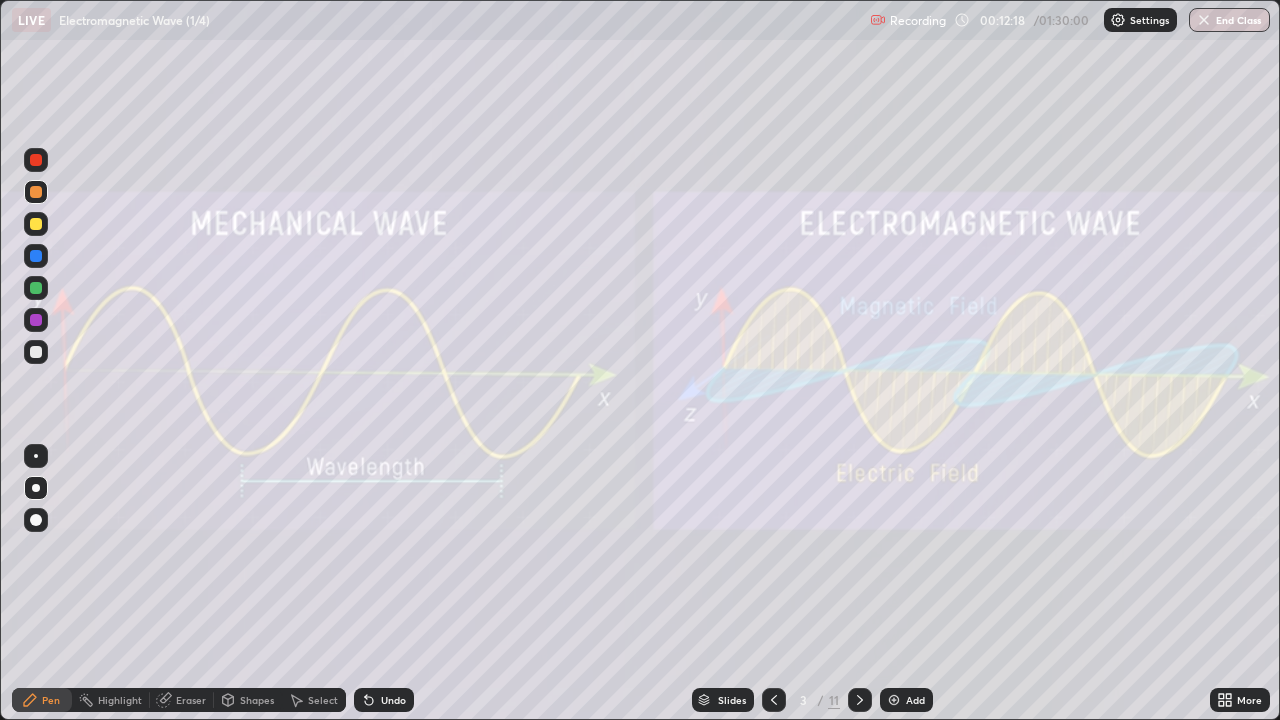 click on "Shapes" at bounding box center [257, 700] 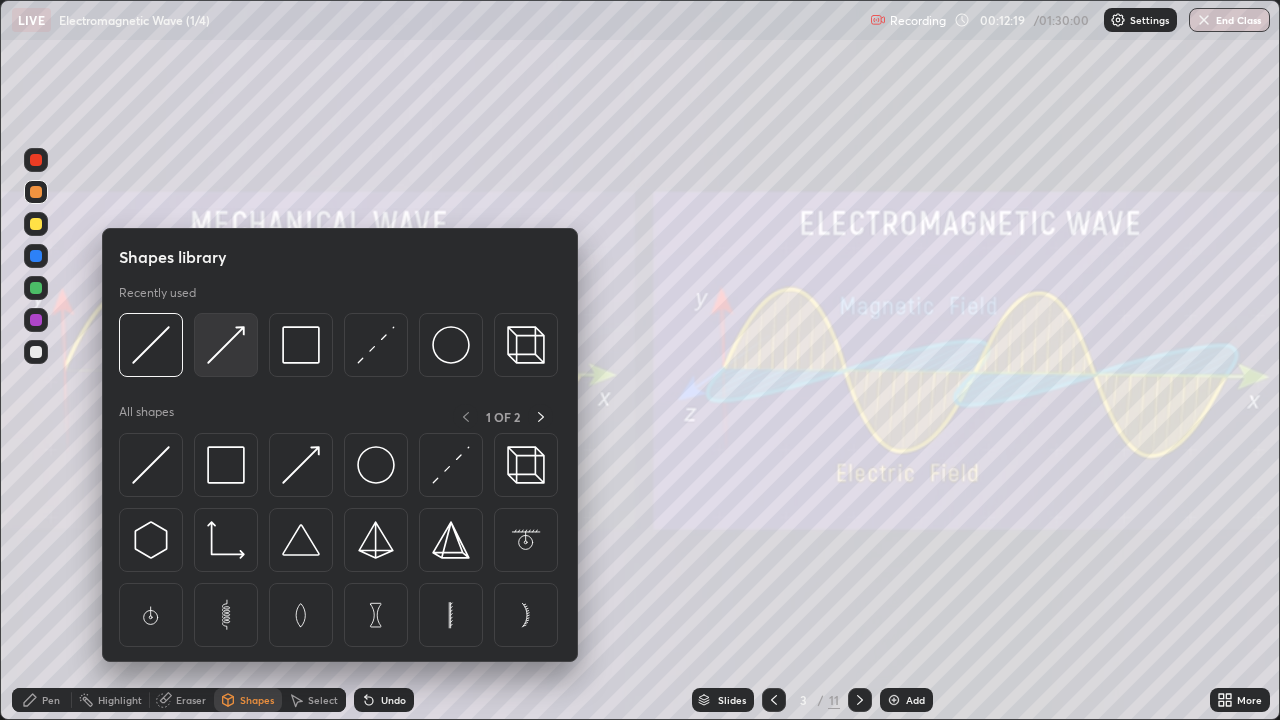 click at bounding box center (226, 345) 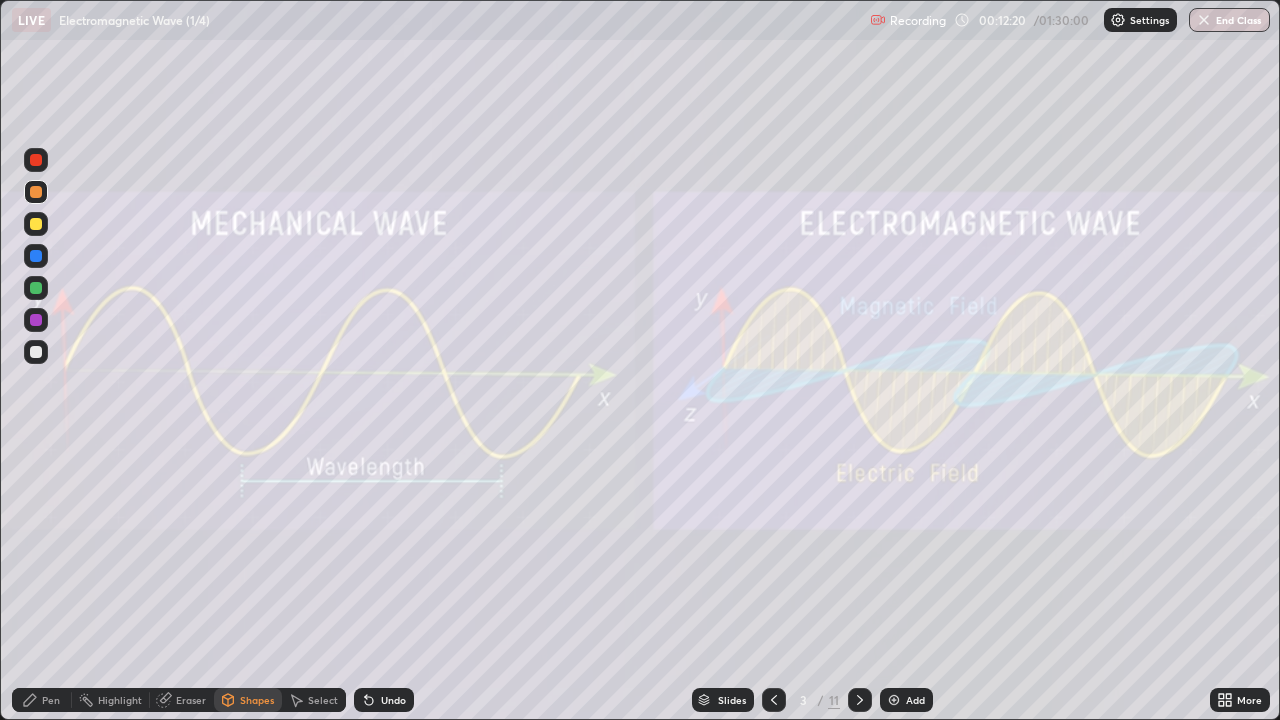 click at bounding box center (36, 160) 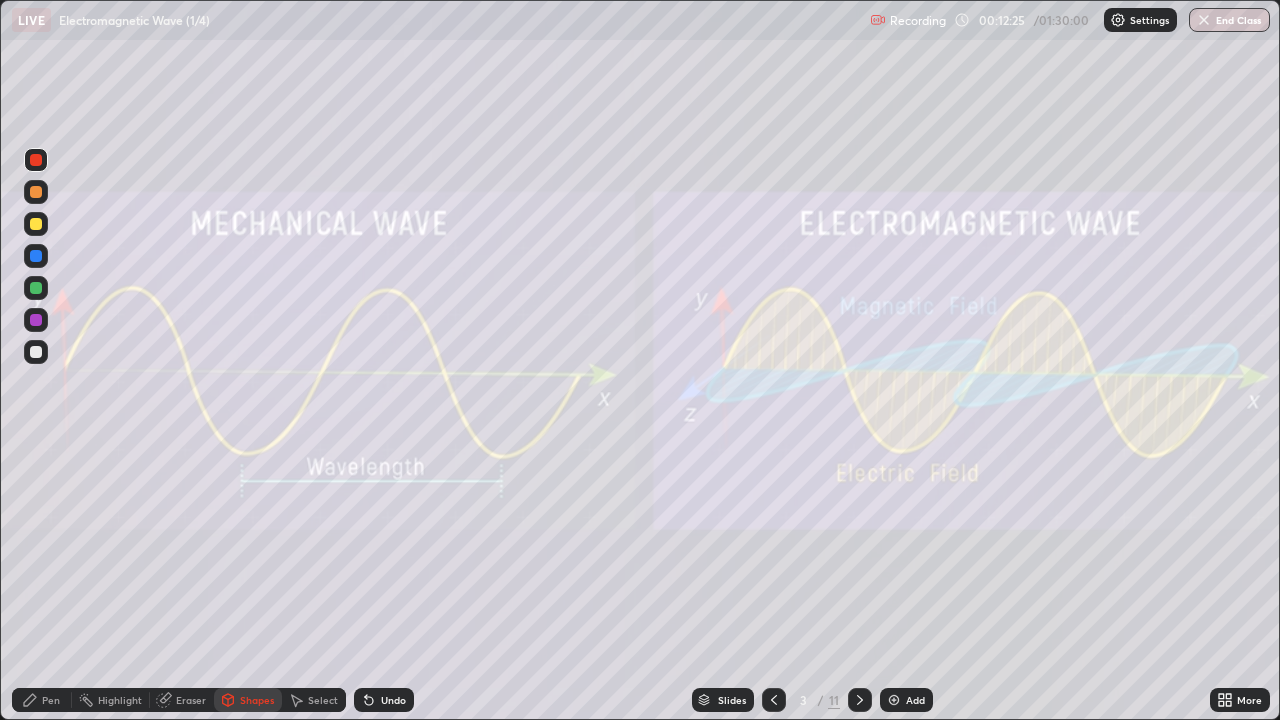 click at bounding box center [36, 256] 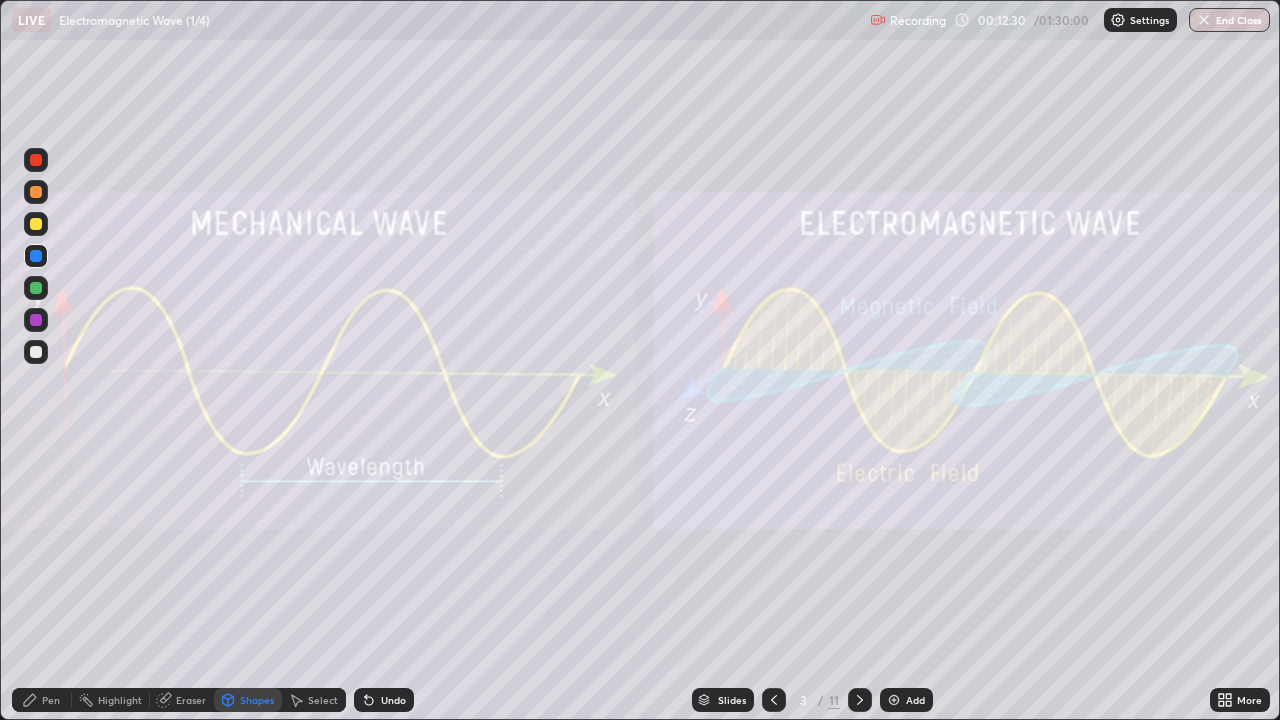 click at bounding box center [36, 224] 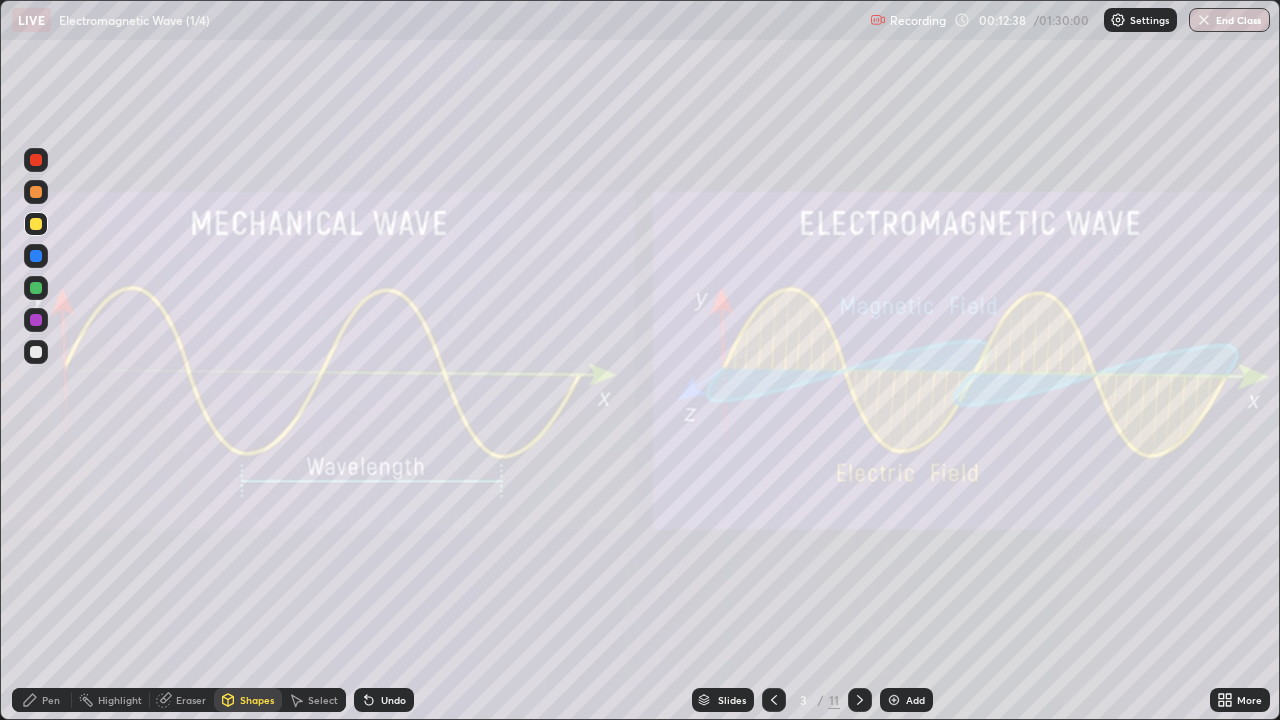 click on "Pen" at bounding box center [42, 700] 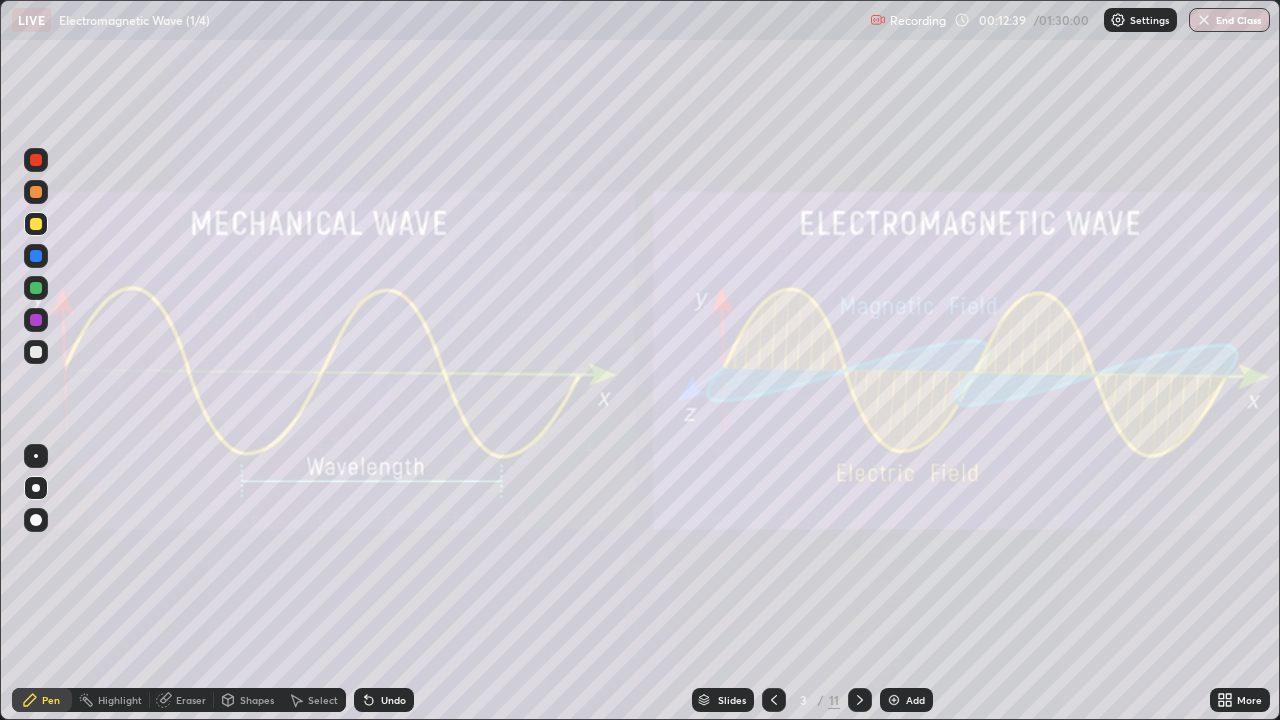 click at bounding box center [36, 160] 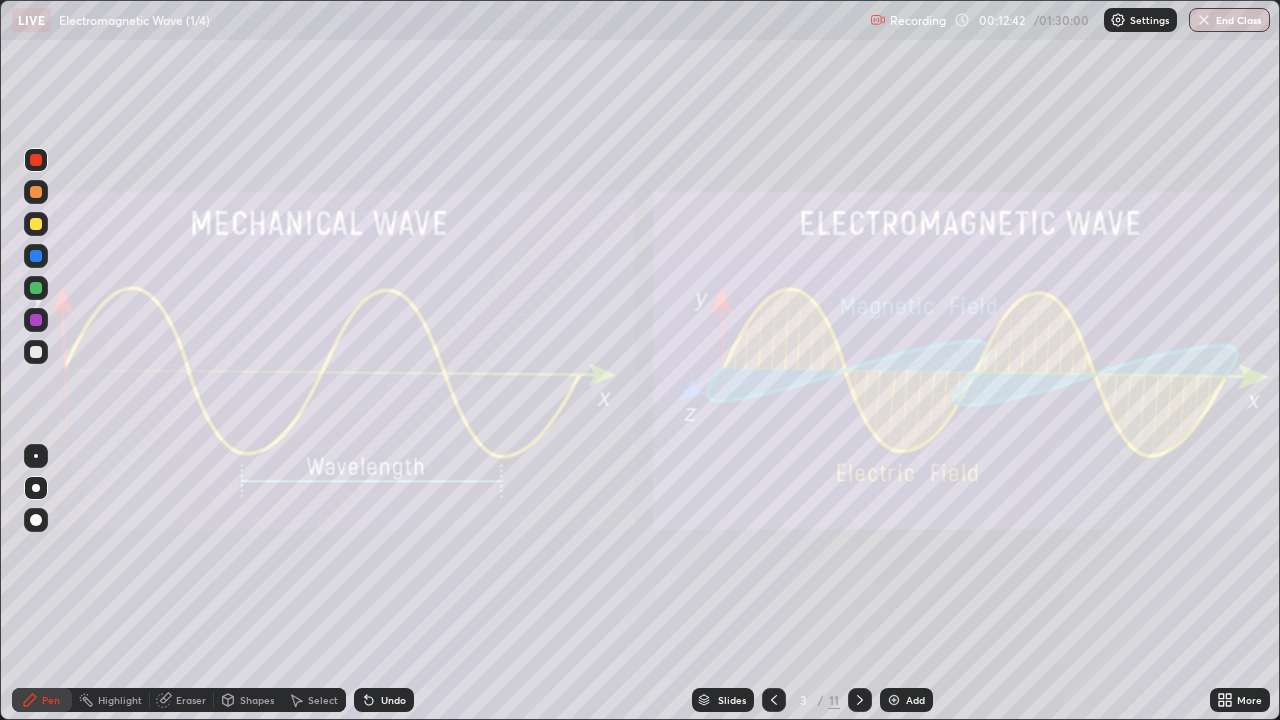 click at bounding box center (36, 224) 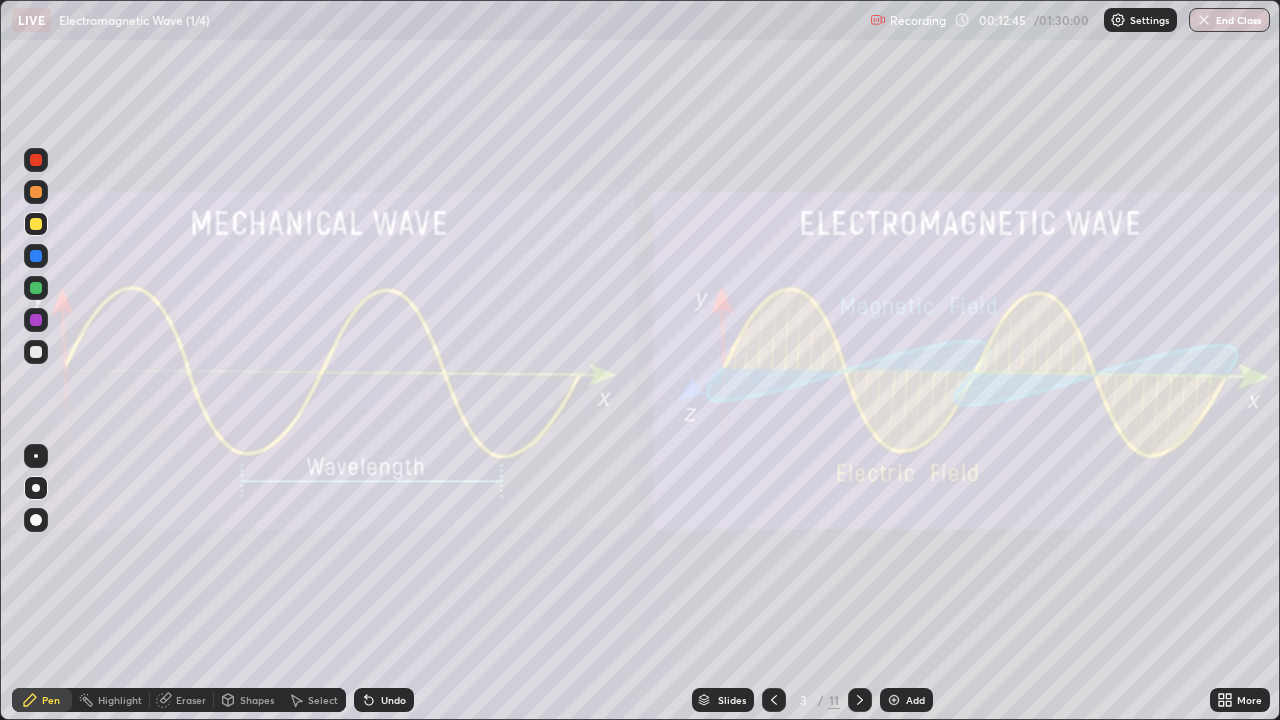 click on "Undo" at bounding box center [393, 700] 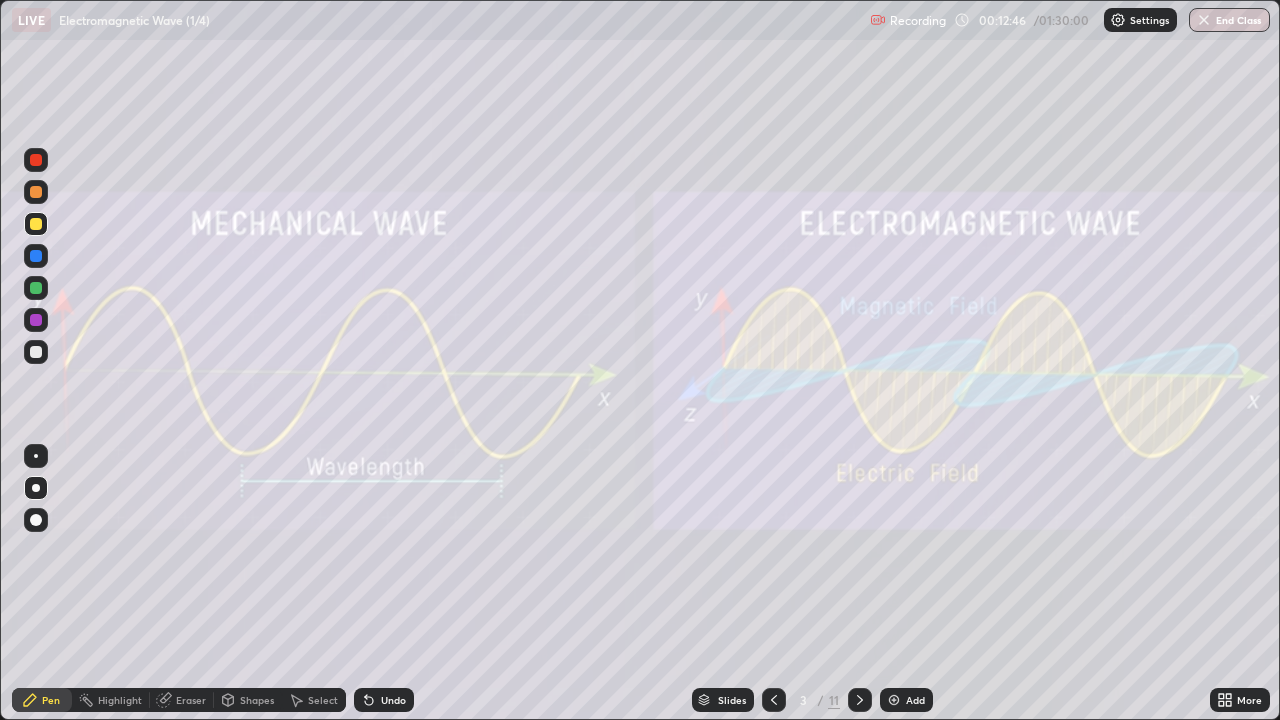 click on "Shapes" at bounding box center [257, 700] 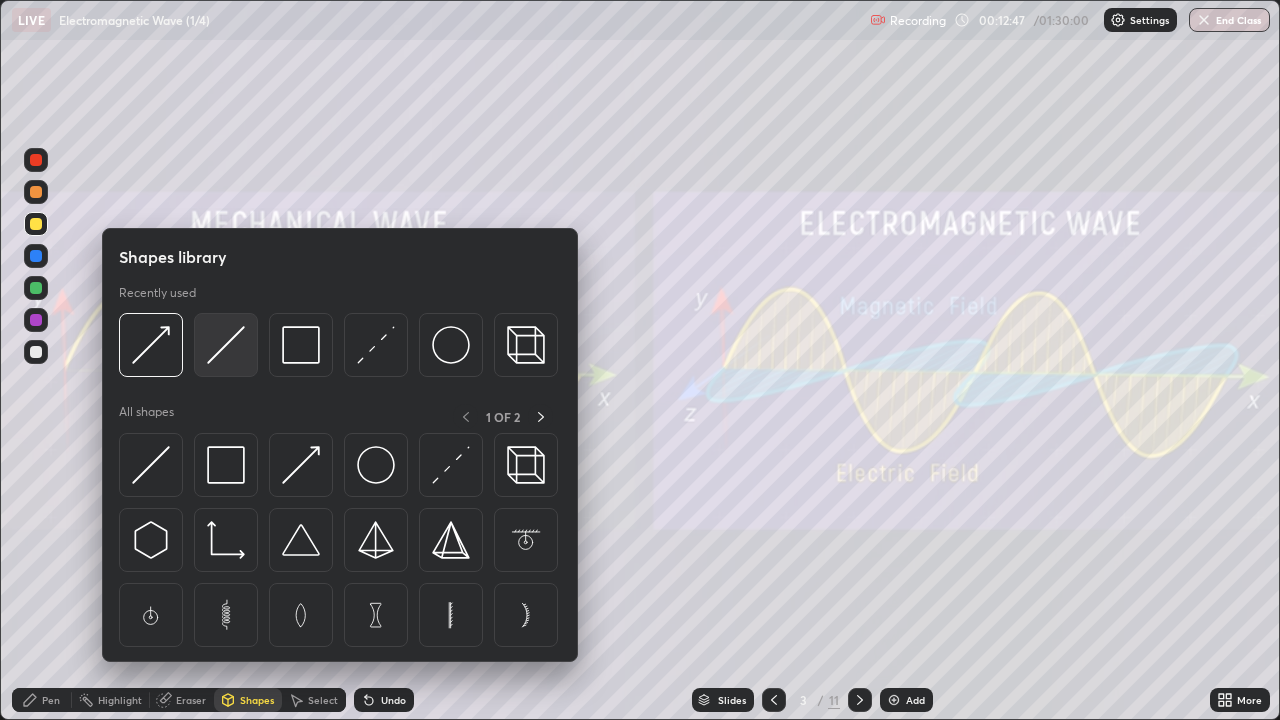 click at bounding box center (226, 345) 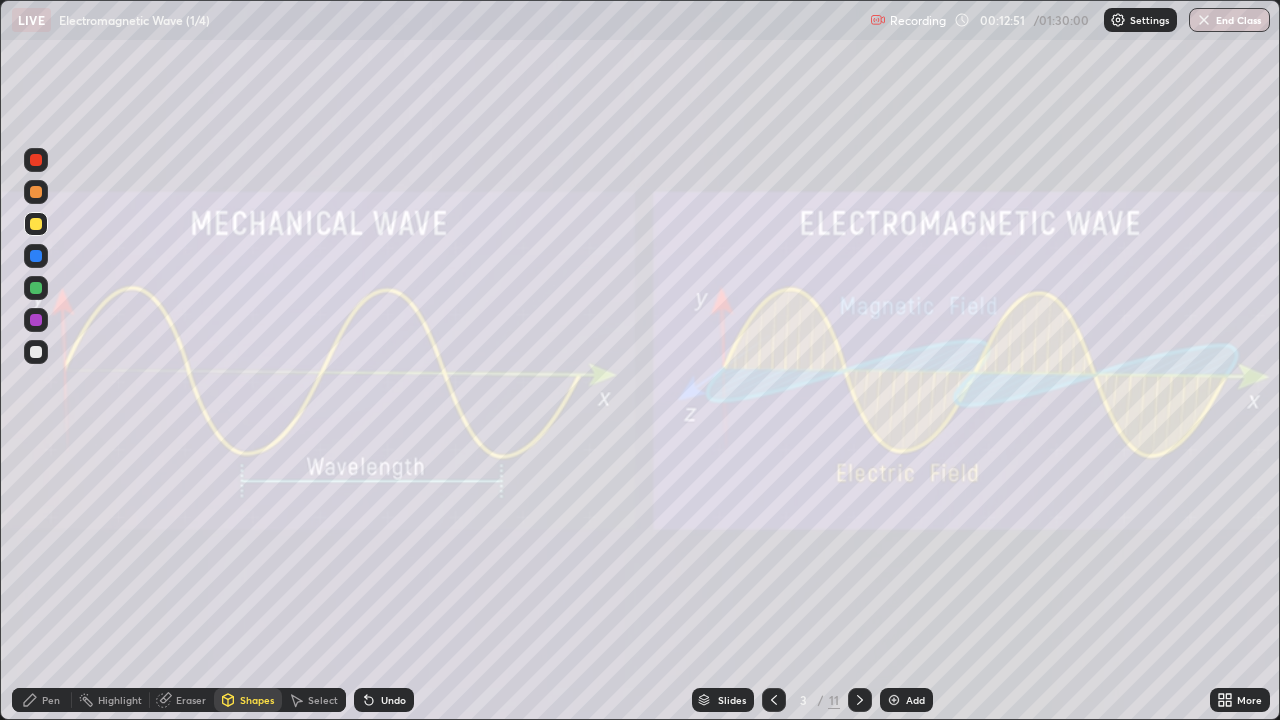 click on "Pen" at bounding box center [51, 700] 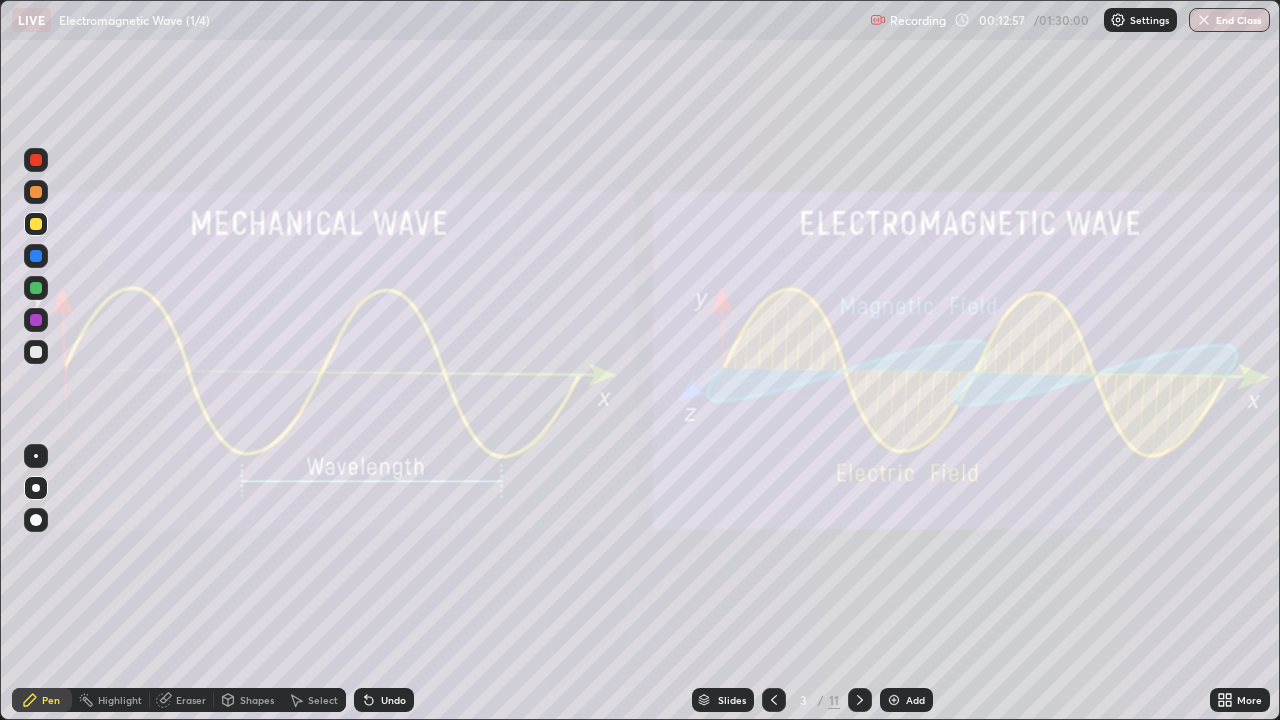 click at bounding box center (36, 256) 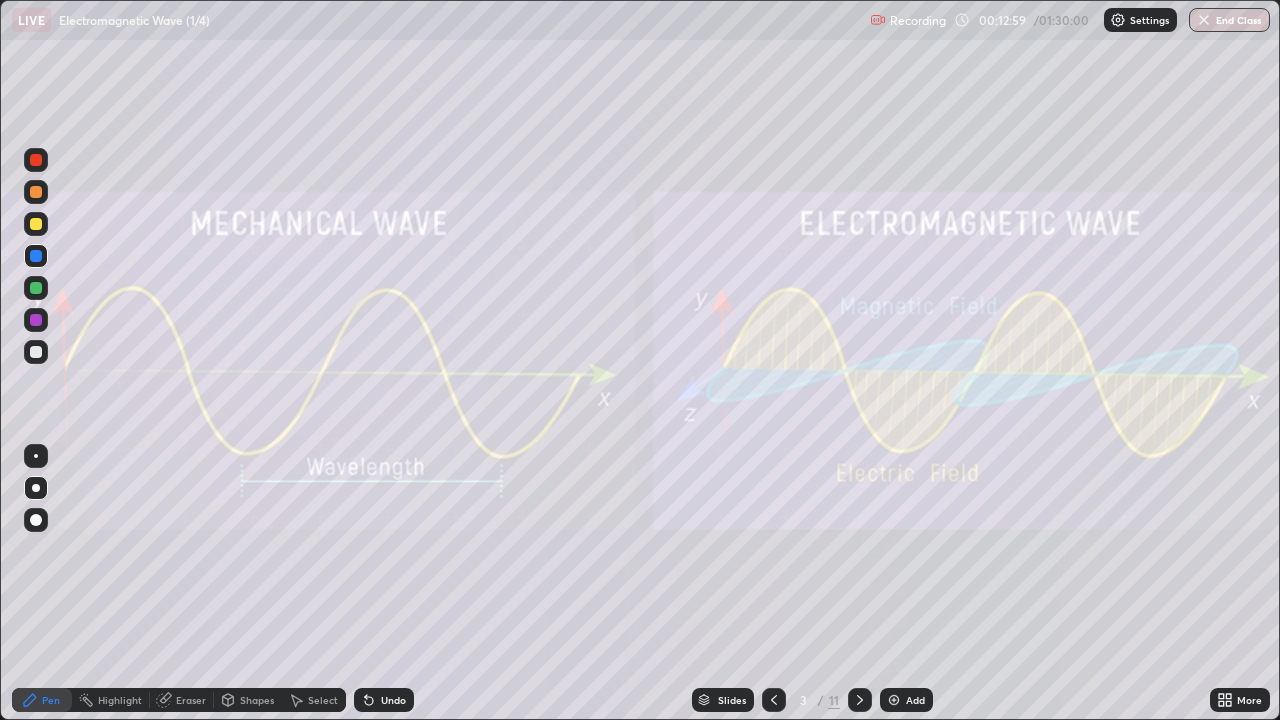 click on "Shapes" at bounding box center (257, 700) 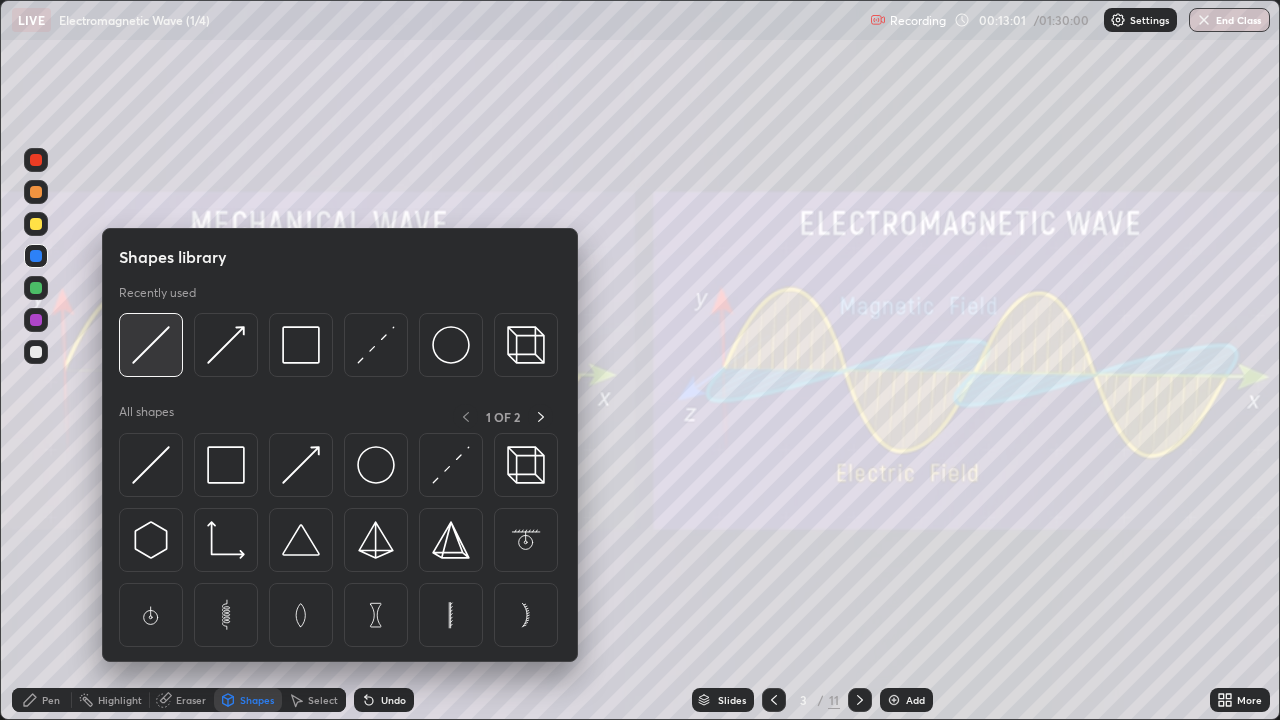 click at bounding box center [151, 345] 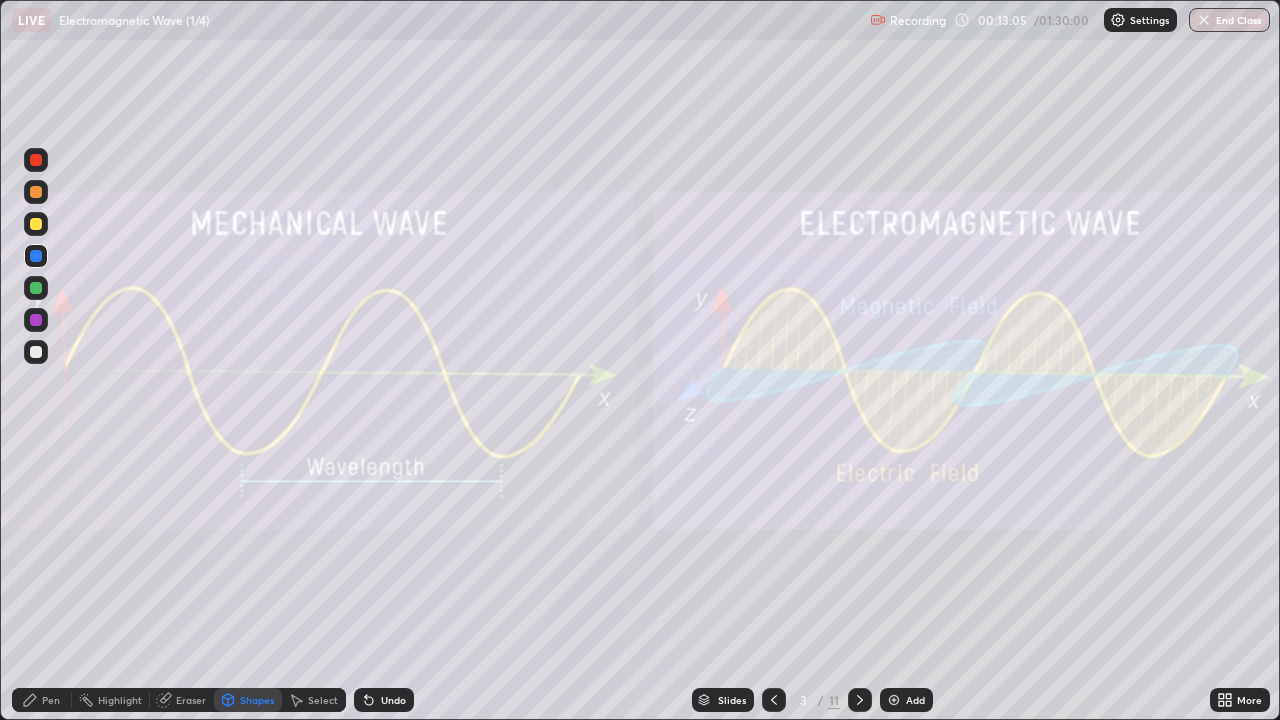 click on "Pen" at bounding box center [51, 700] 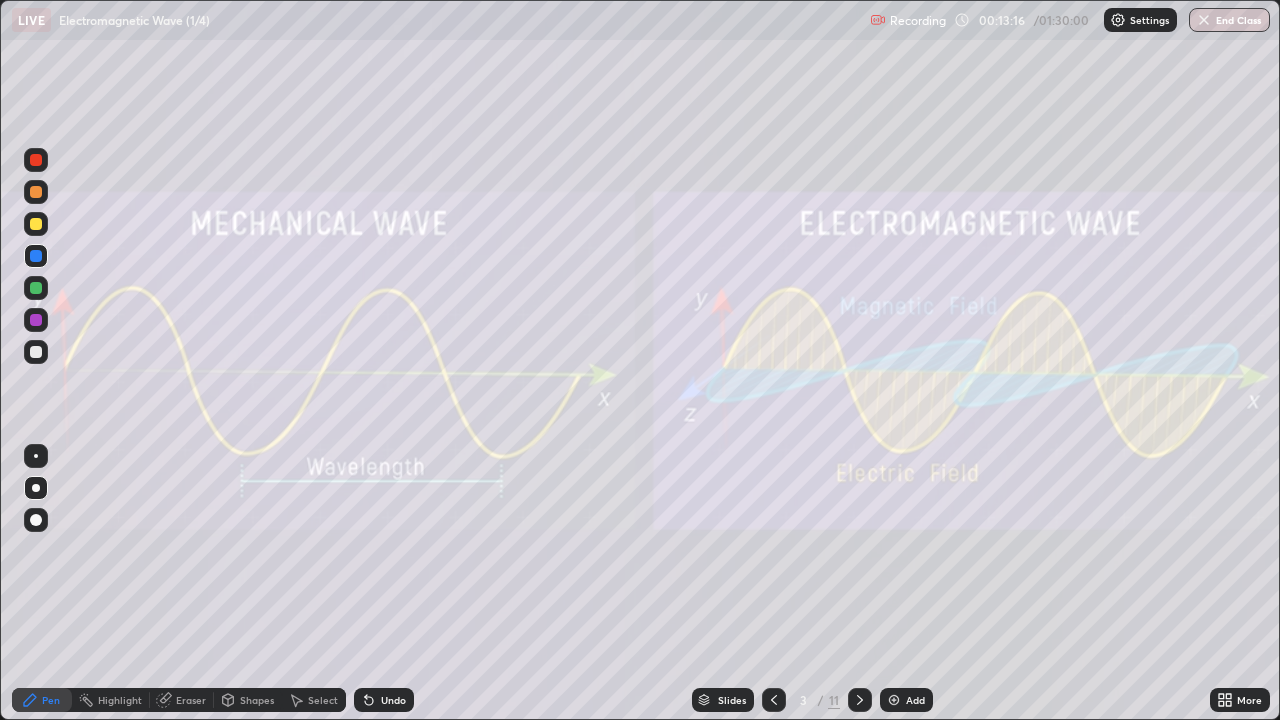 click at bounding box center (36, 224) 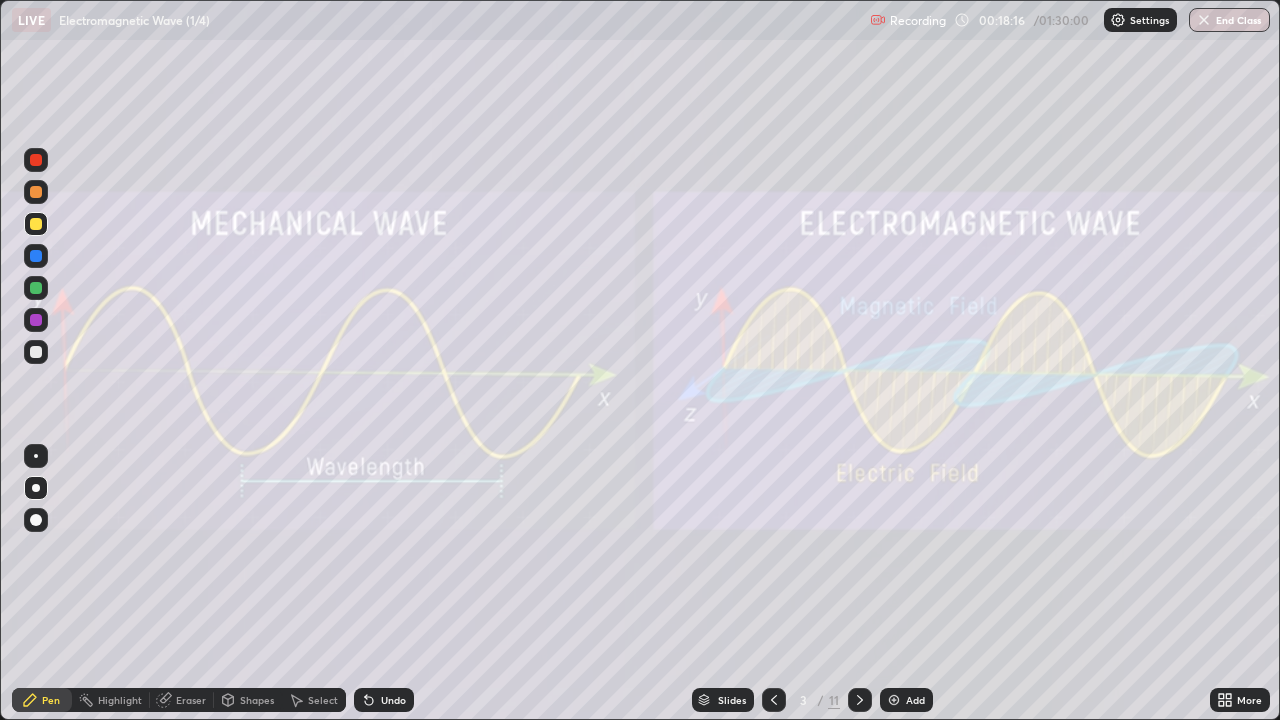 click on "Add" at bounding box center (915, 700) 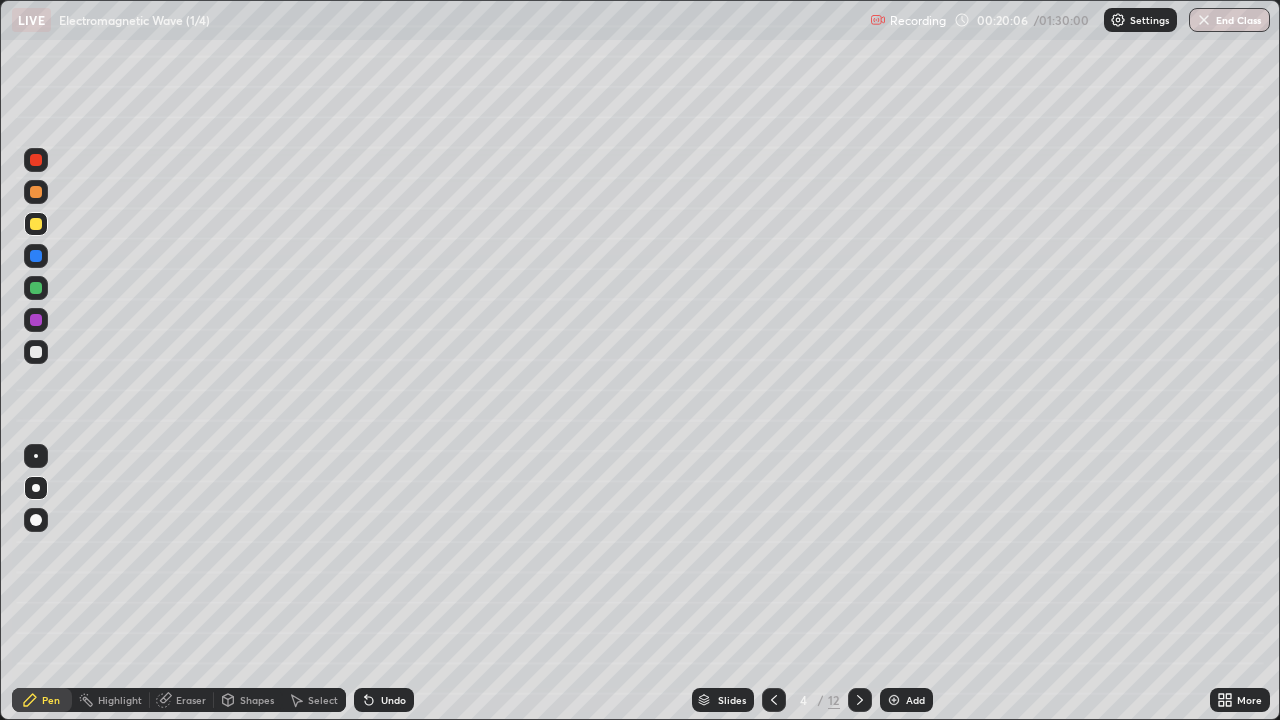 click on "Shapes" at bounding box center (257, 700) 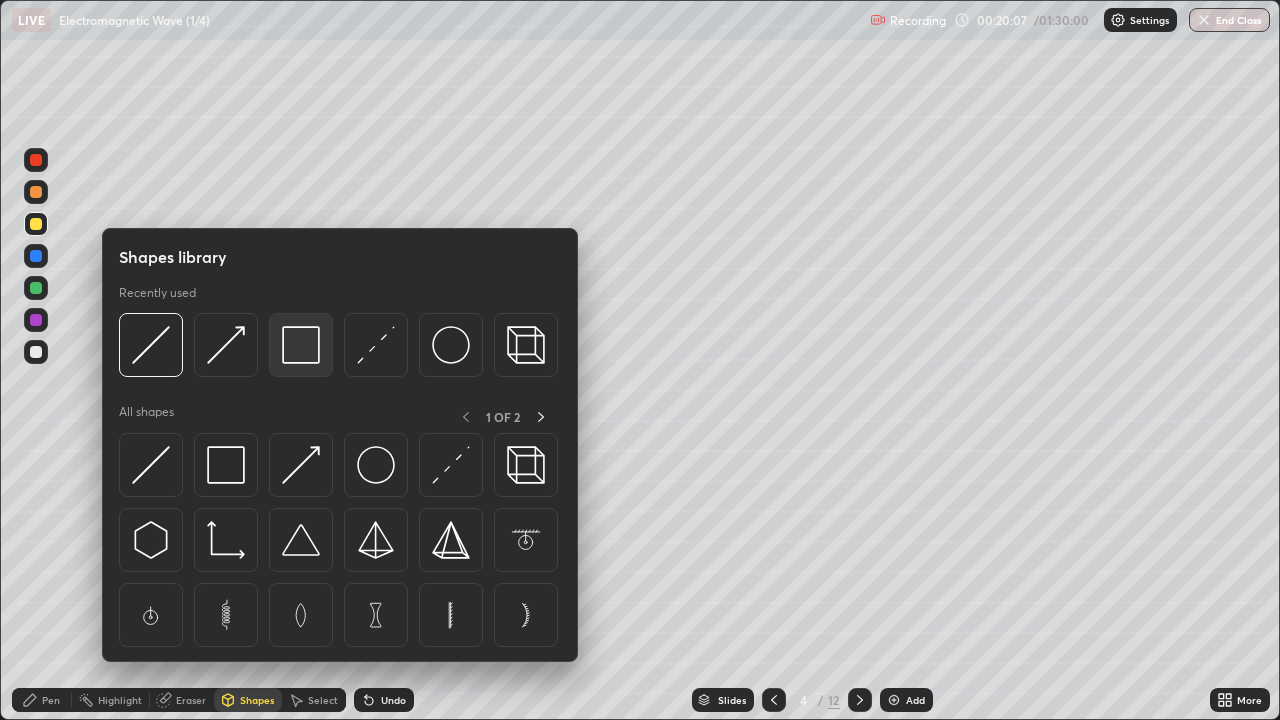click at bounding box center [301, 345] 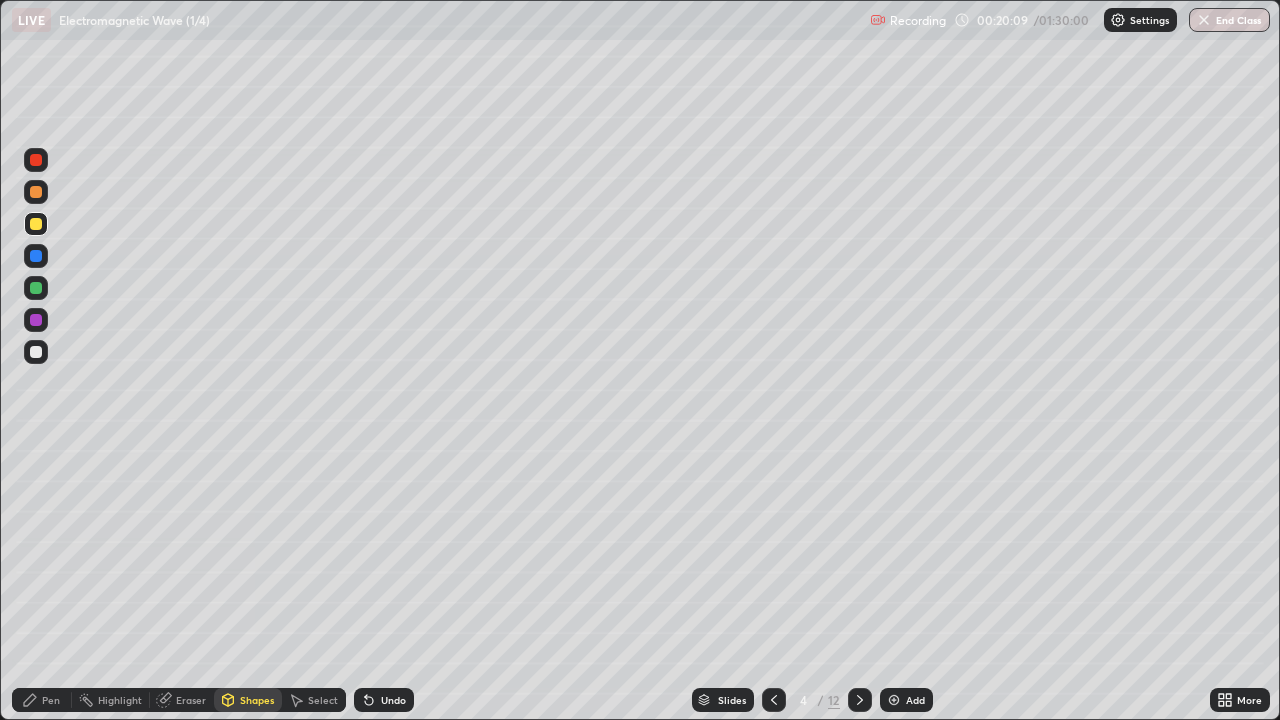 click at bounding box center [36, 352] 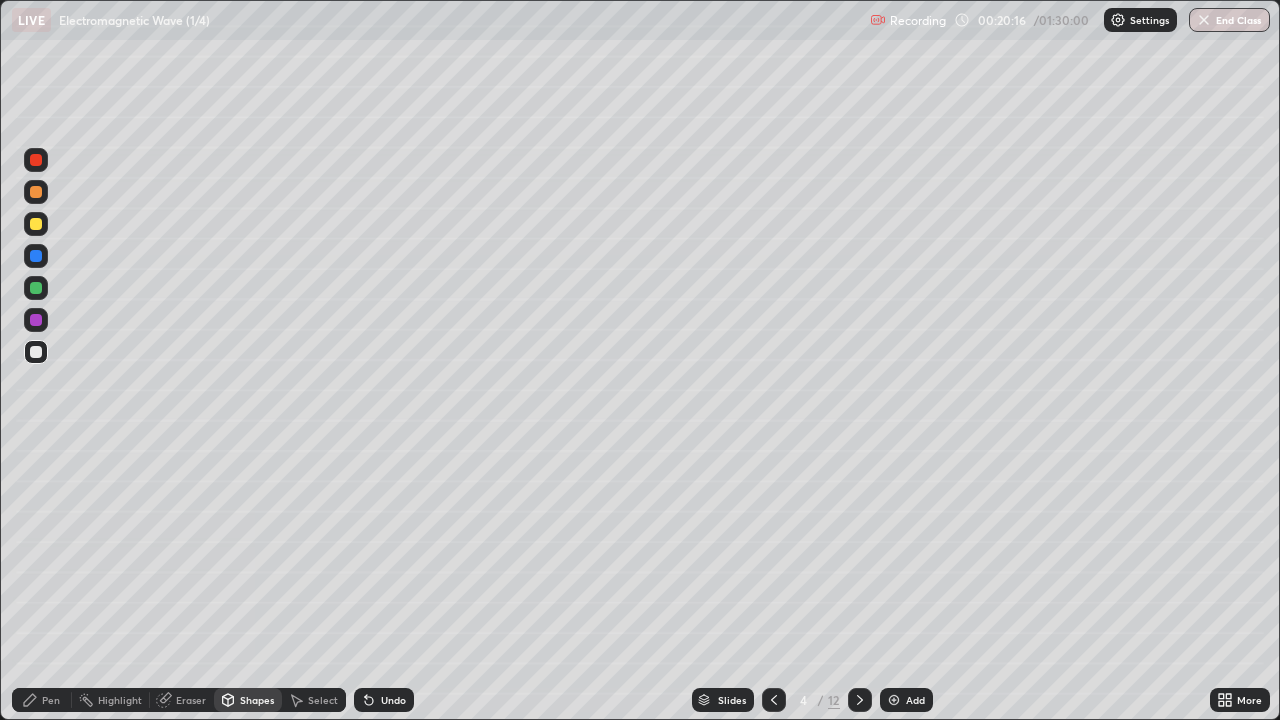 click on "Select" at bounding box center (323, 700) 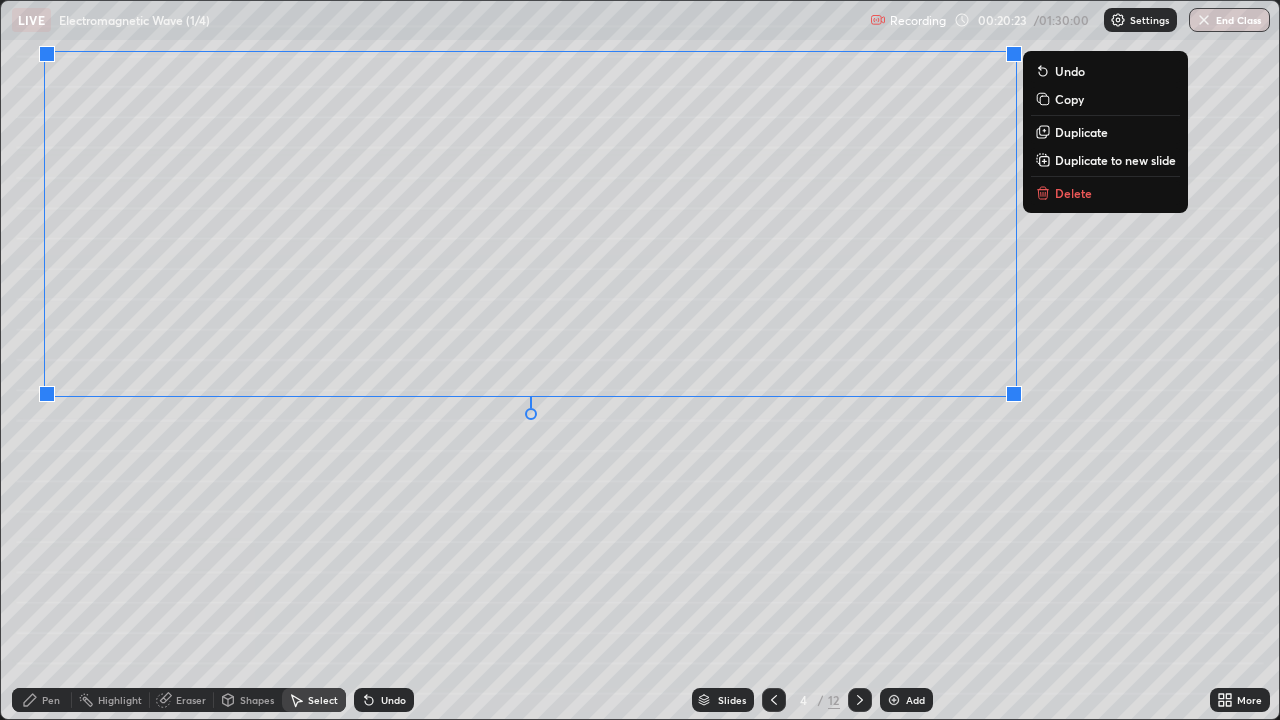 click on "0 ° Undo Copy Duplicate Duplicate to new slide Delete" at bounding box center (640, 360) 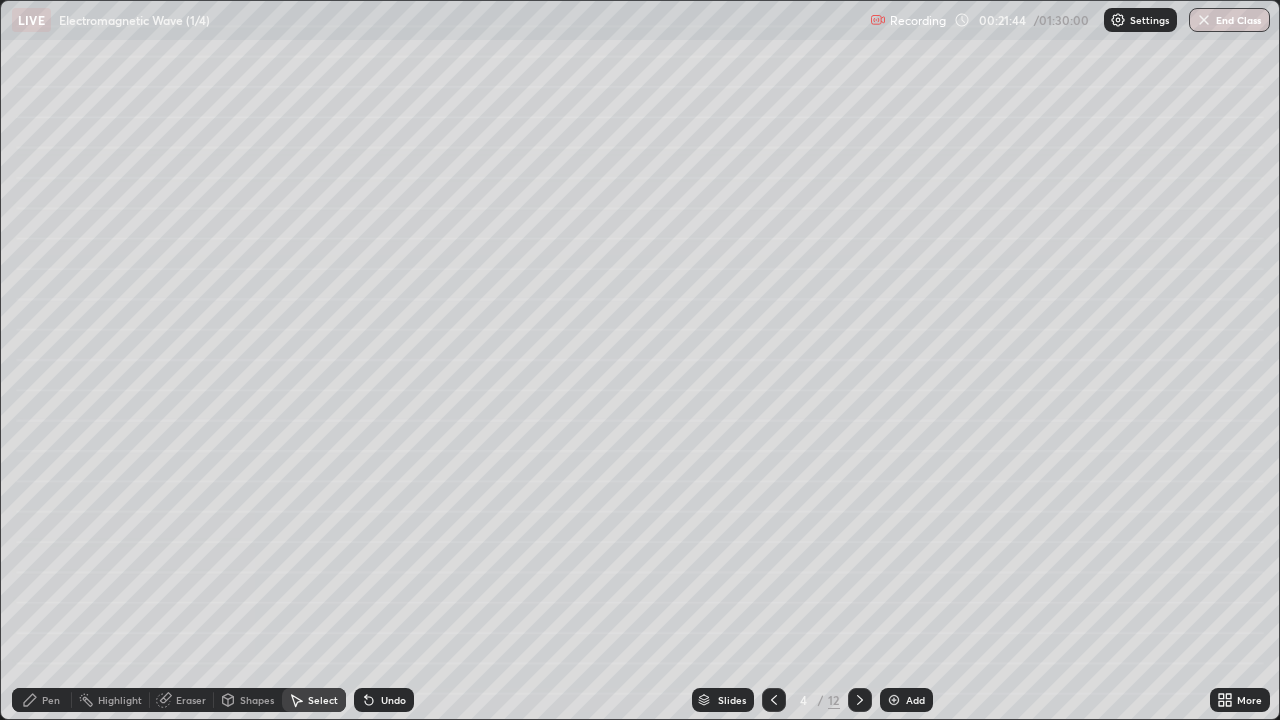 click on "Pen" at bounding box center [51, 700] 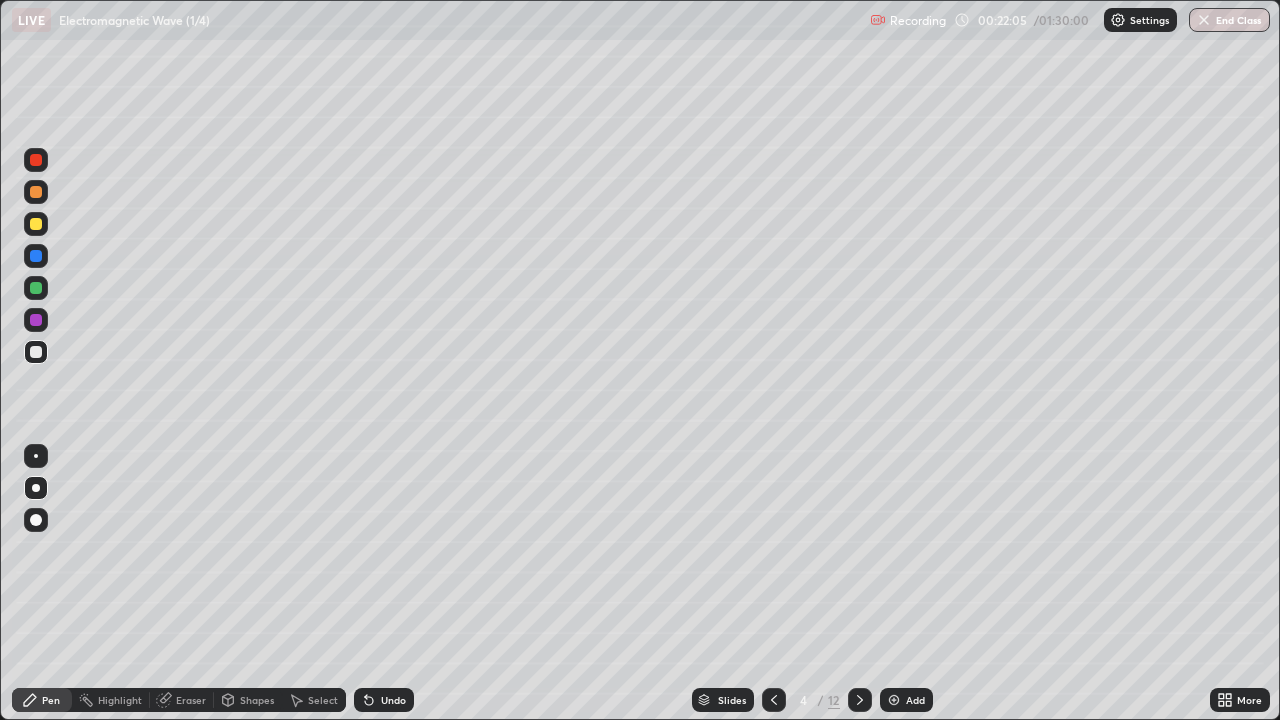 click on "Shapes" at bounding box center [257, 700] 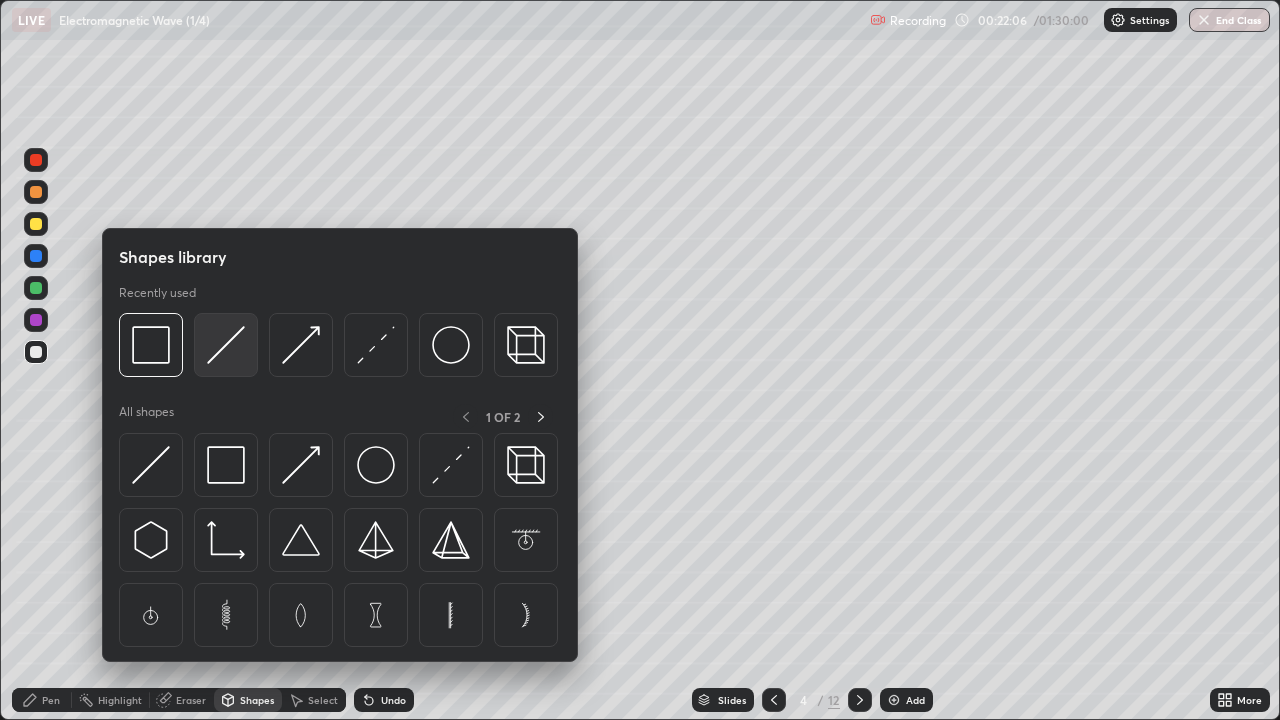 click at bounding box center (226, 345) 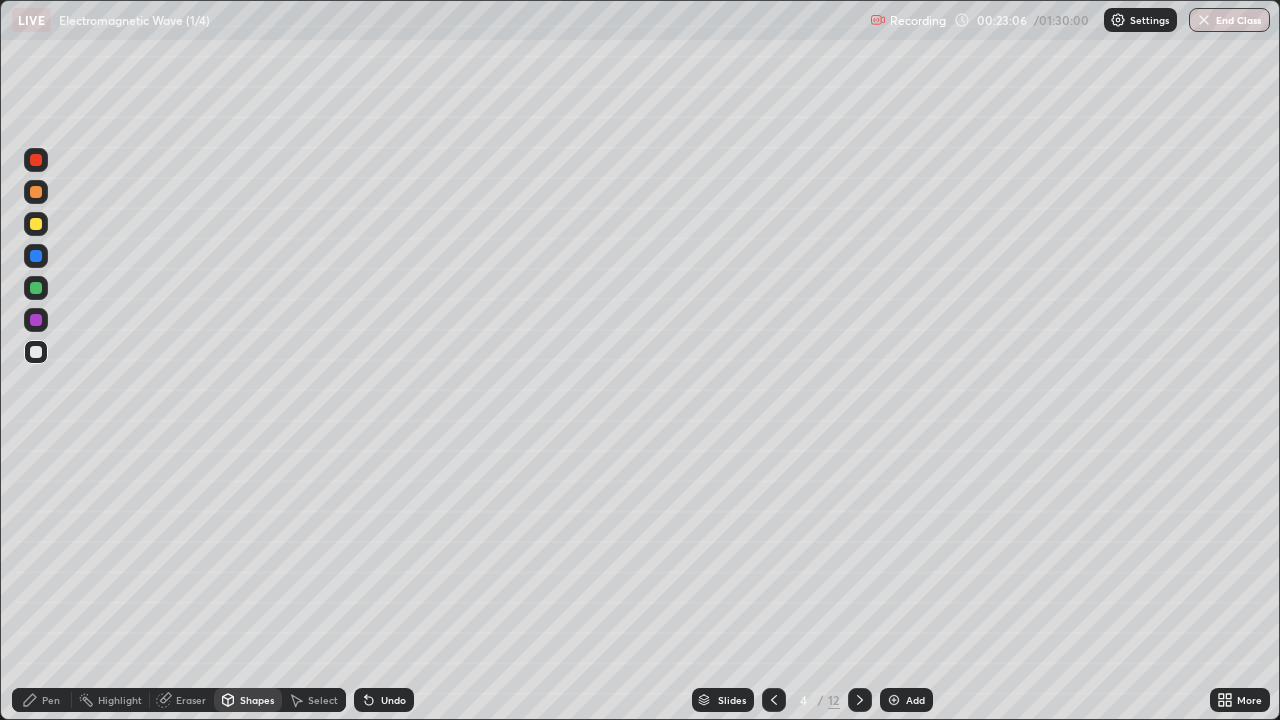 click on "Shapes" at bounding box center [257, 700] 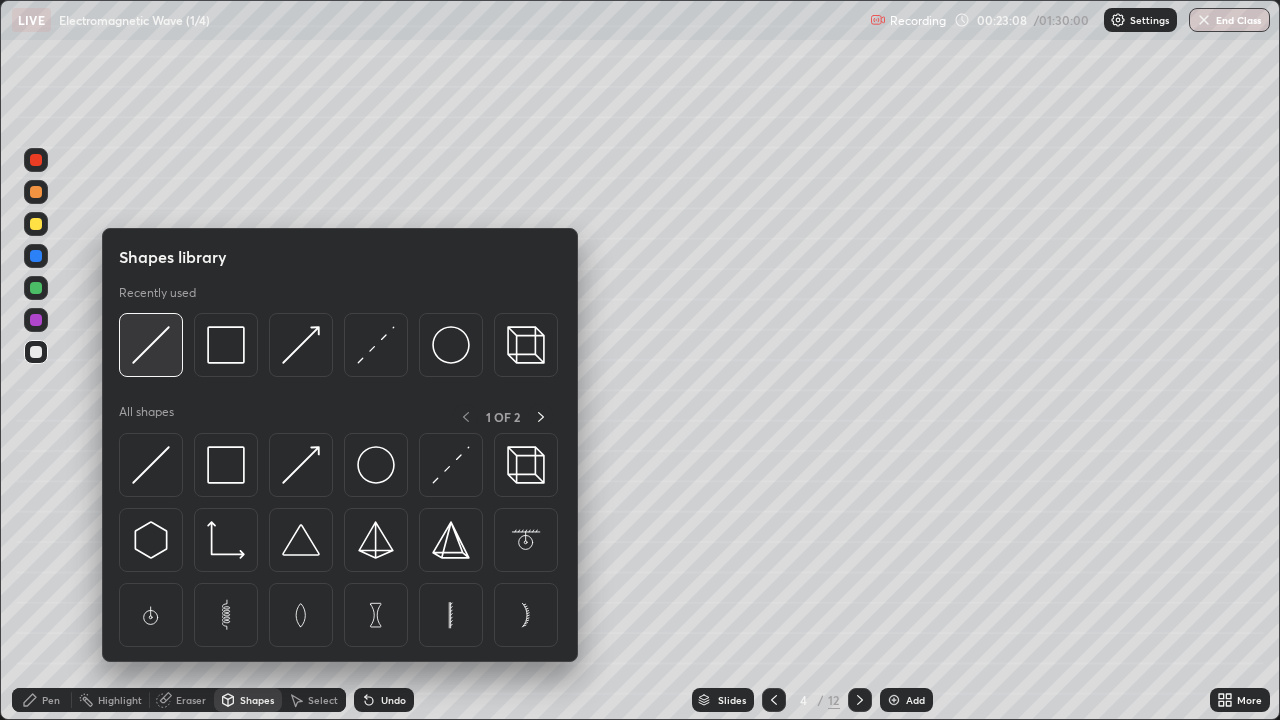 click at bounding box center (151, 345) 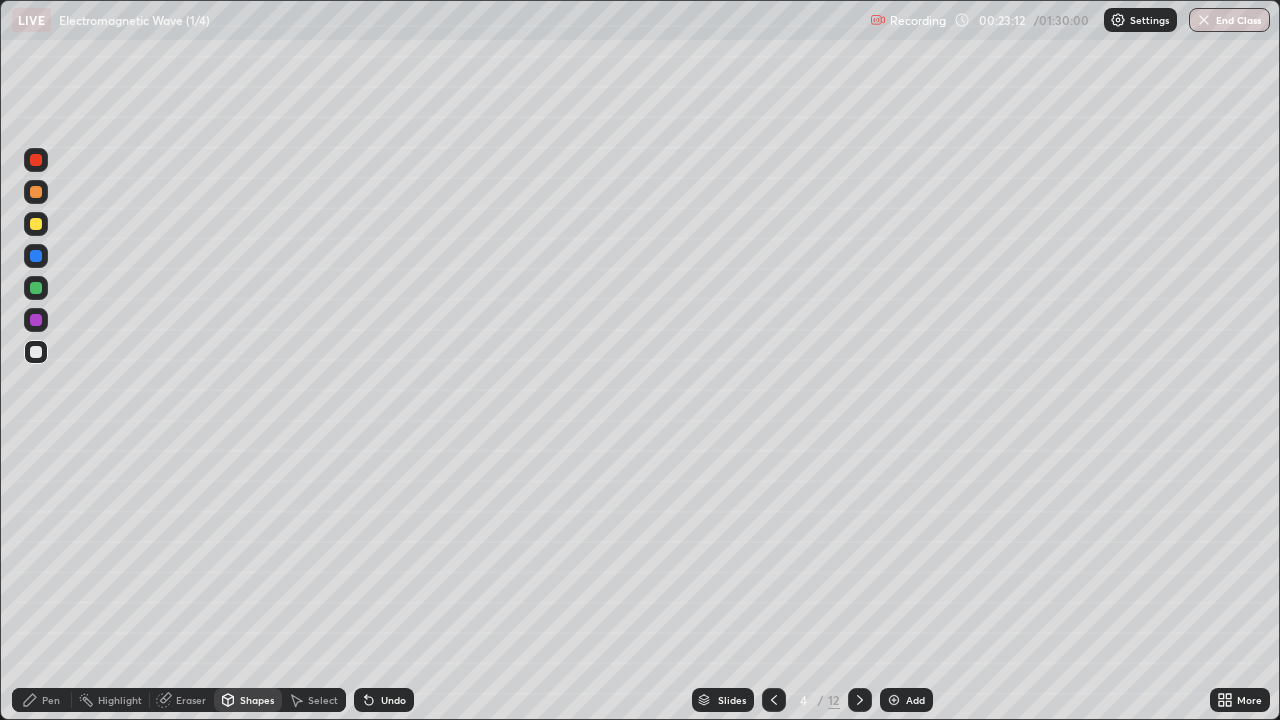 click at bounding box center (36, 256) 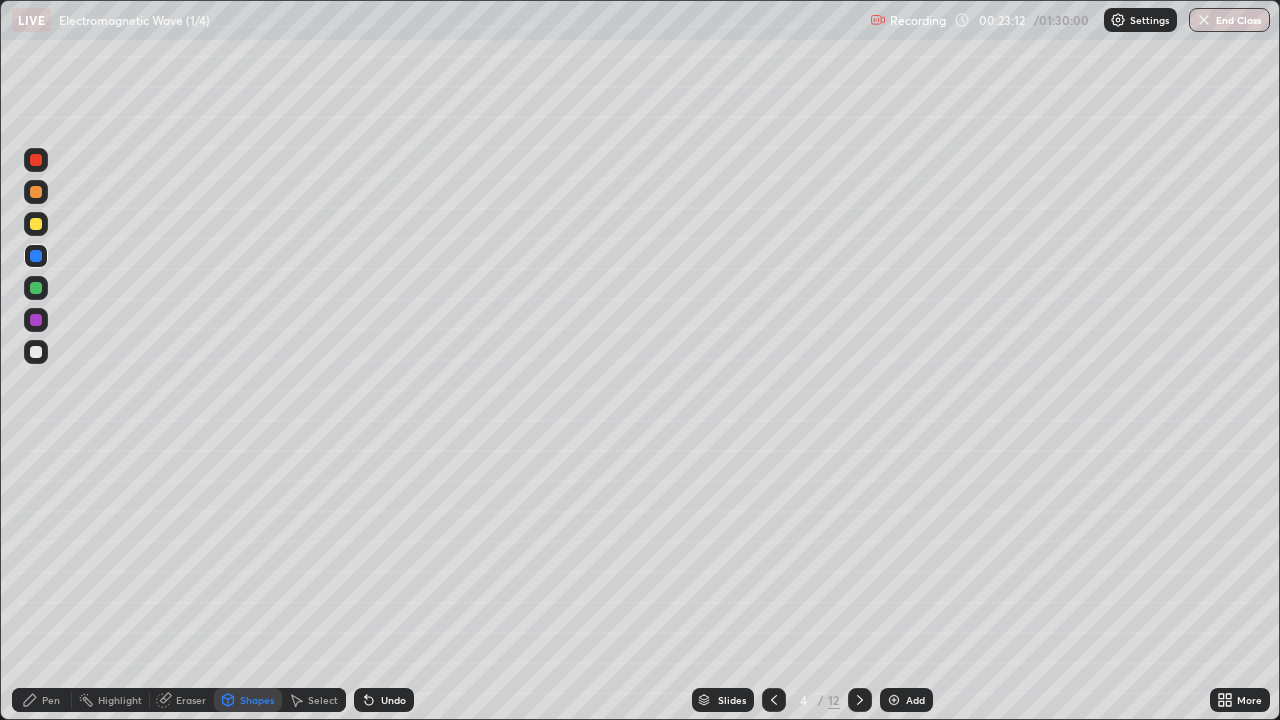 click at bounding box center (36, 288) 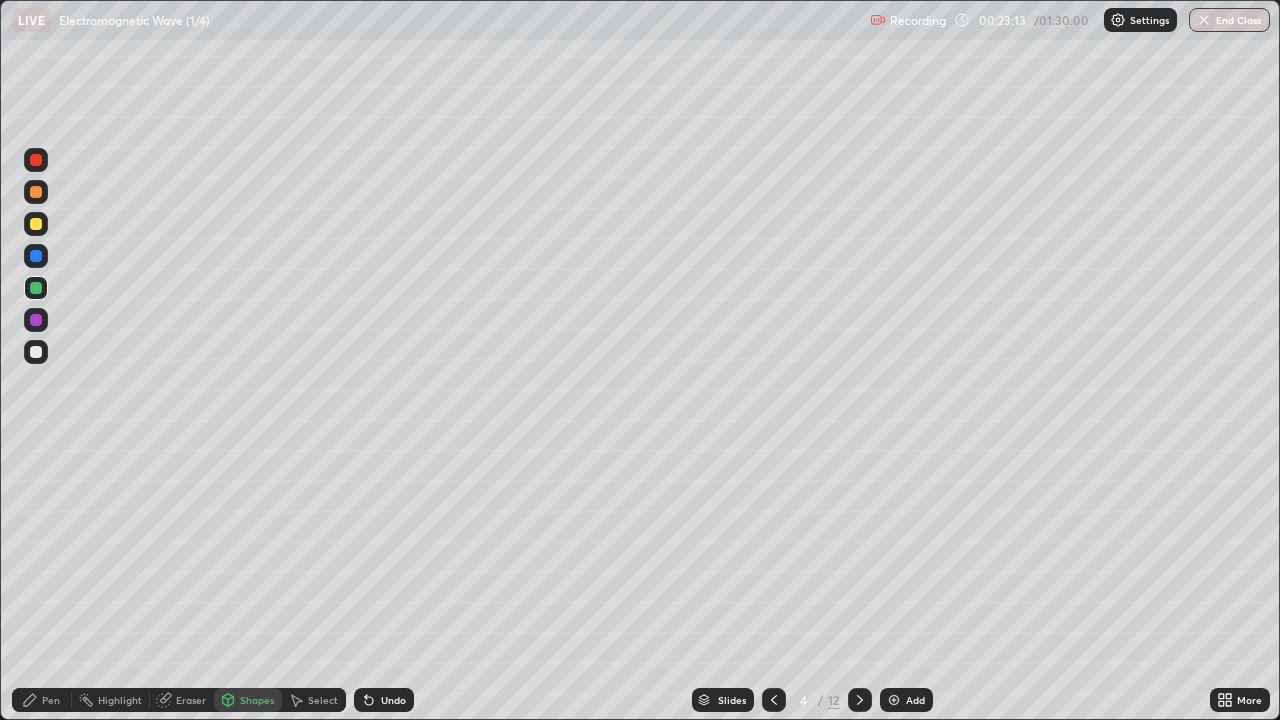 click on "Shapes" at bounding box center (257, 700) 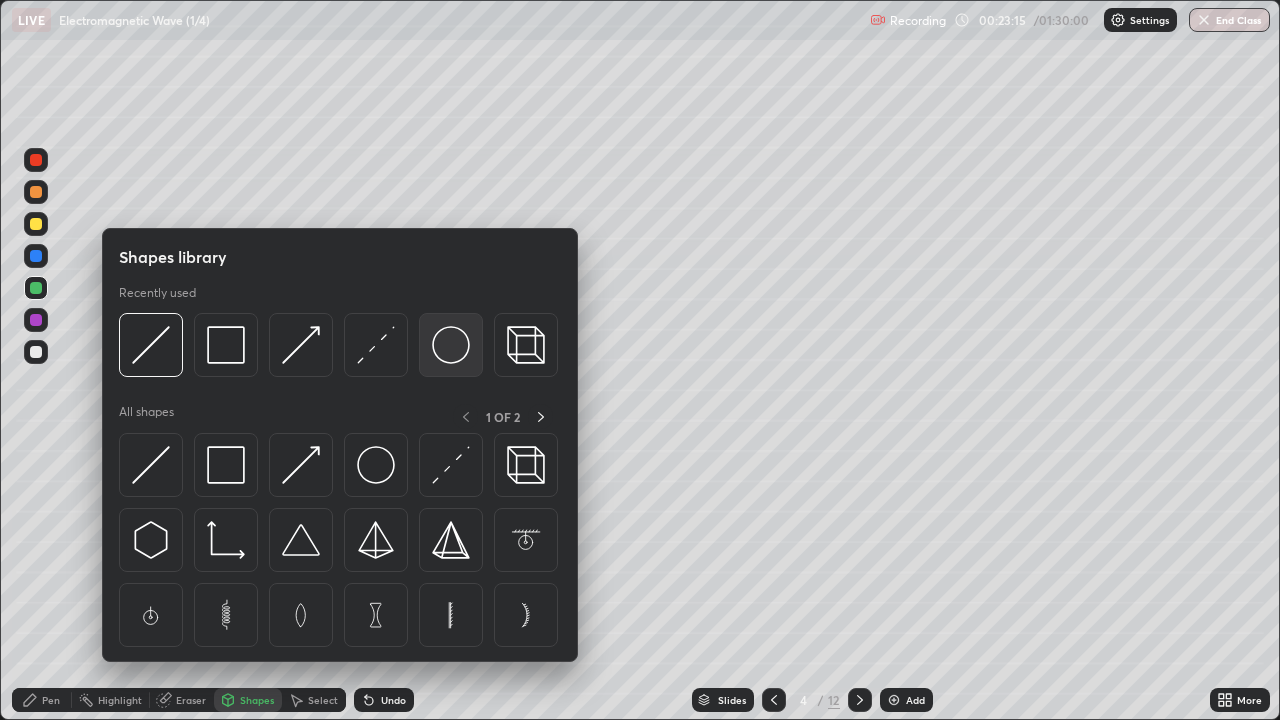 click at bounding box center [451, 345] 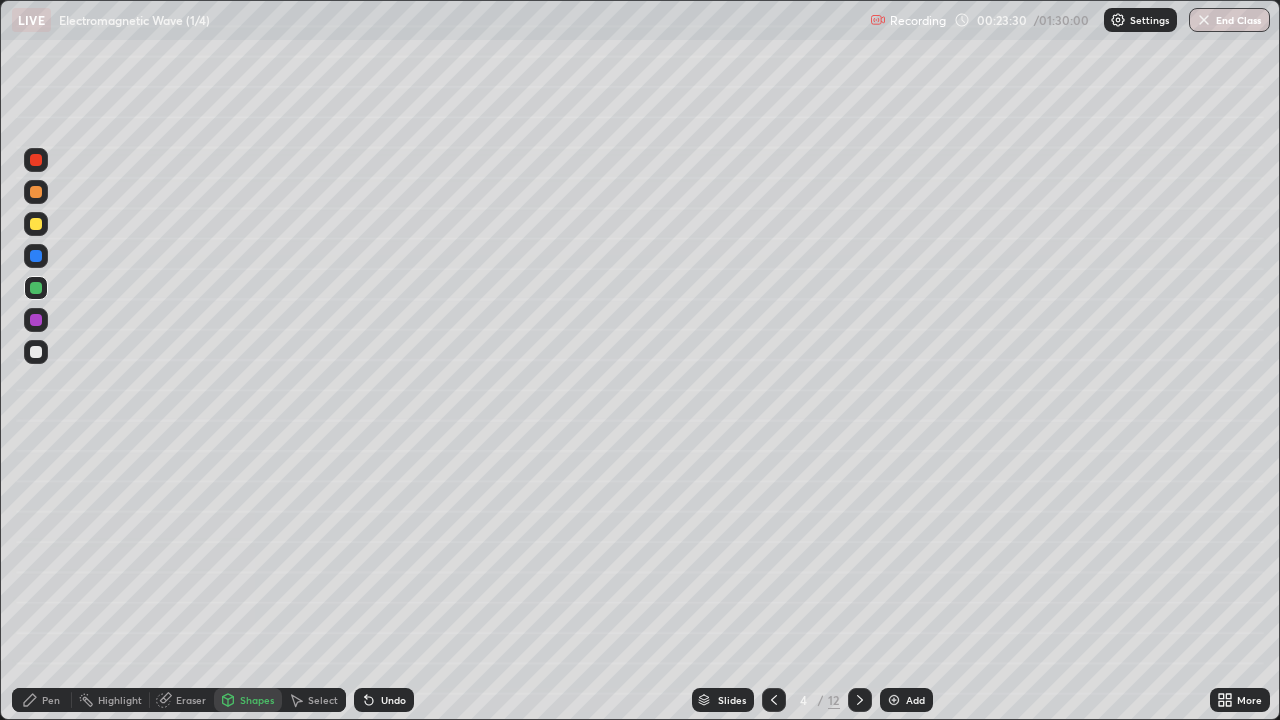 click on "Shapes" at bounding box center [257, 700] 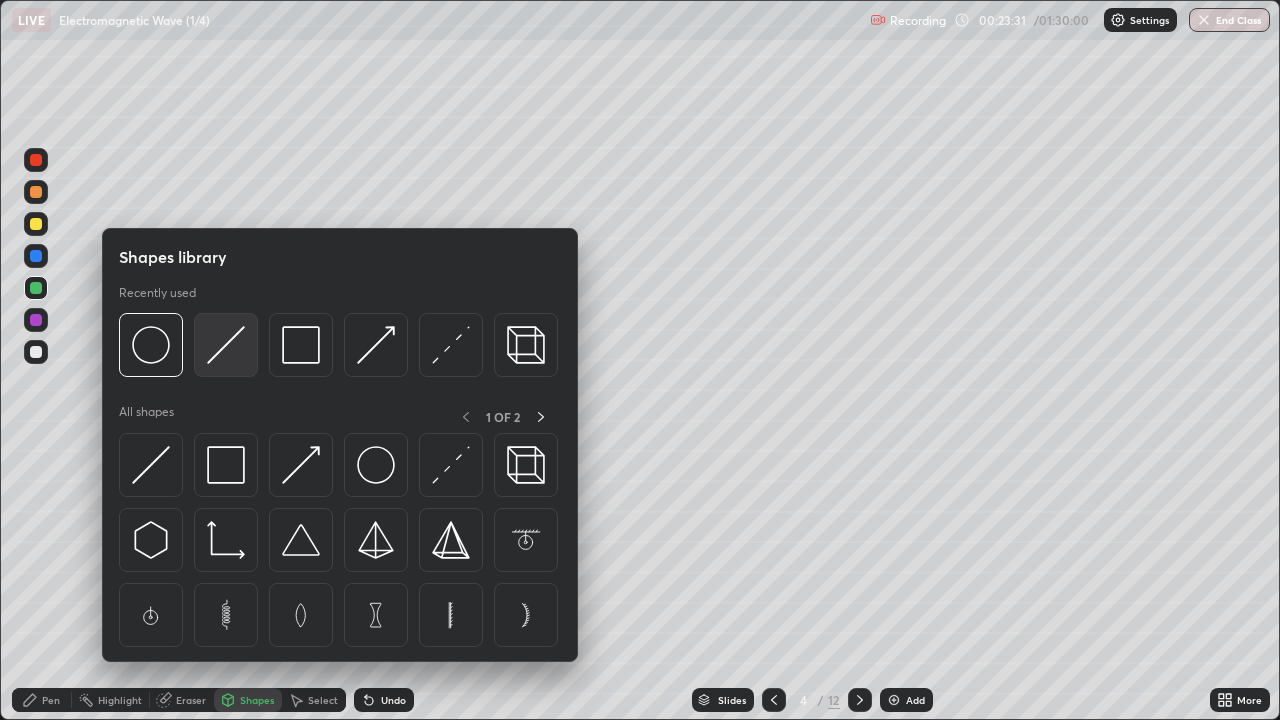 click at bounding box center [226, 345] 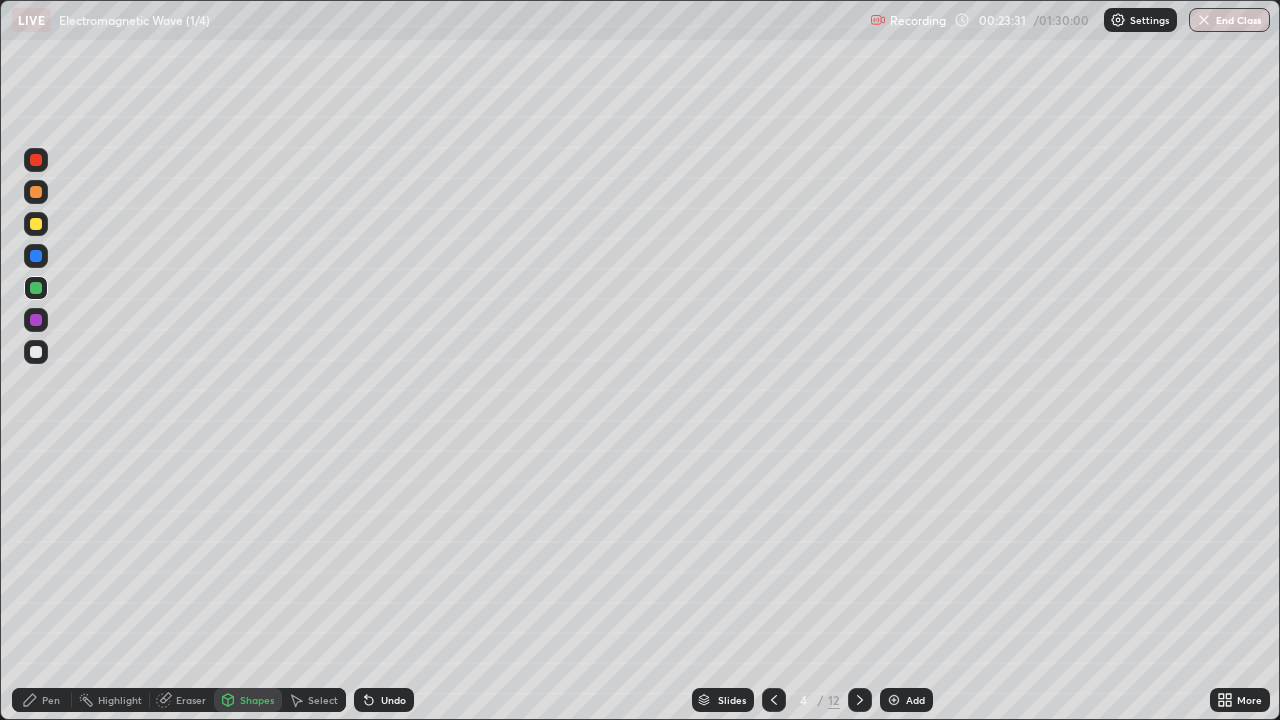 click at bounding box center [36, 352] 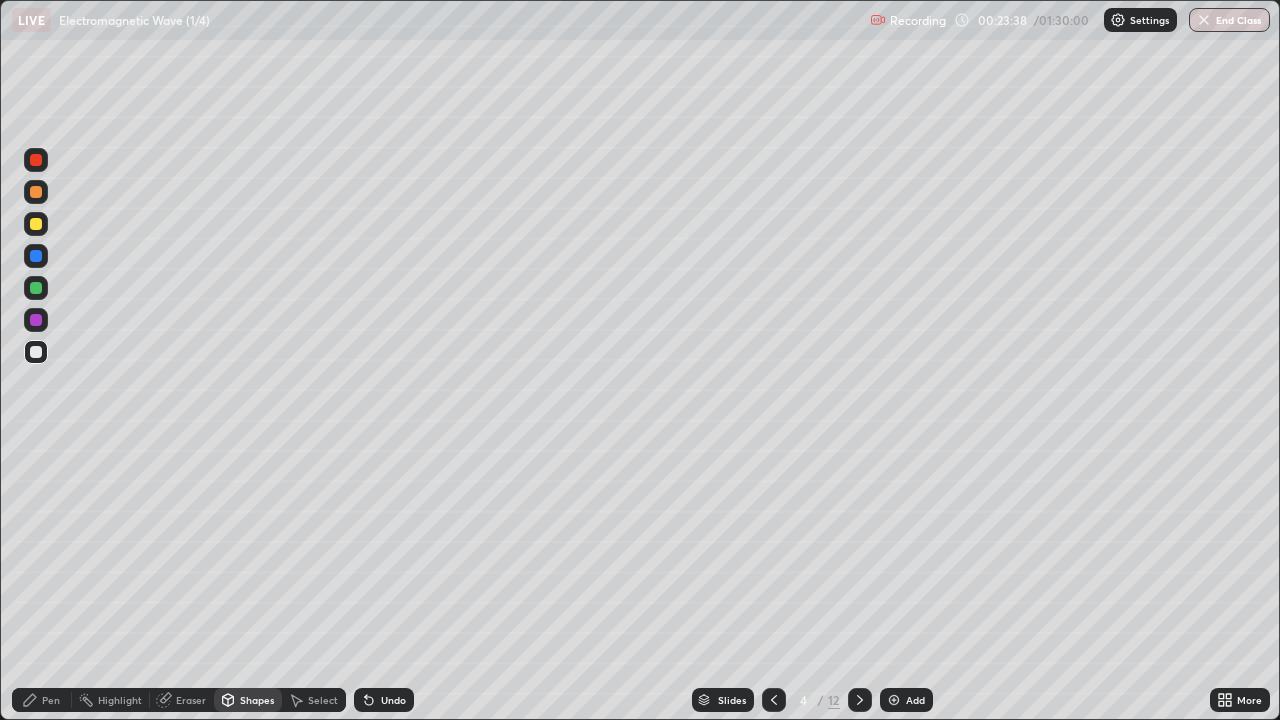 click on "Pen" at bounding box center [51, 700] 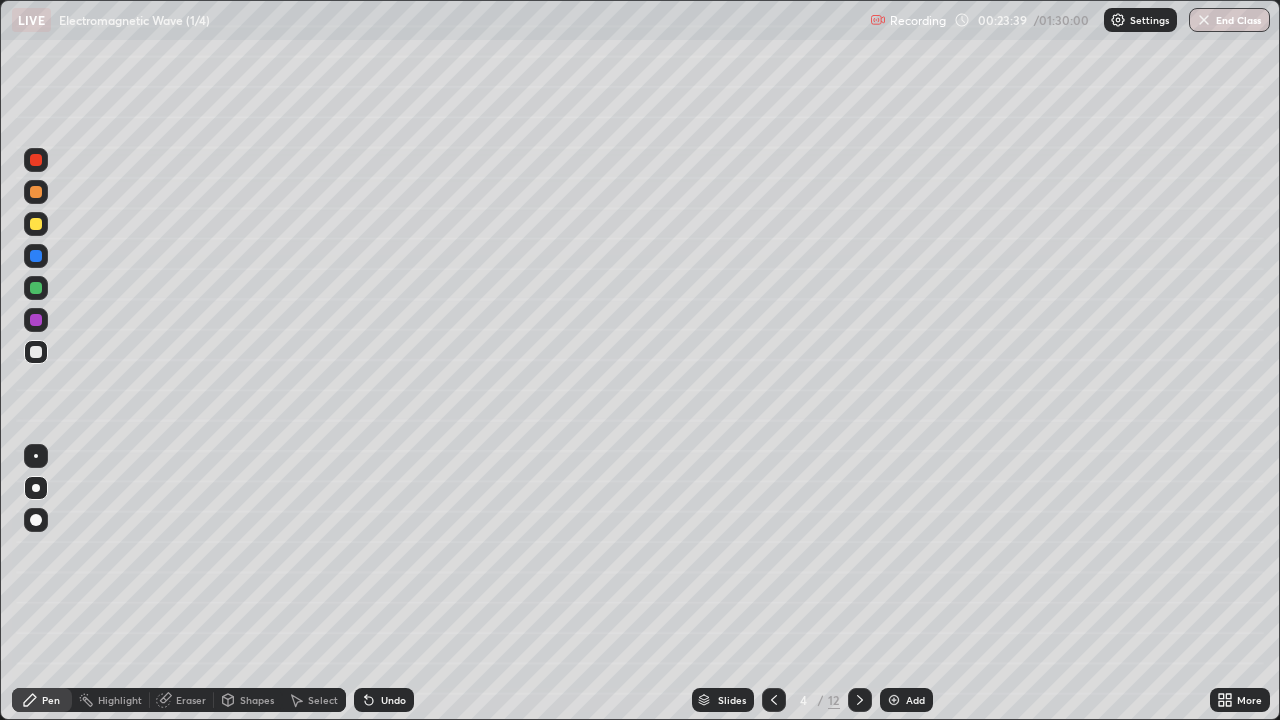 click at bounding box center (36, 224) 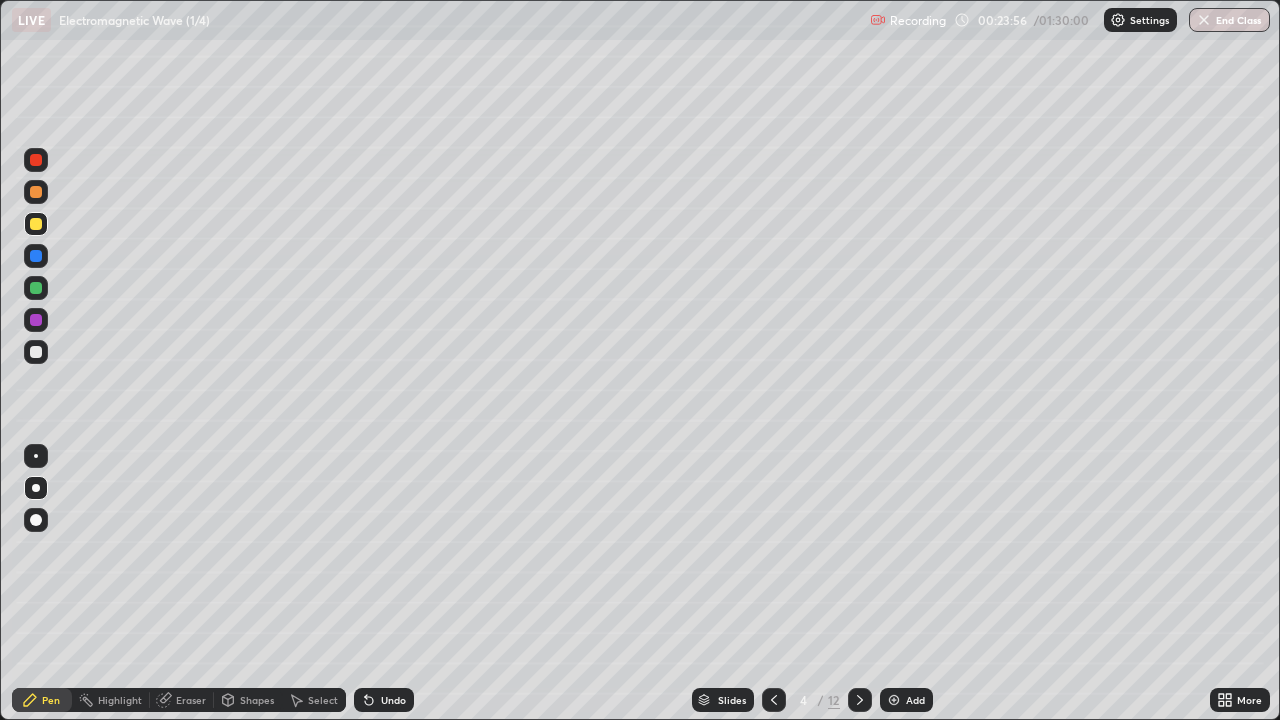 click on "Shapes" at bounding box center [257, 700] 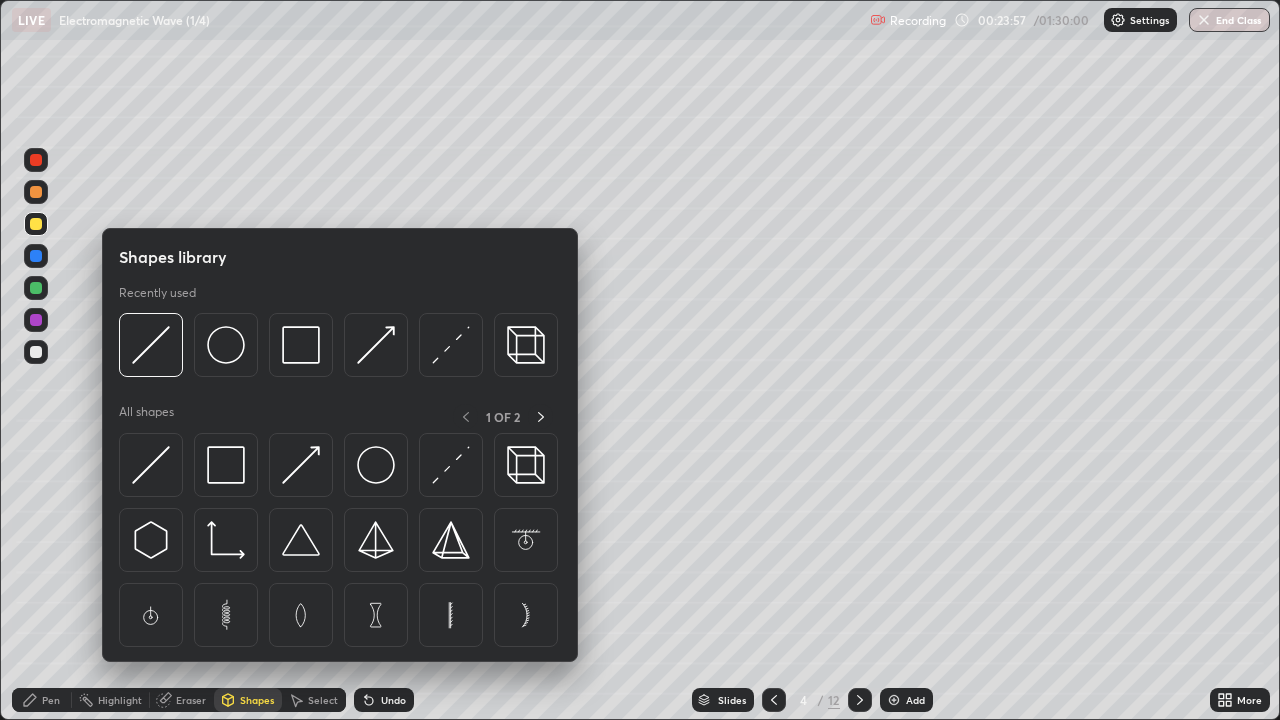 click on "Eraser" at bounding box center [191, 700] 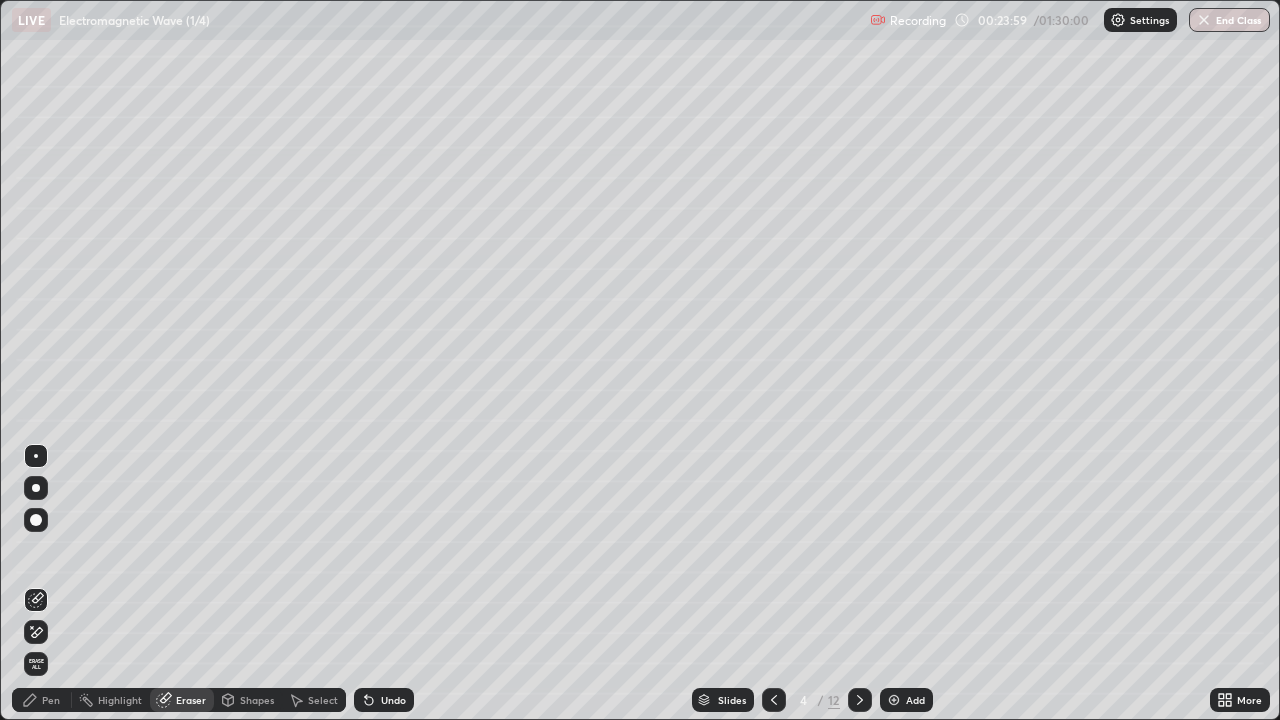 click on "Pen" at bounding box center (51, 700) 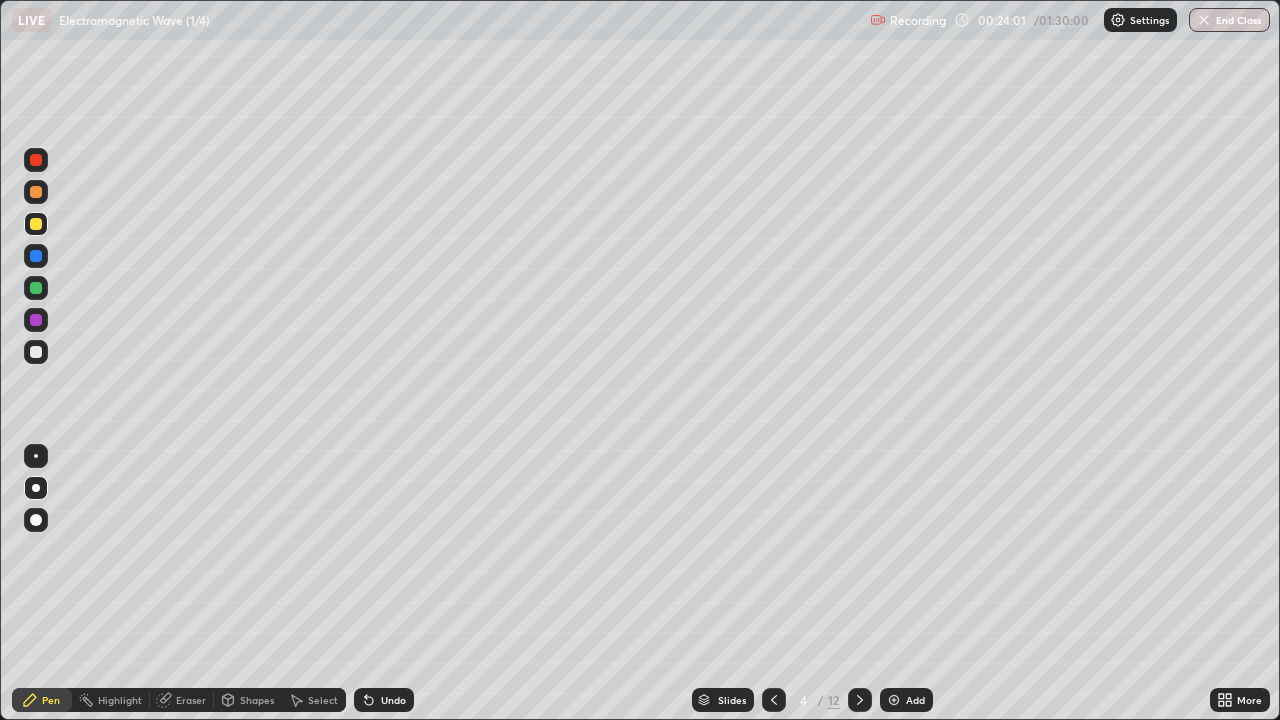 click on "Shapes" at bounding box center [257, 700] 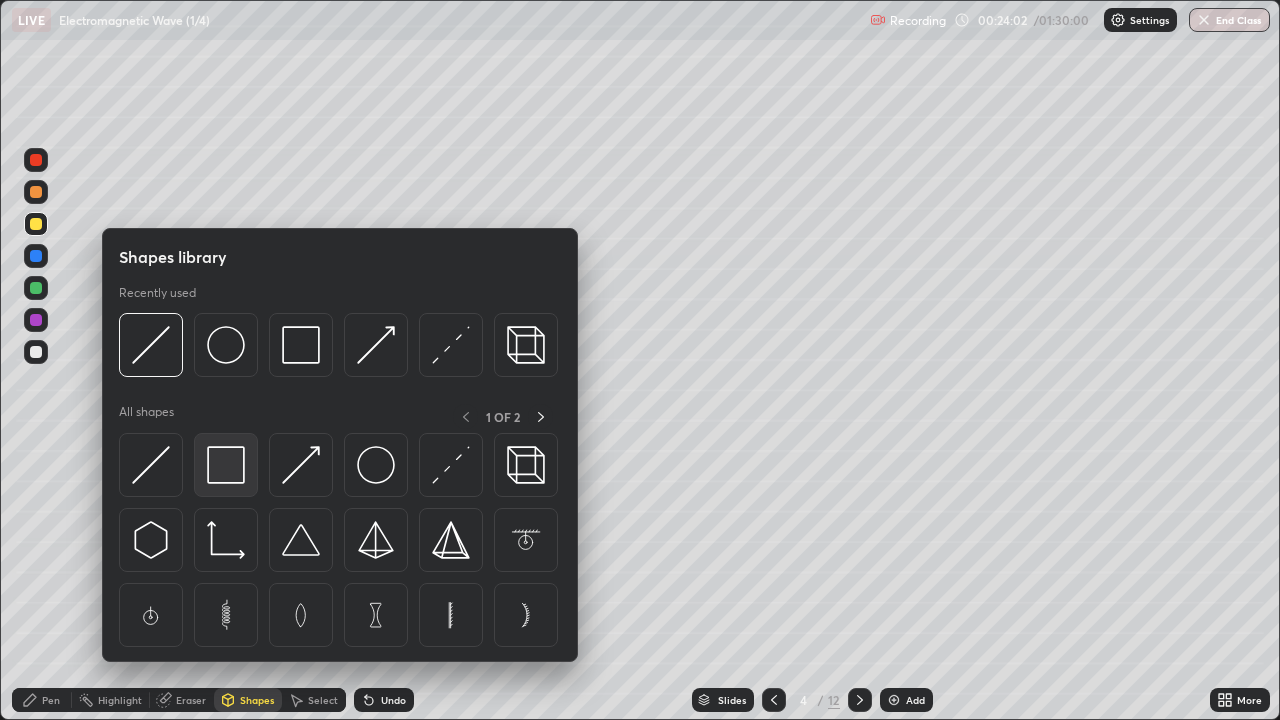 click at bounding box center (226, 465) 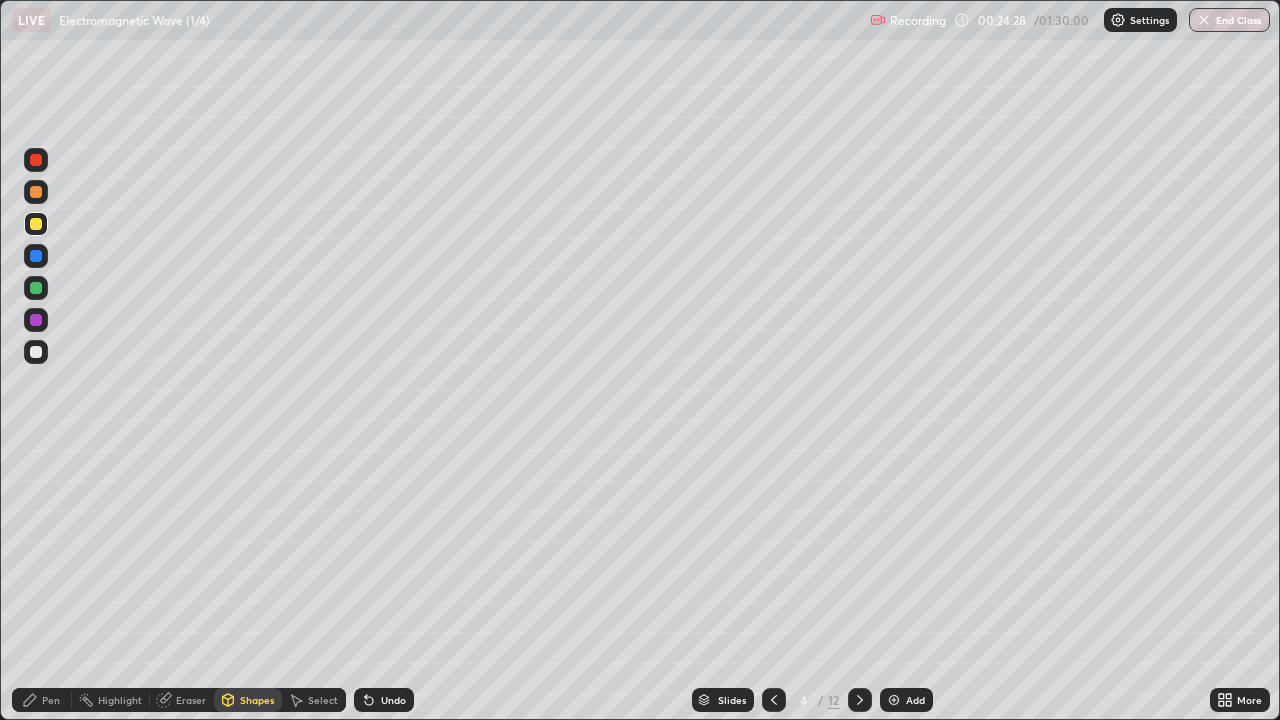 click at bounding box center (36, 352) 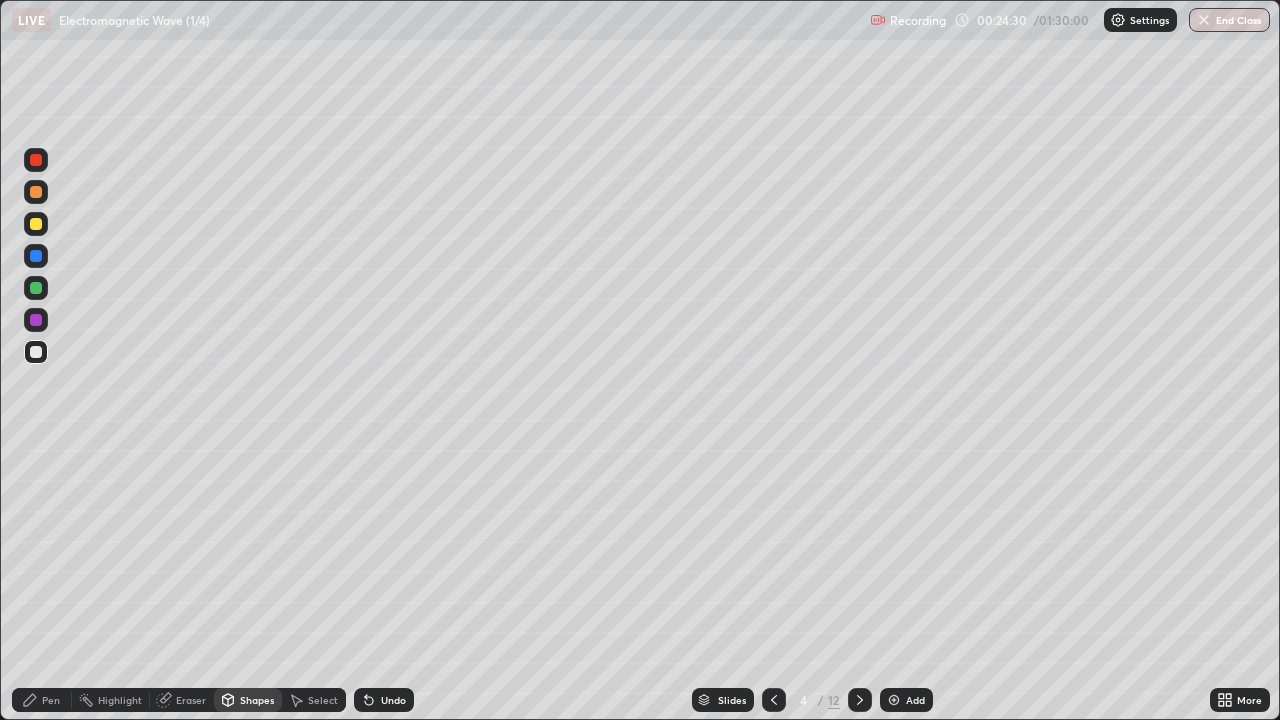 click on "Undo" at bounding box center [384, 700] 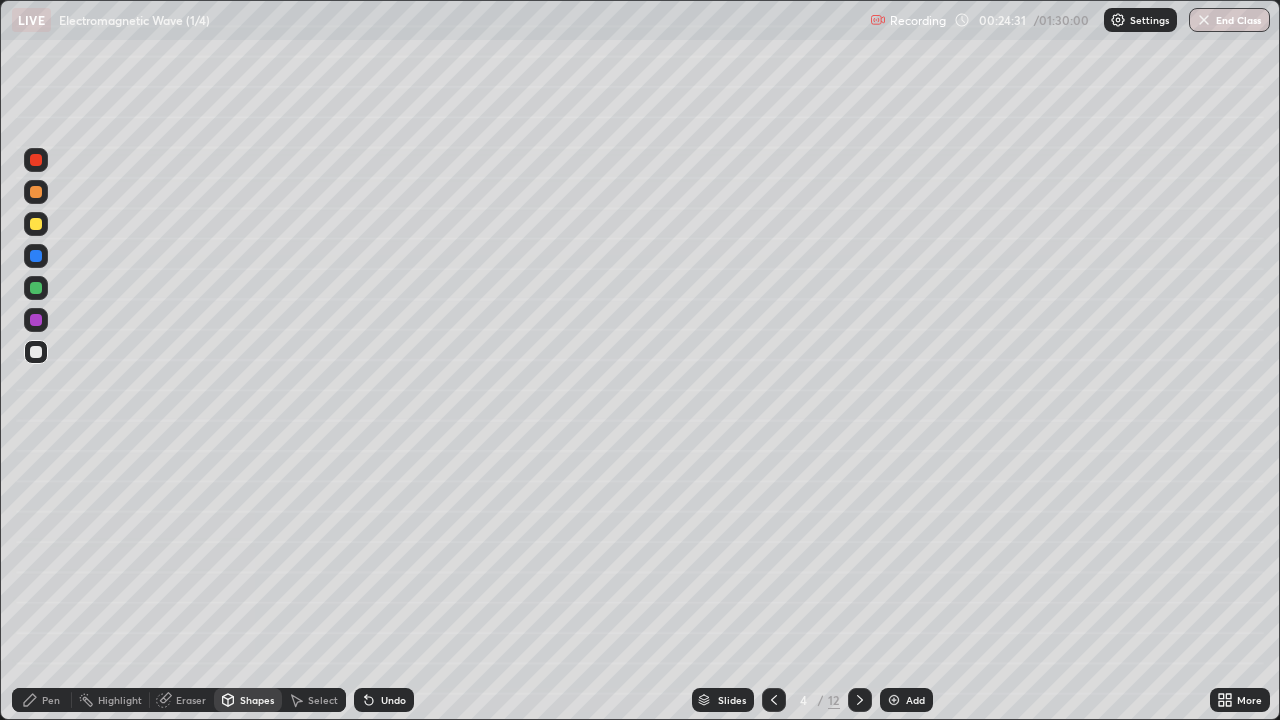 click on "Pen" at bounding box center (51, 700) 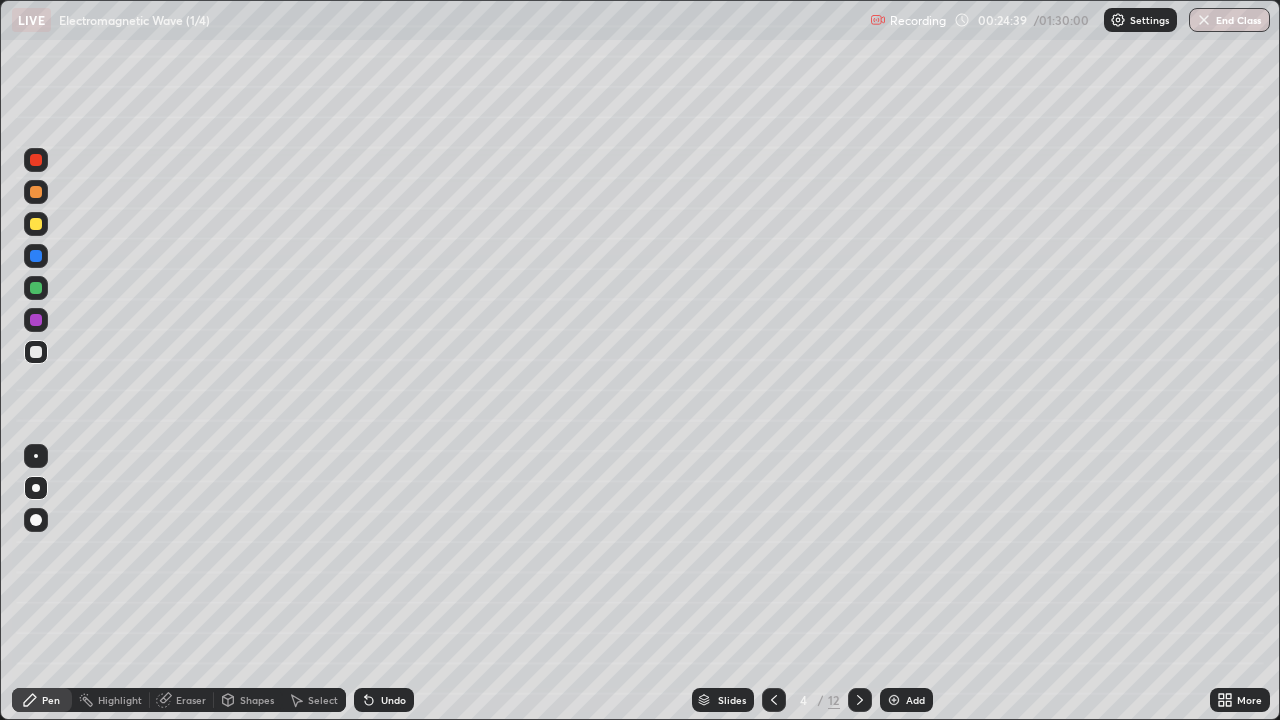 click at bounding box center (36, 288) 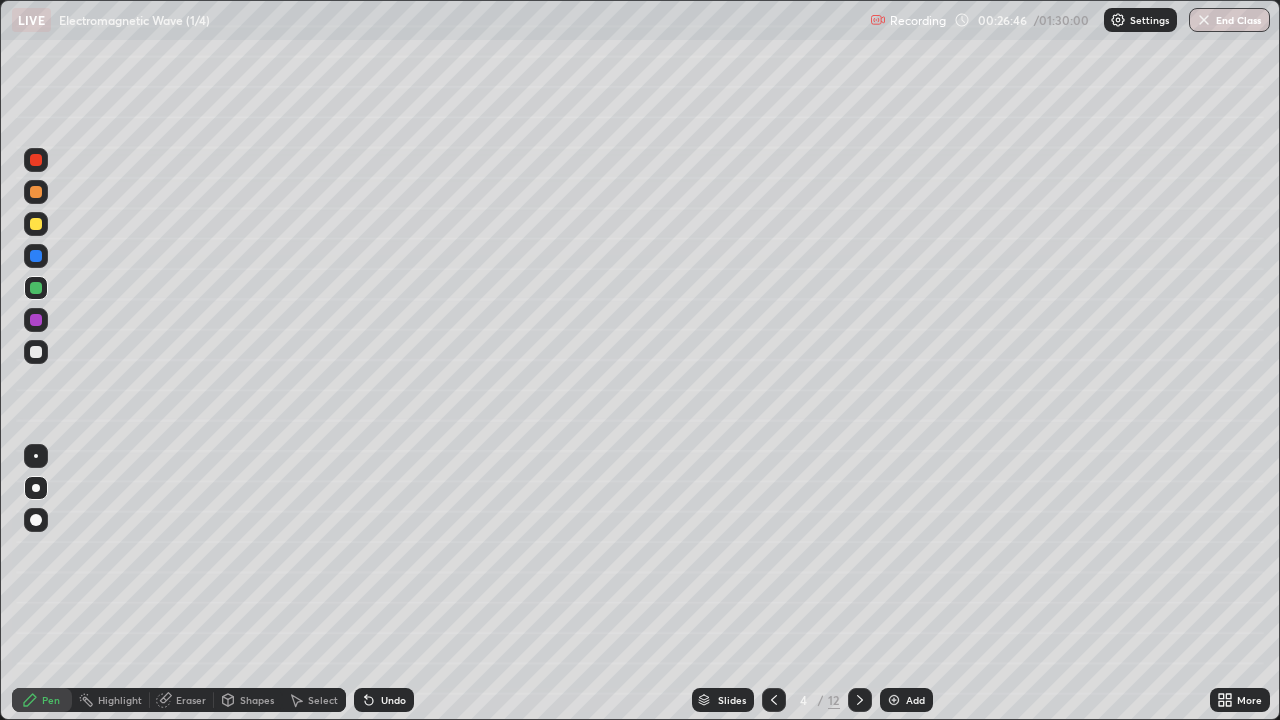 click on "/" at bounding box center [821, 700] 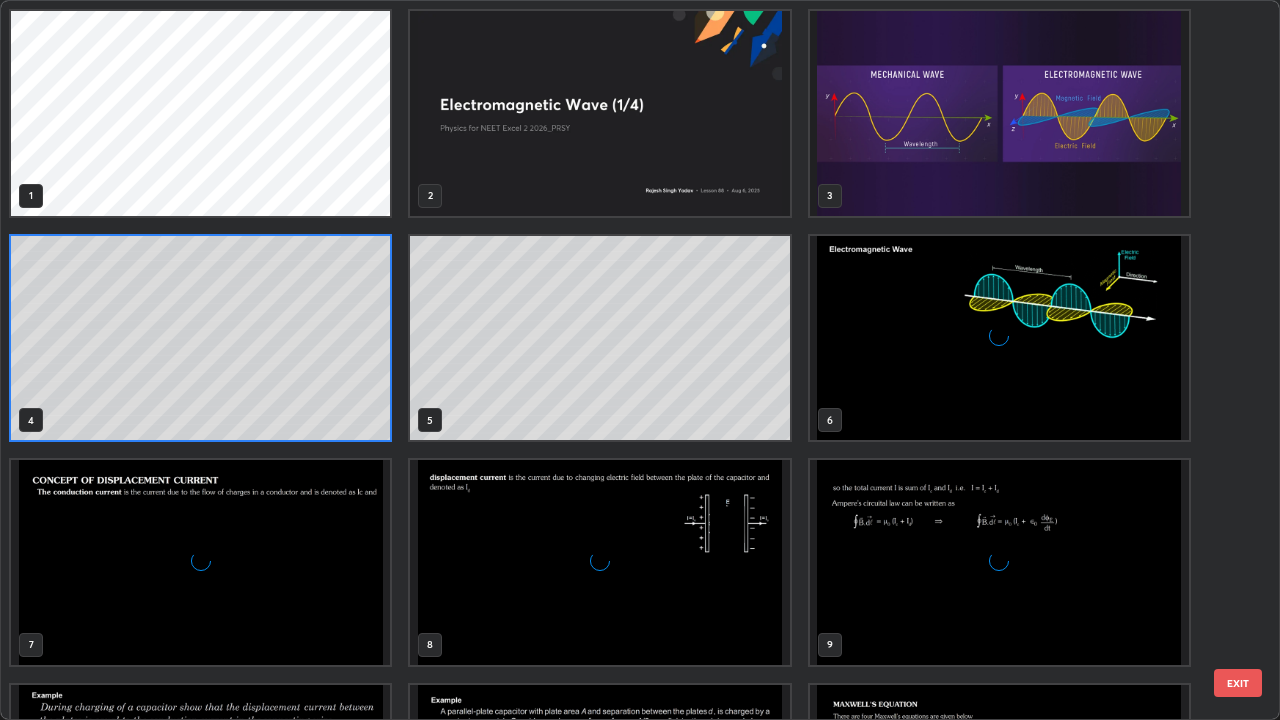 scroll, scrollTop: 7, scrollLeft: 11, axis: both 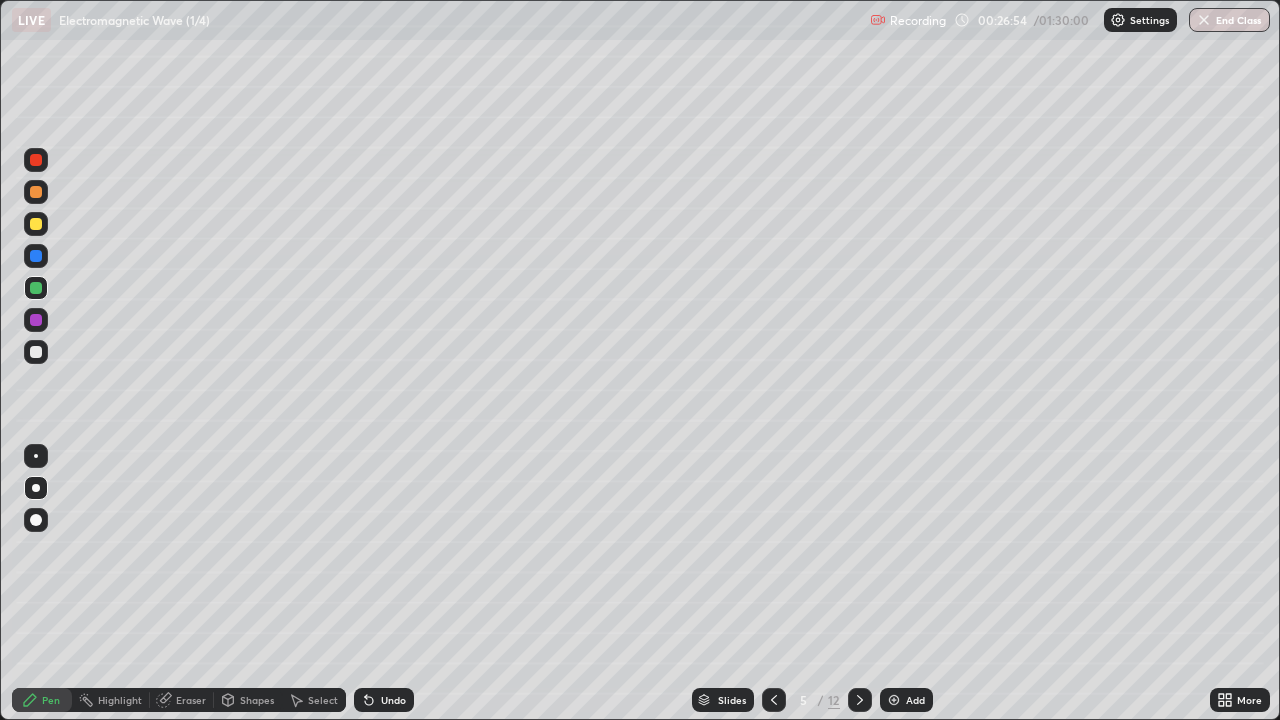click 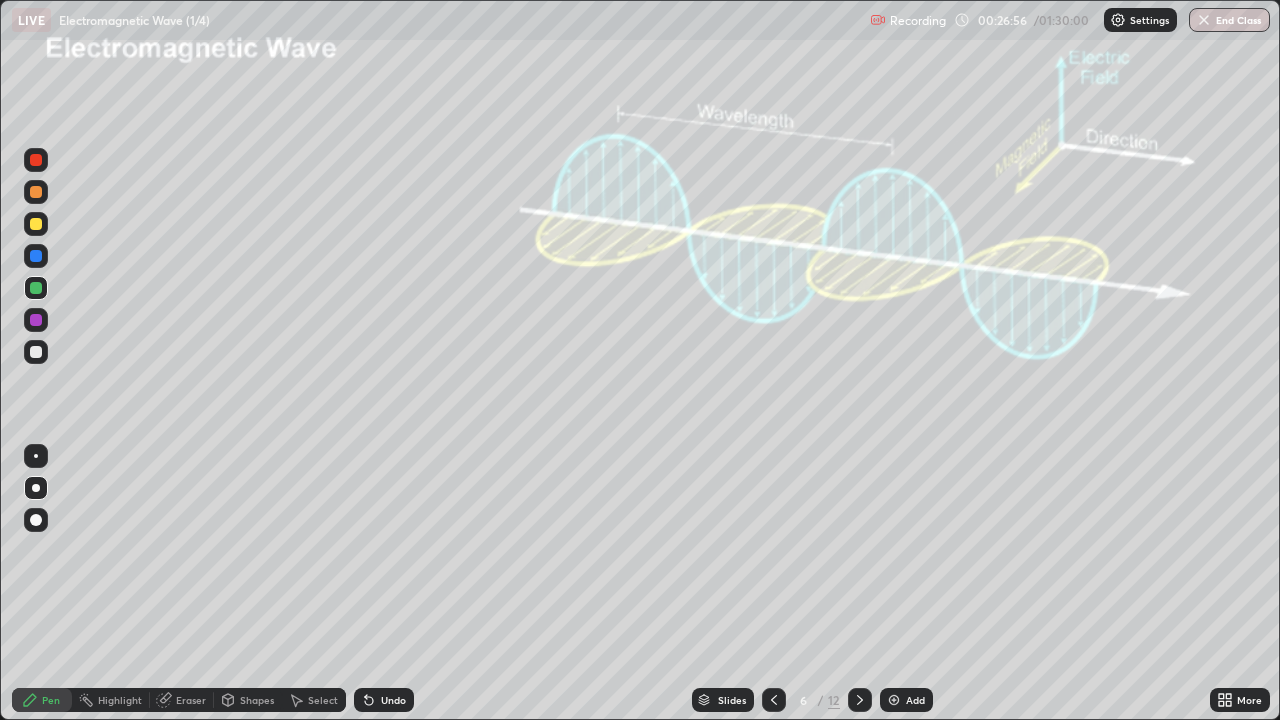 click 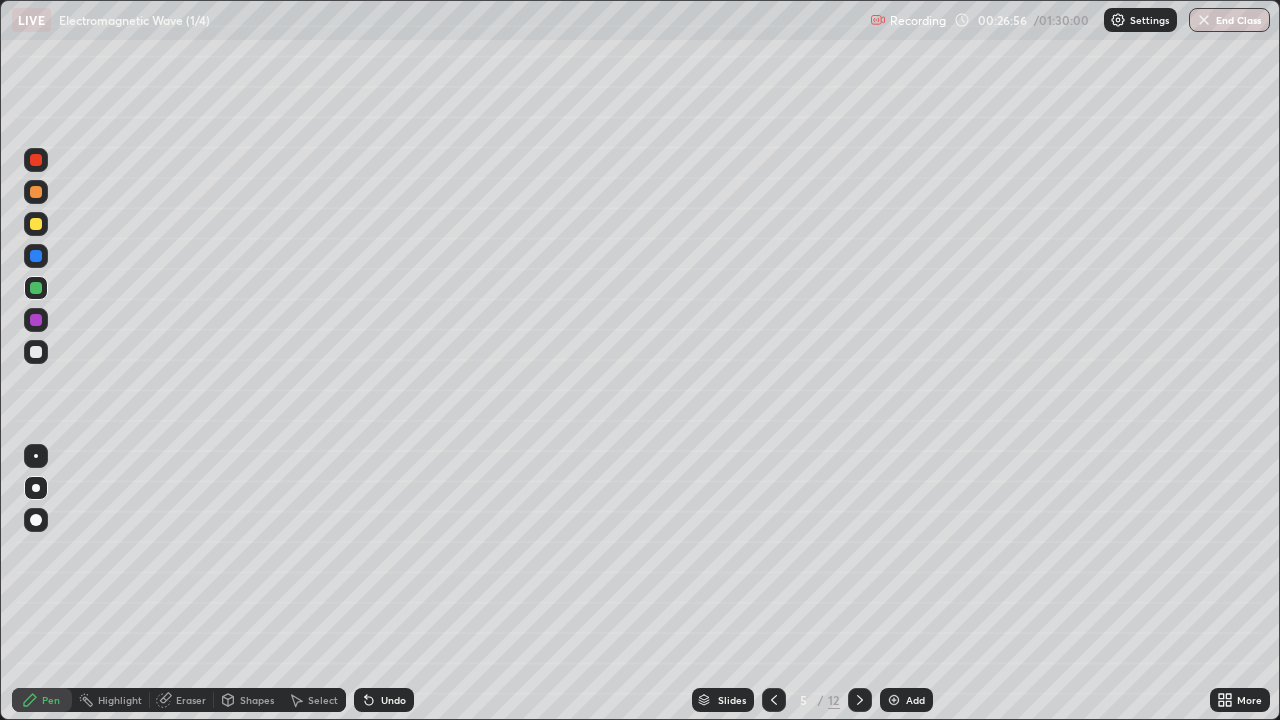 click 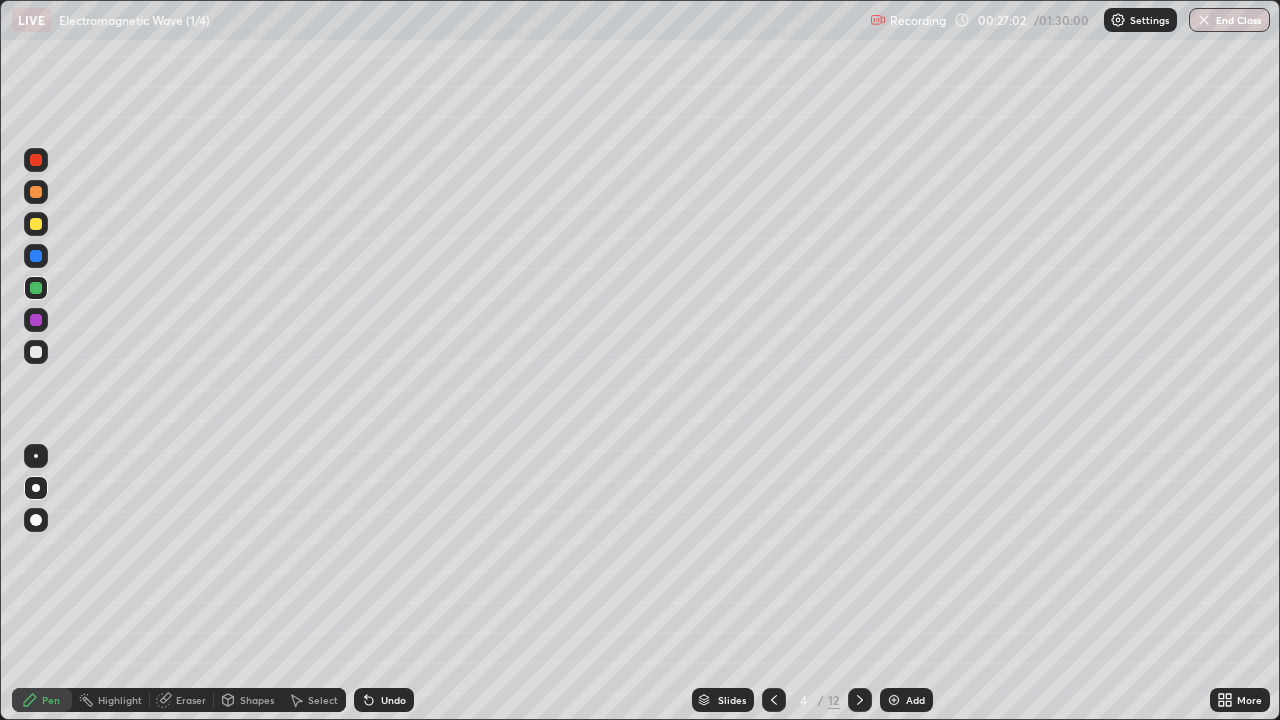 click 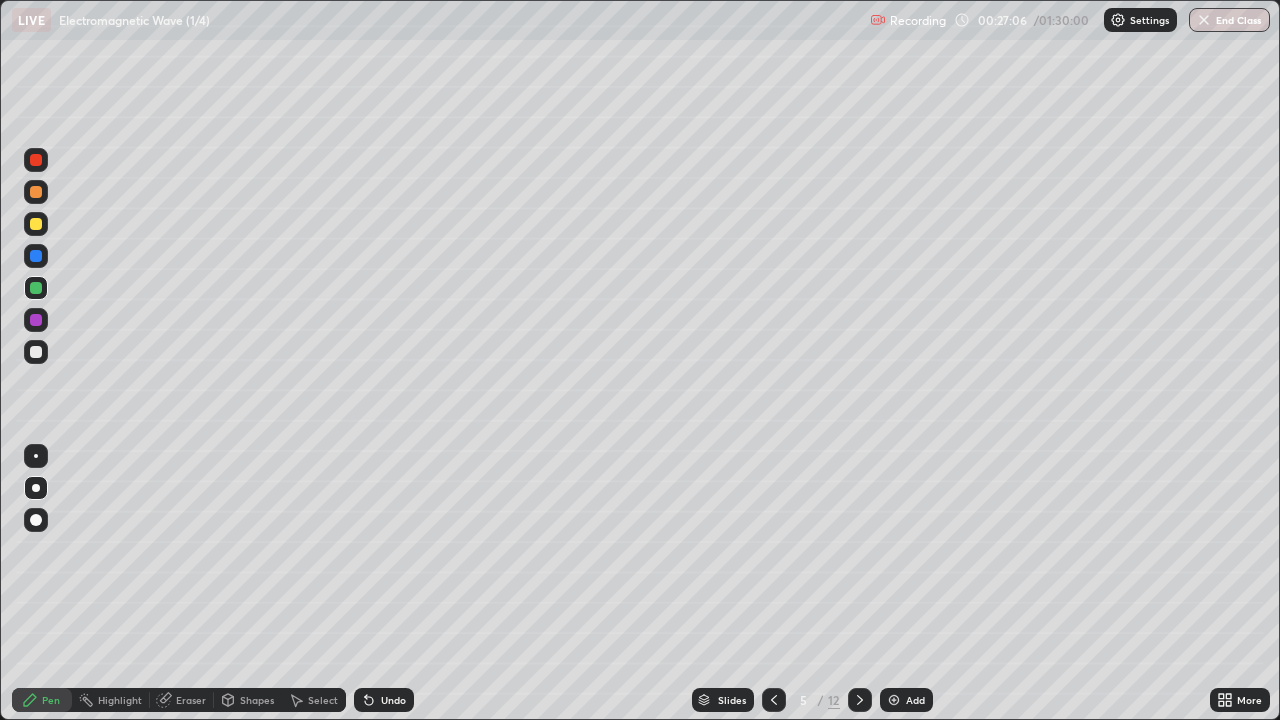 click 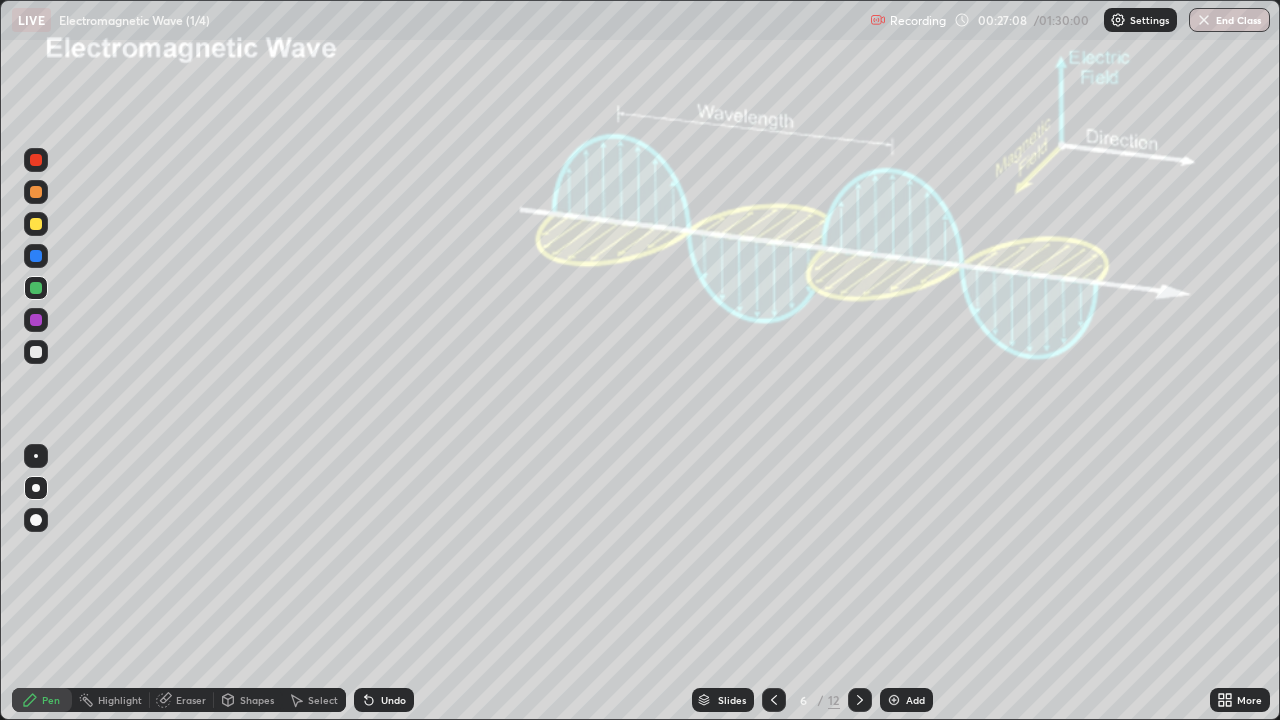 click 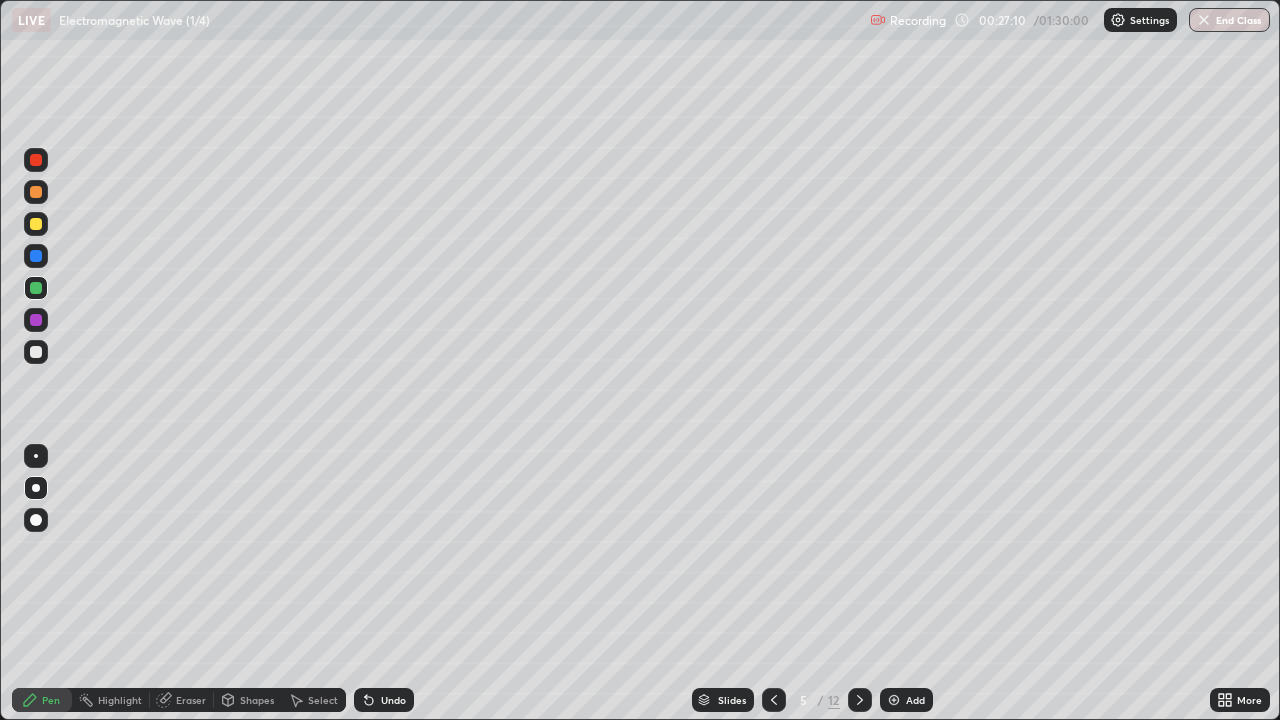 click on "Add" at bounding box center (915, 700) 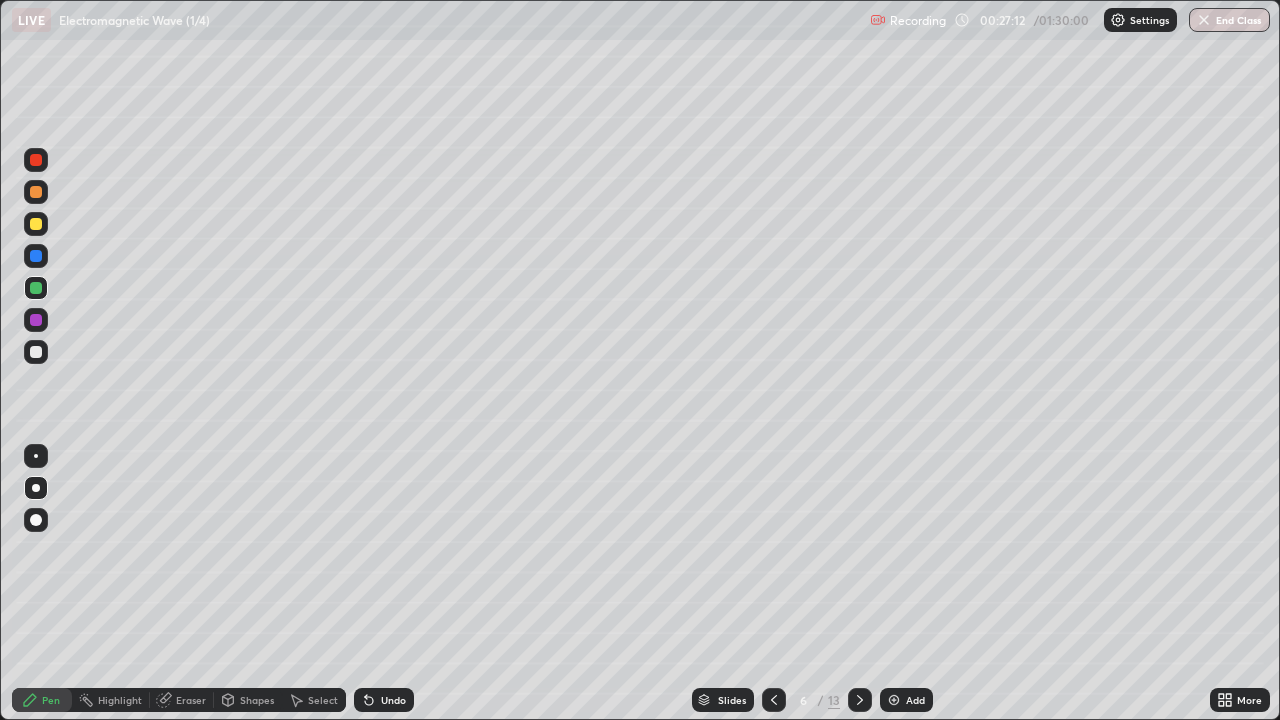 click at bounding box center [36, 352] 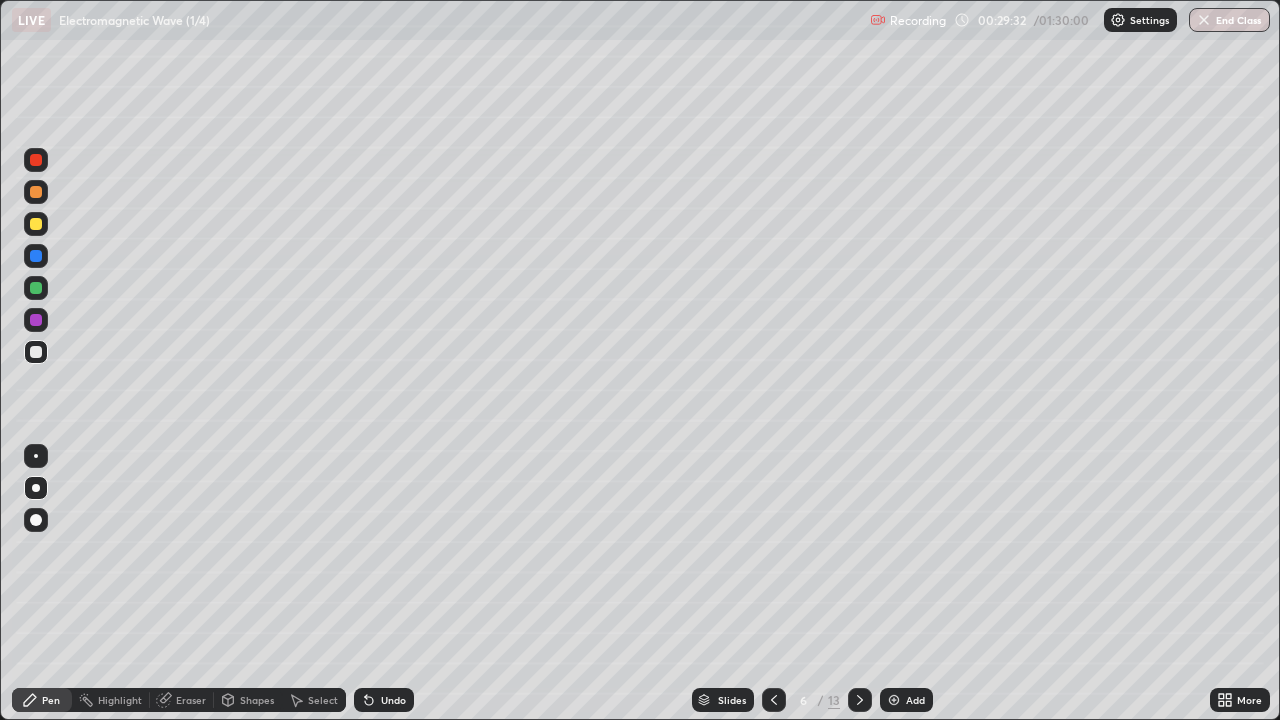 click 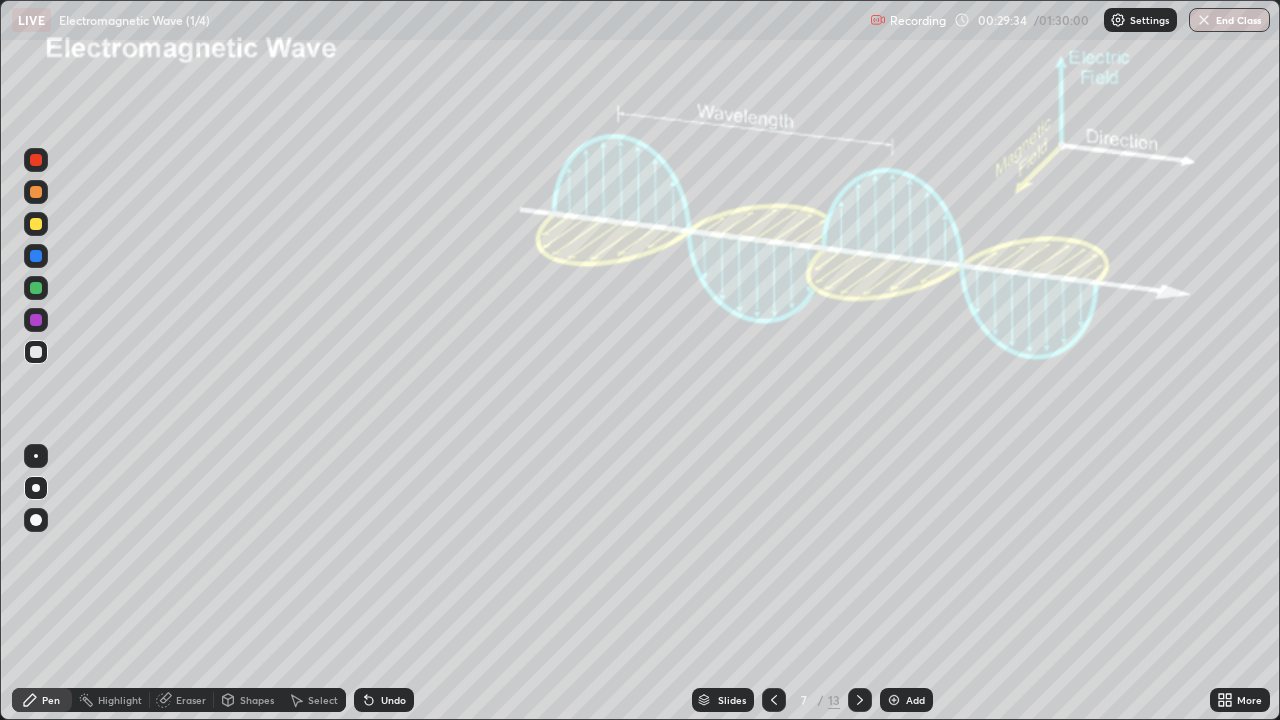 click 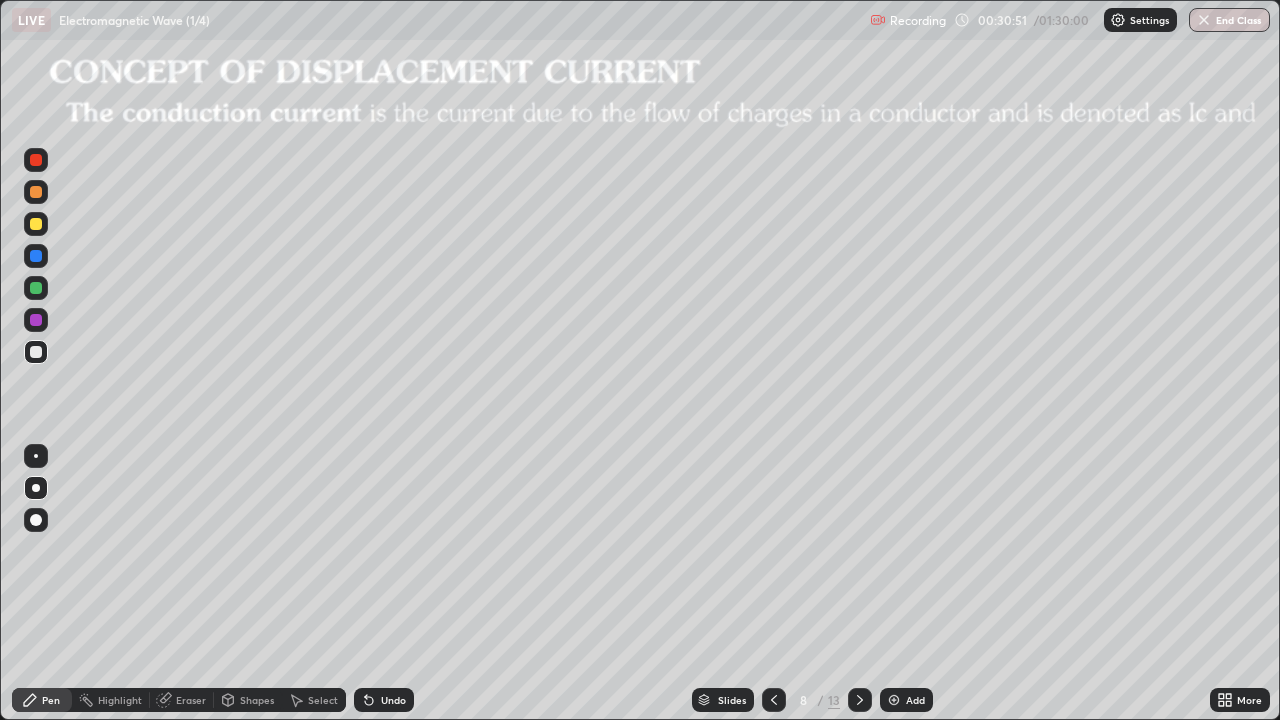 click on "Shapes" at bounding box center (257, 700) 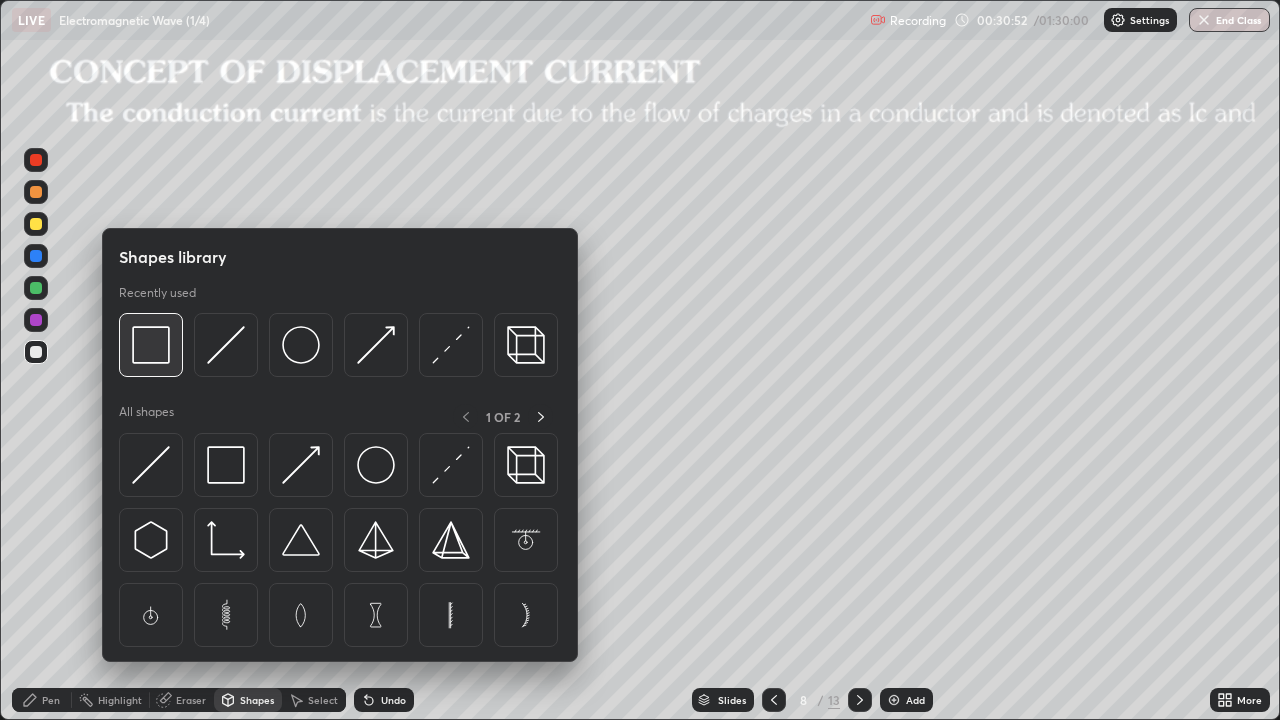 click at bounding box center [151, 345] 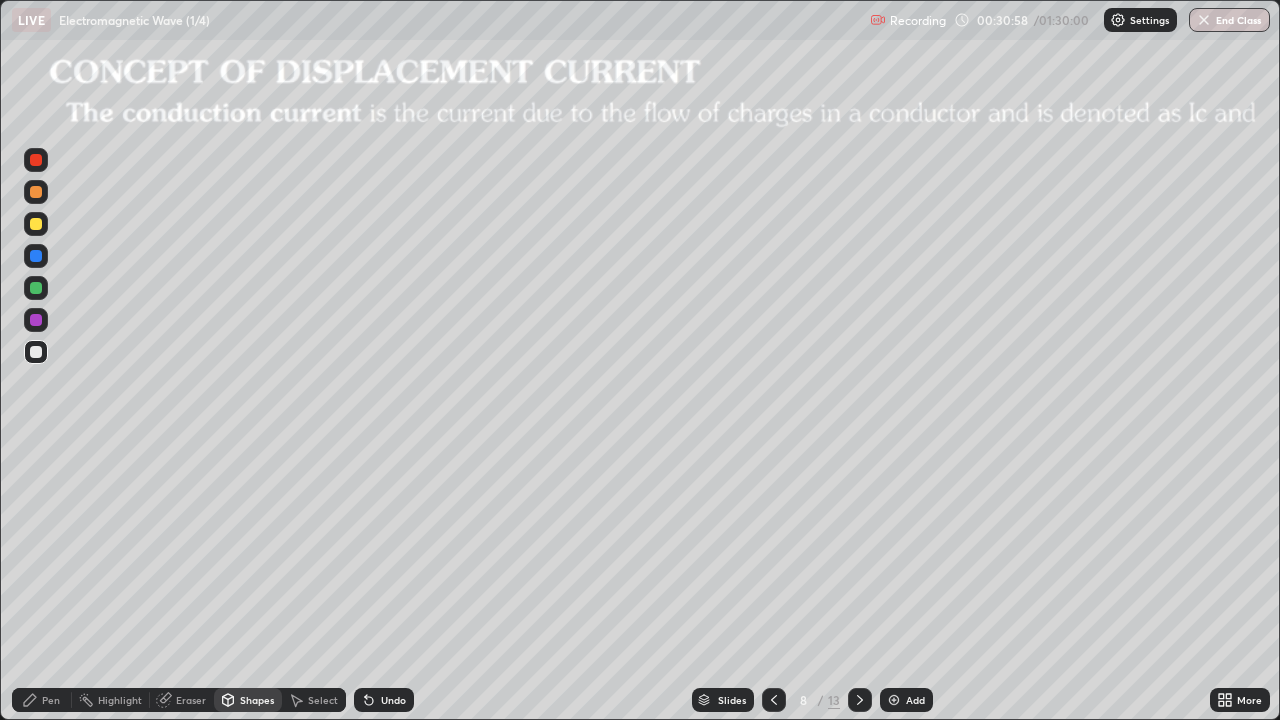 click on "Pen" at bounding box center (51, 700) 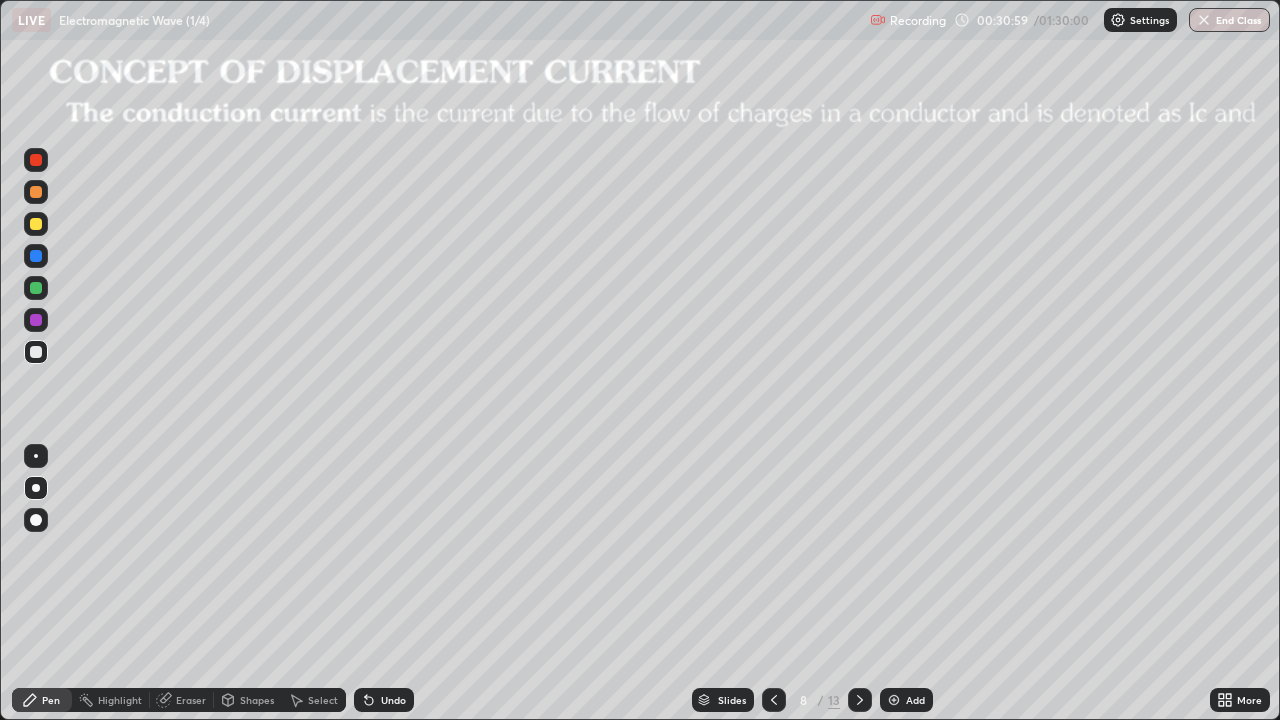 click at bounding box center (36, 224) 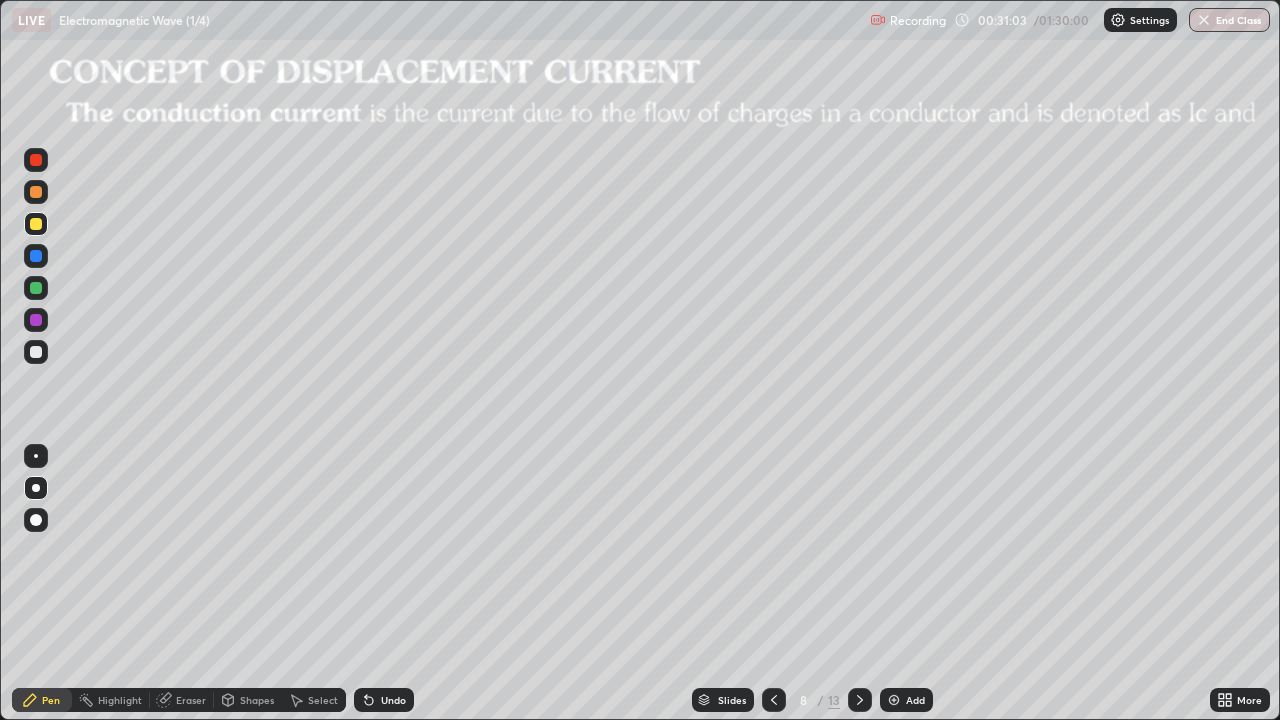 click on "Shapes" at bounding box center (257, 700) 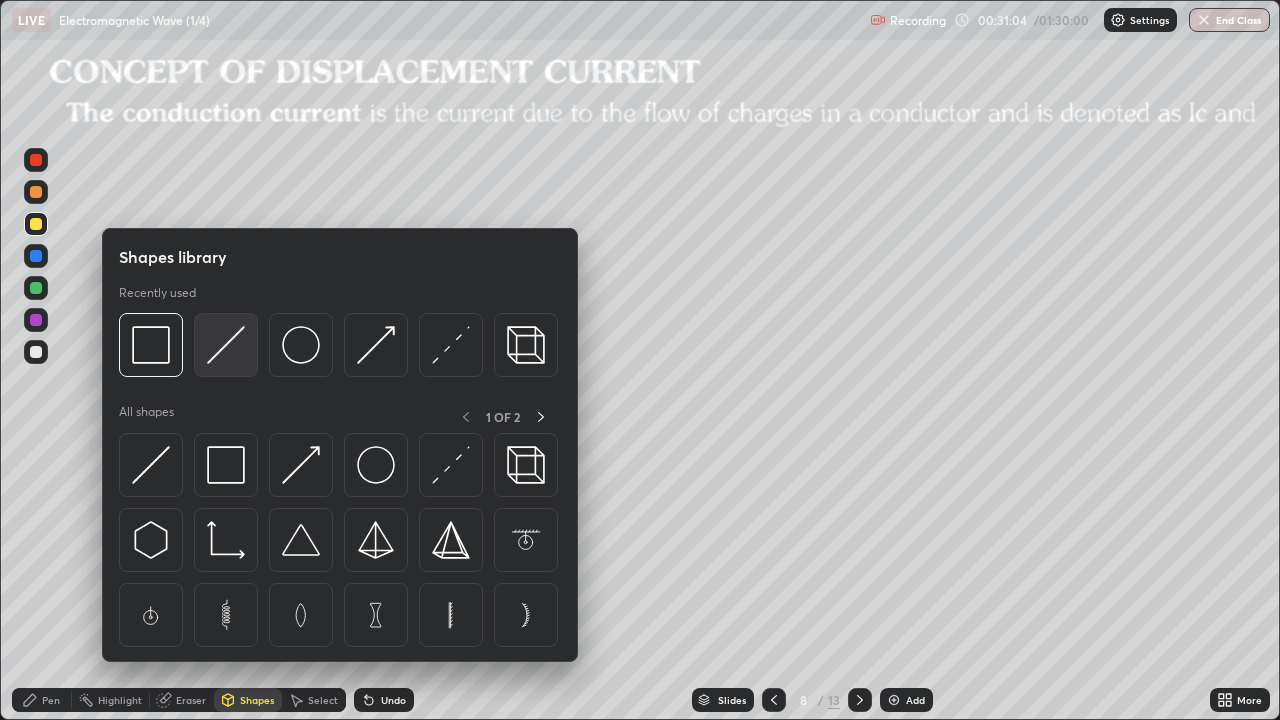 click at bounding box center [226, 345] 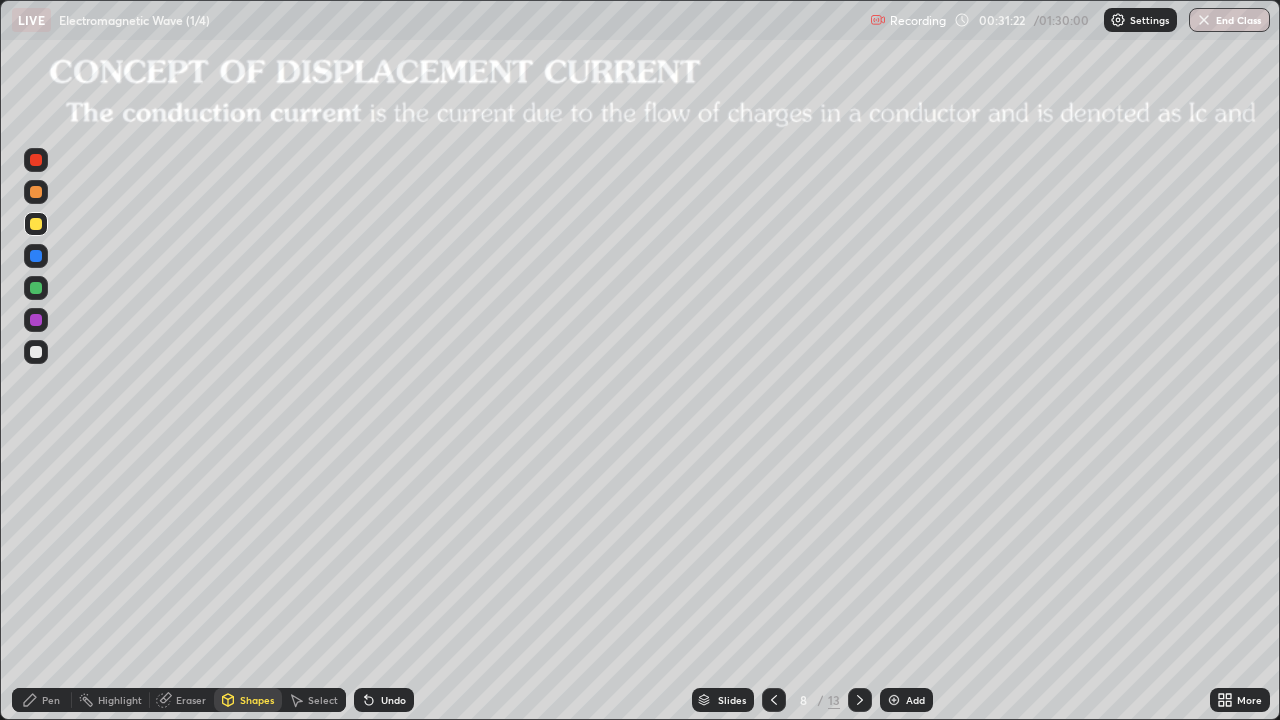 click on "Pen" at bounding box center [51, 700] 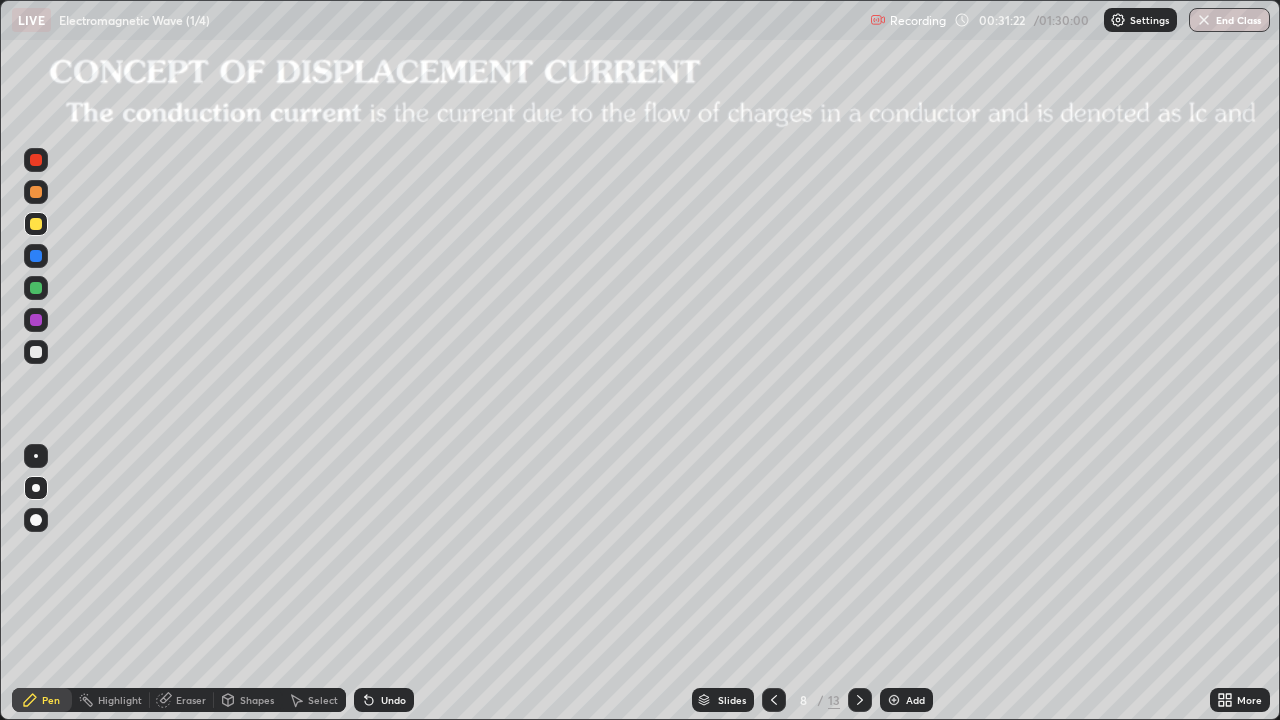 click at bounding box center (36, 352) 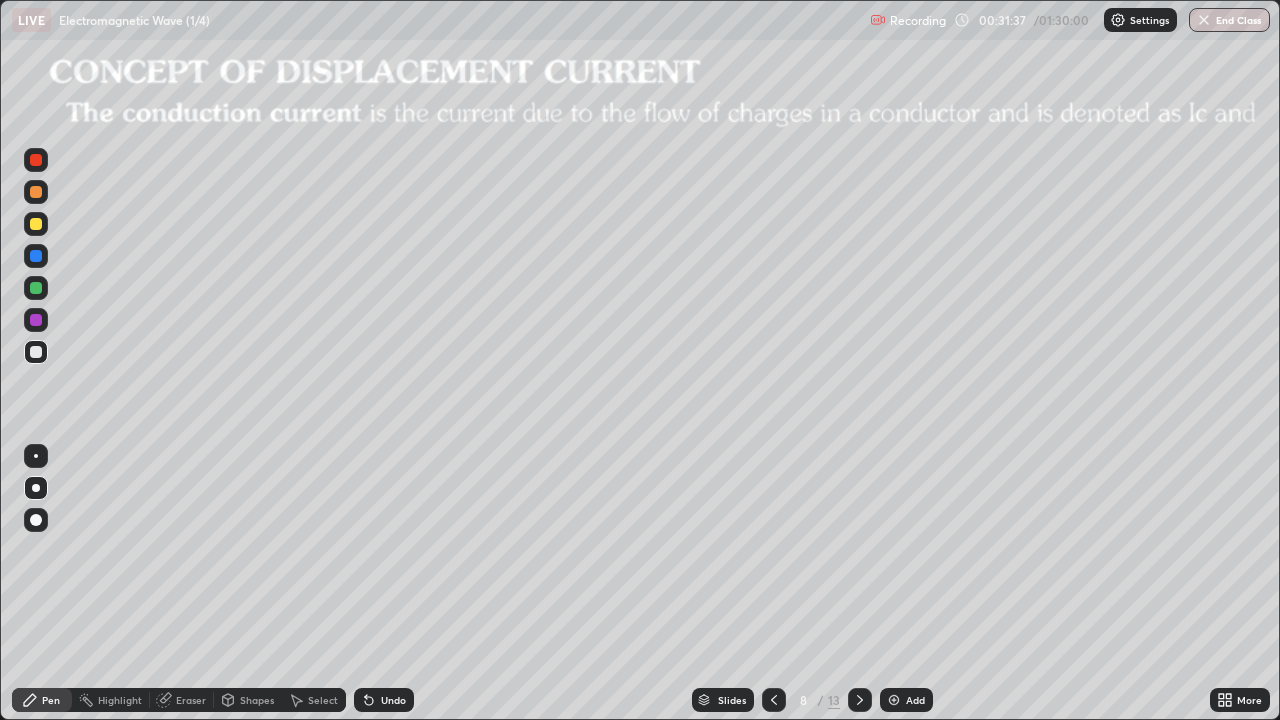 click on "Shapes" at bounding box center (248, 700) 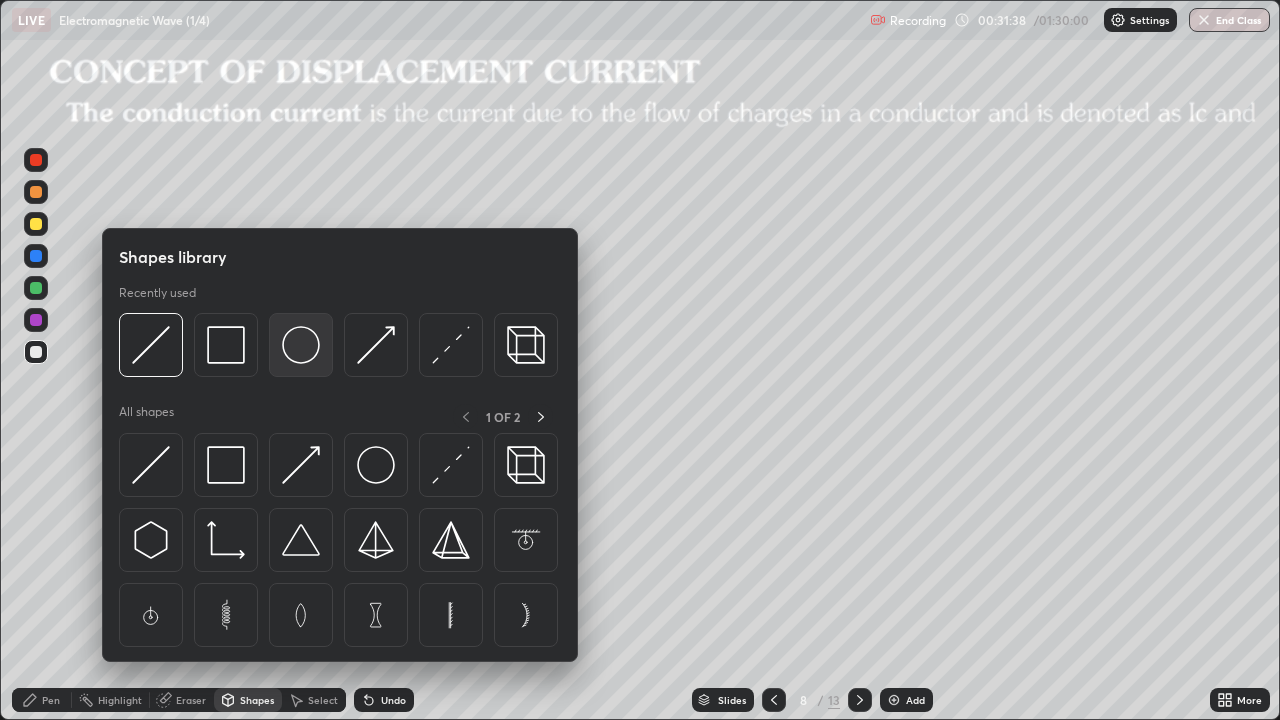 click at bounding box center [301, 345] 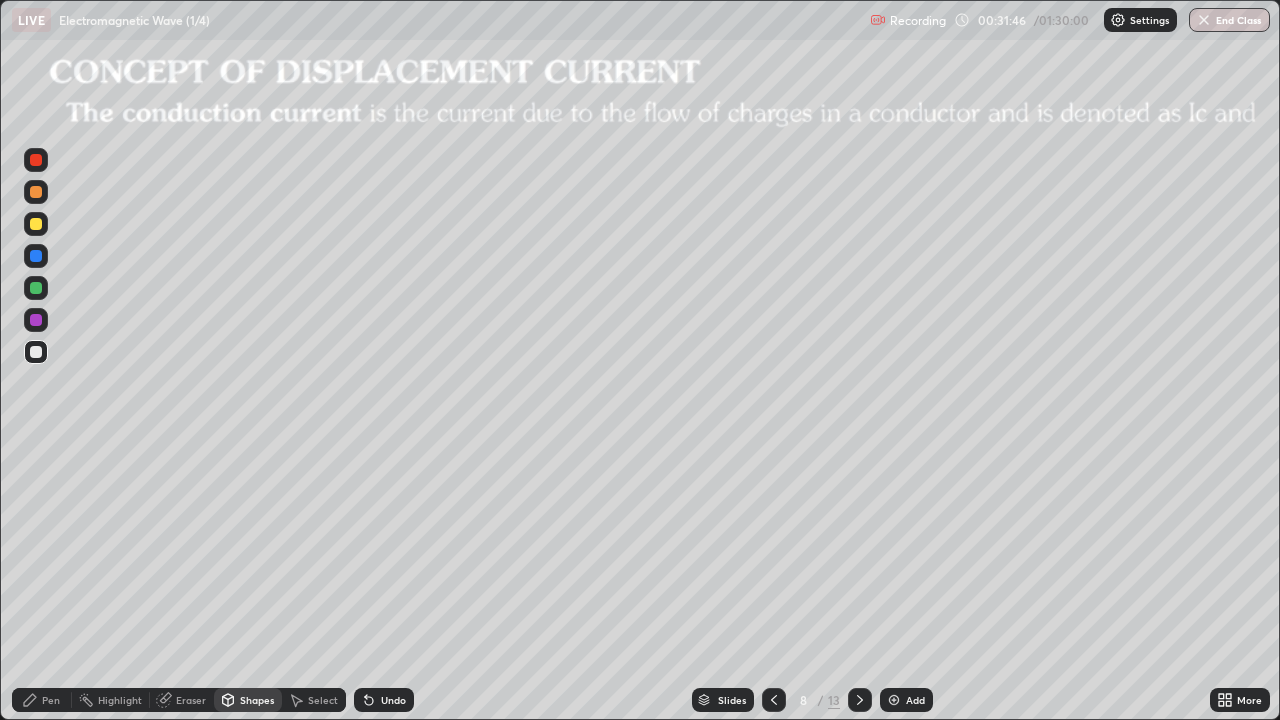 click on "Shapes" at bounding box center [257, 700] 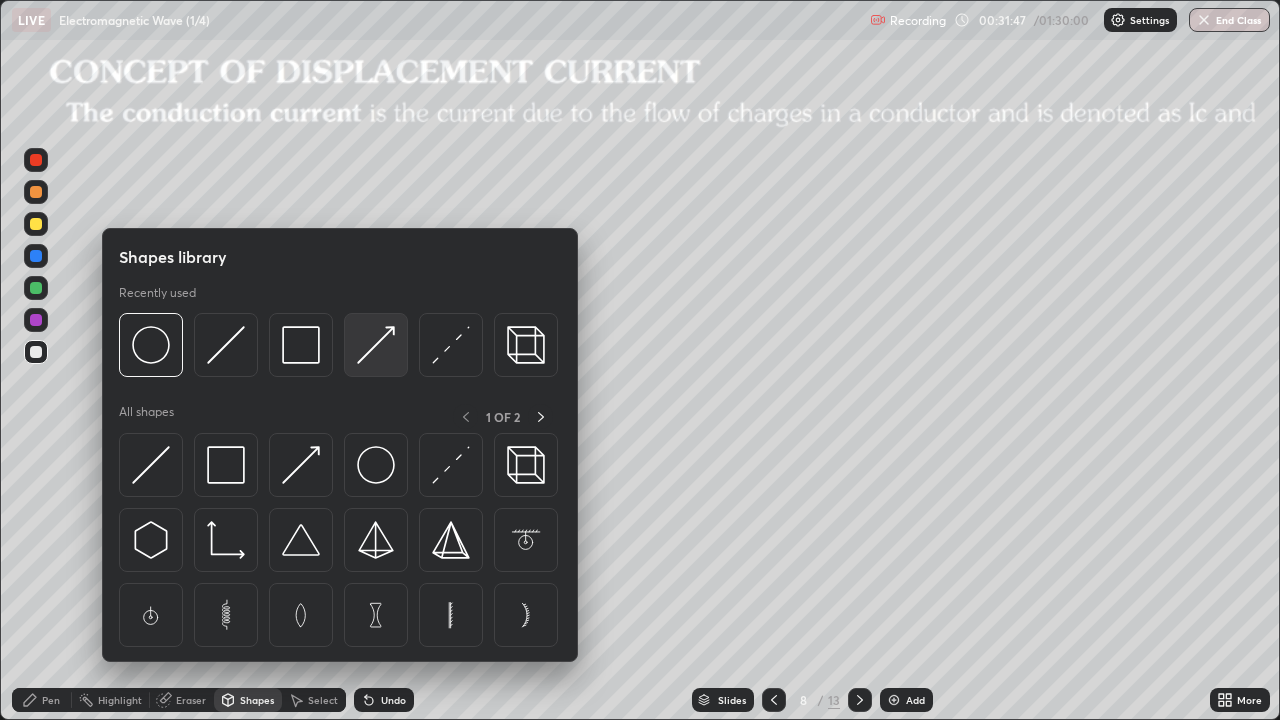click at bounding box center [376, 345] 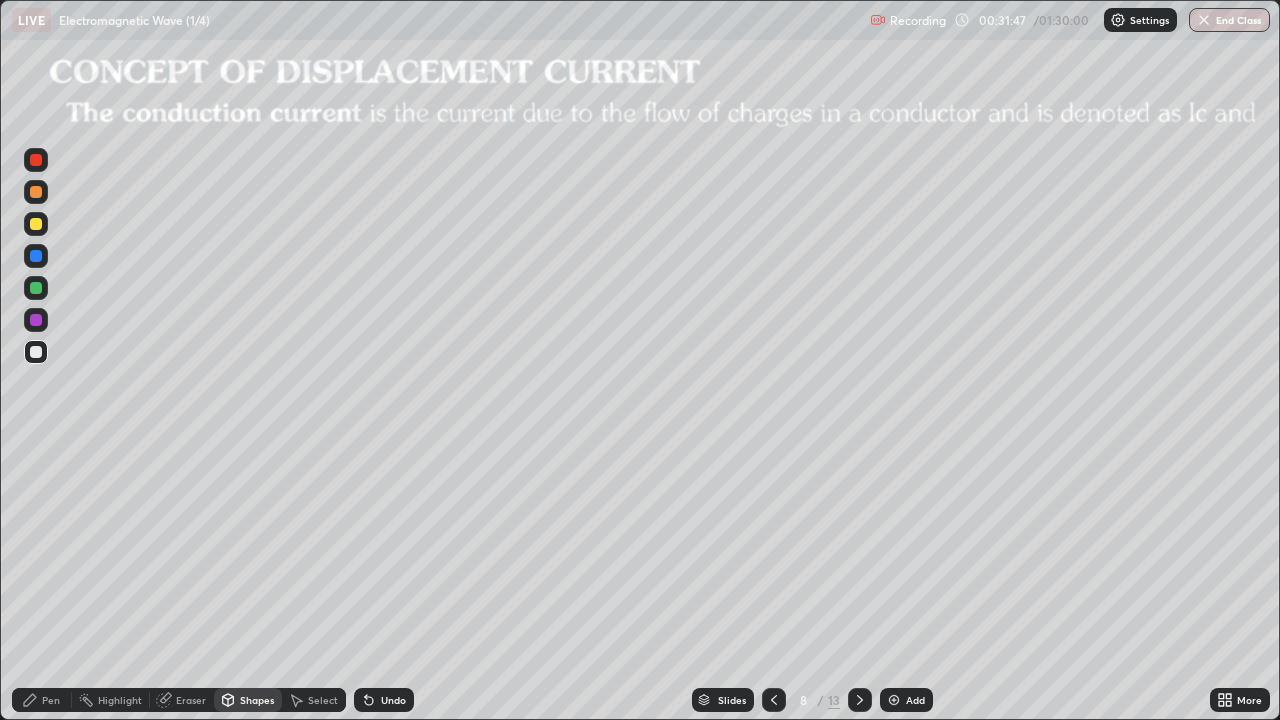 click at bounding box center [36, 192] 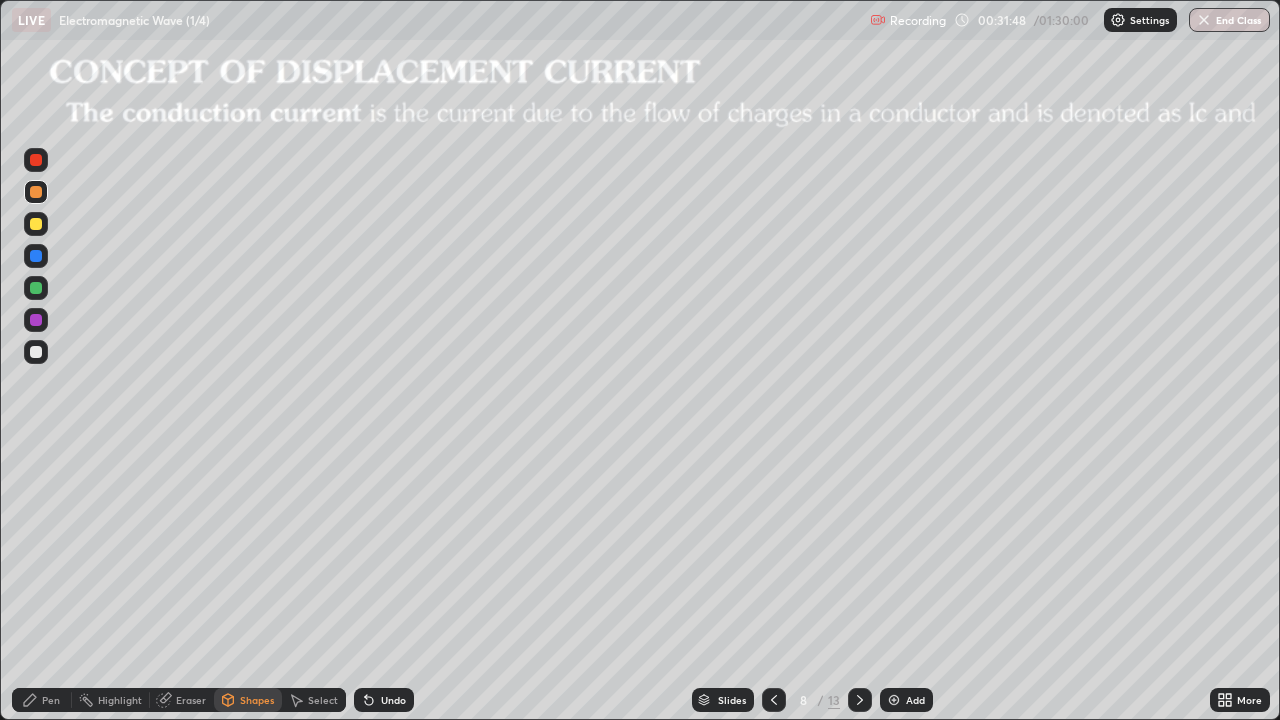 click at bounding box center (36, 160) 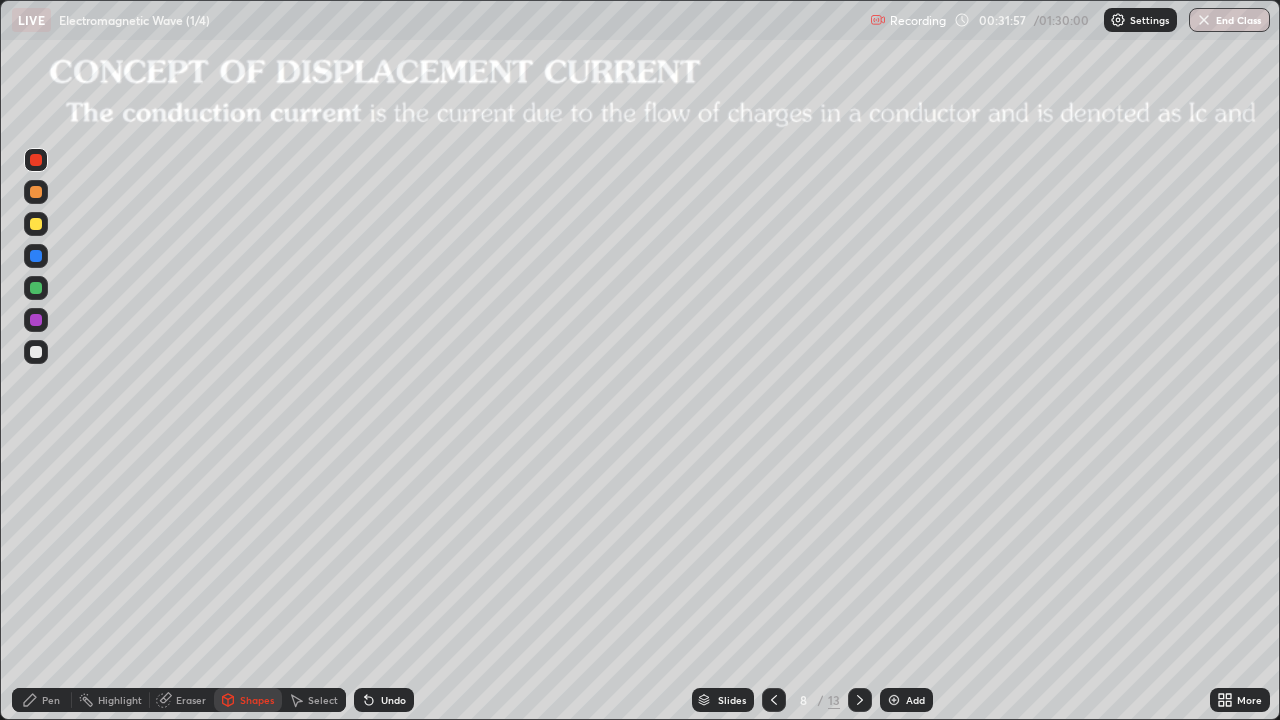click on "Pen" at bounding box center [51, 700] 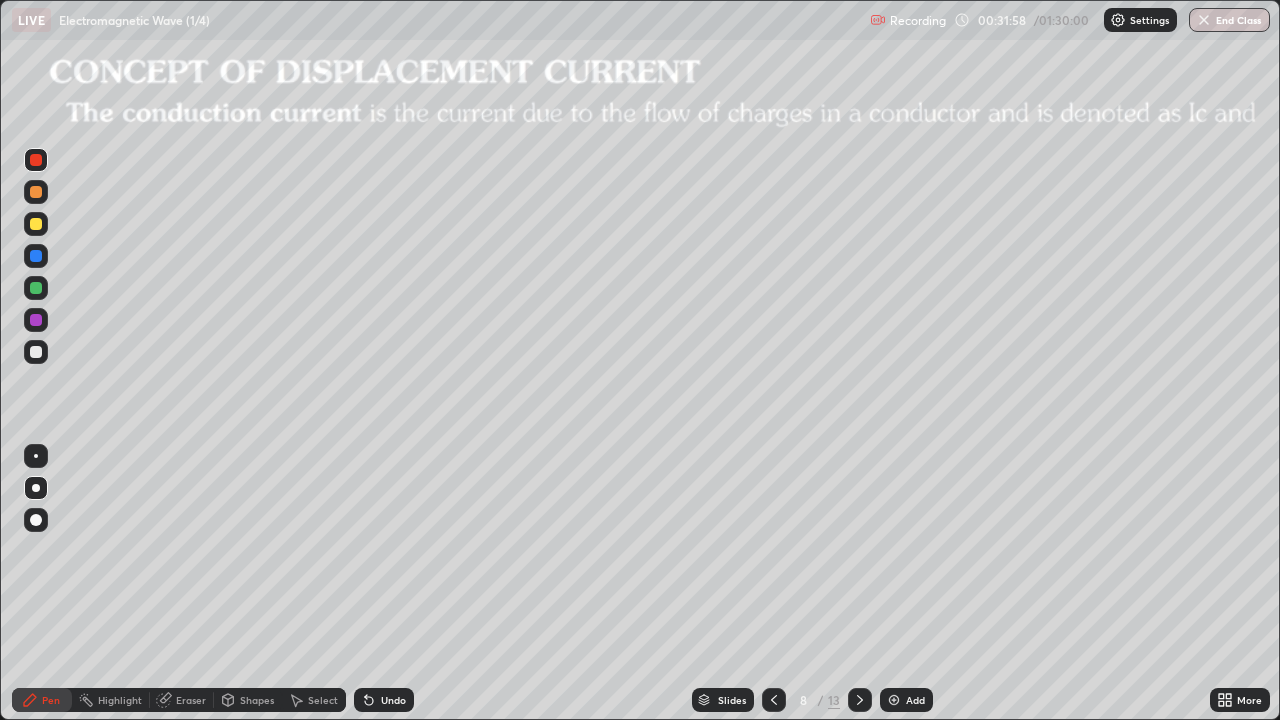 click at bounding box center [36, 352] 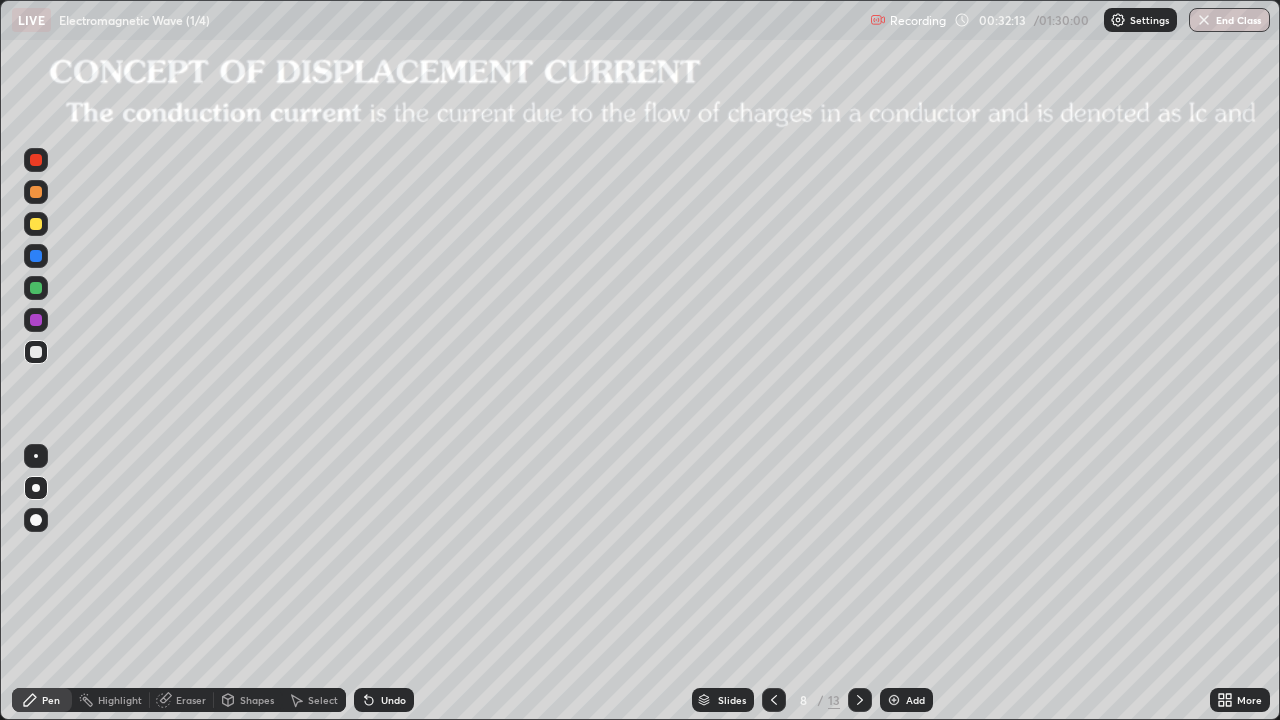 click on "Undo" at bounding box center (393, 700) 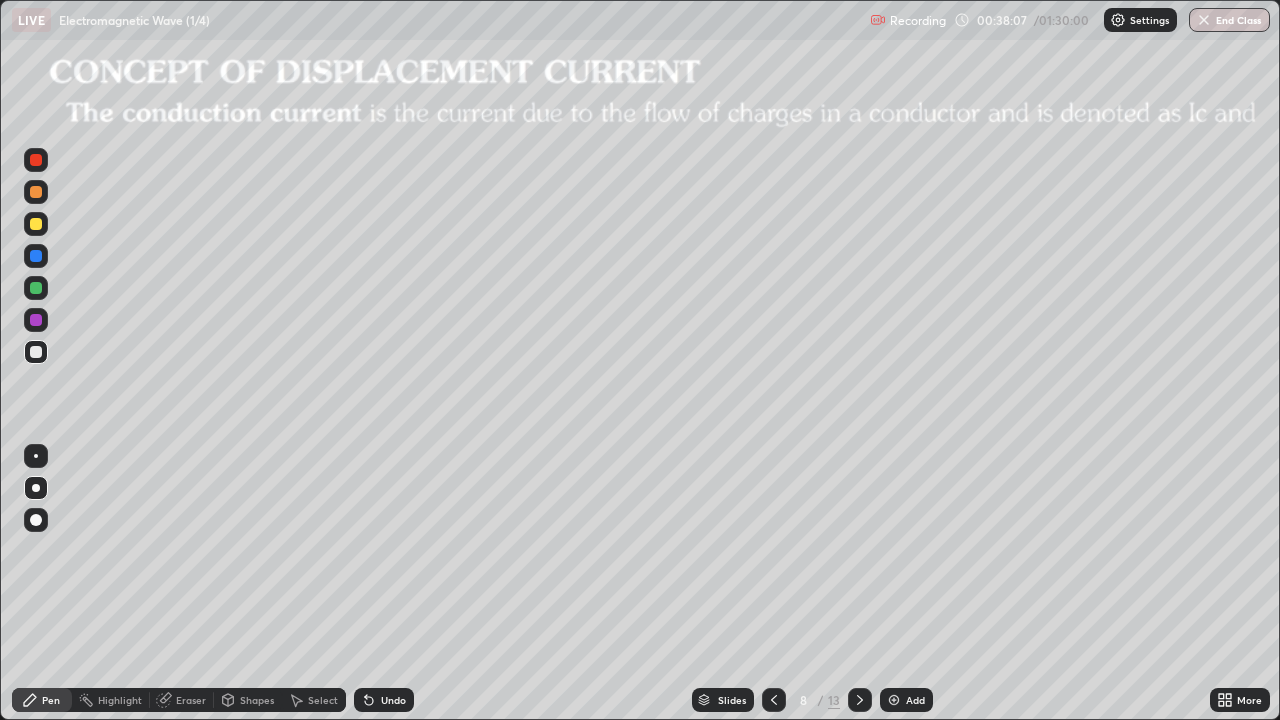 click 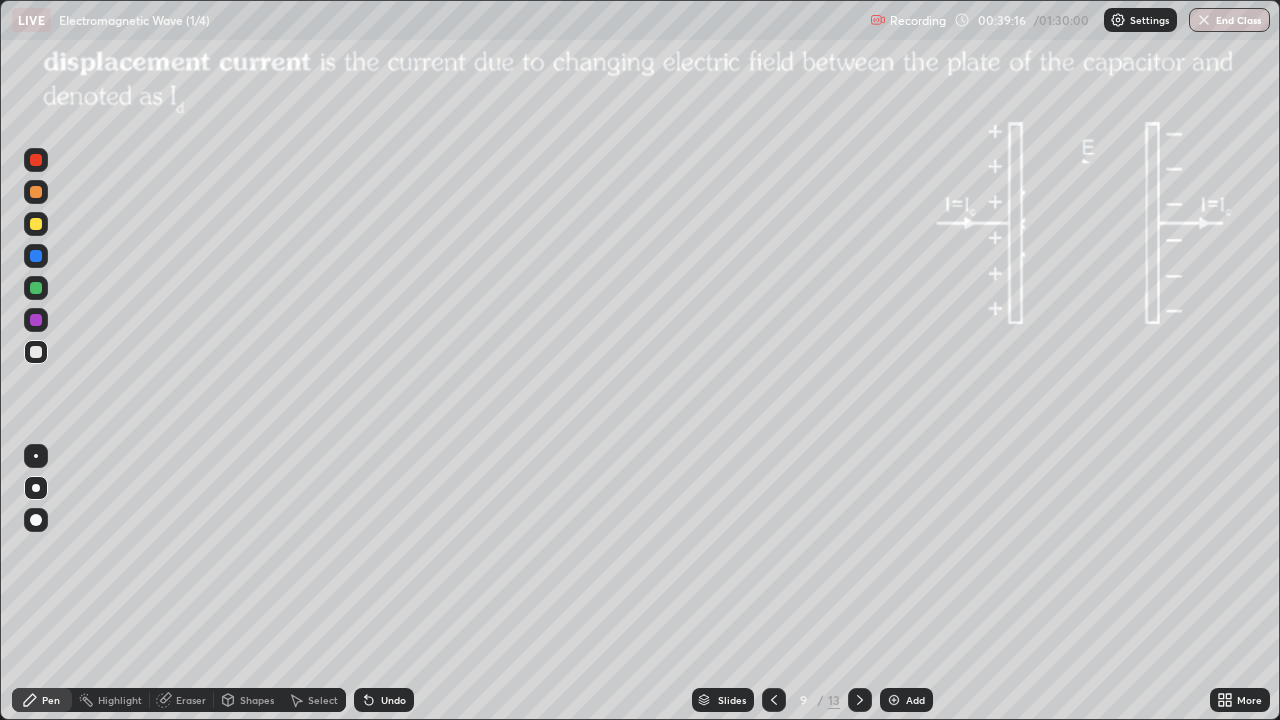 click on "Shapes" at bounding box center [257, 700] 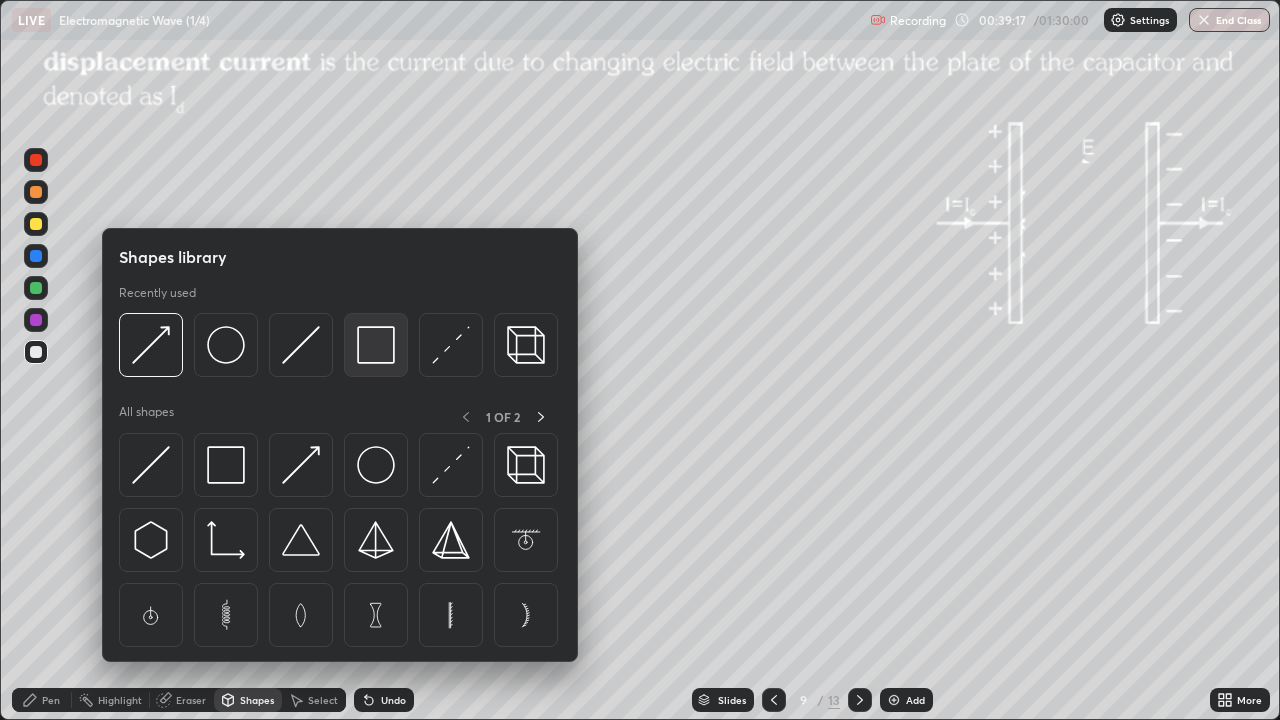 click at bounding box center (376, 345) 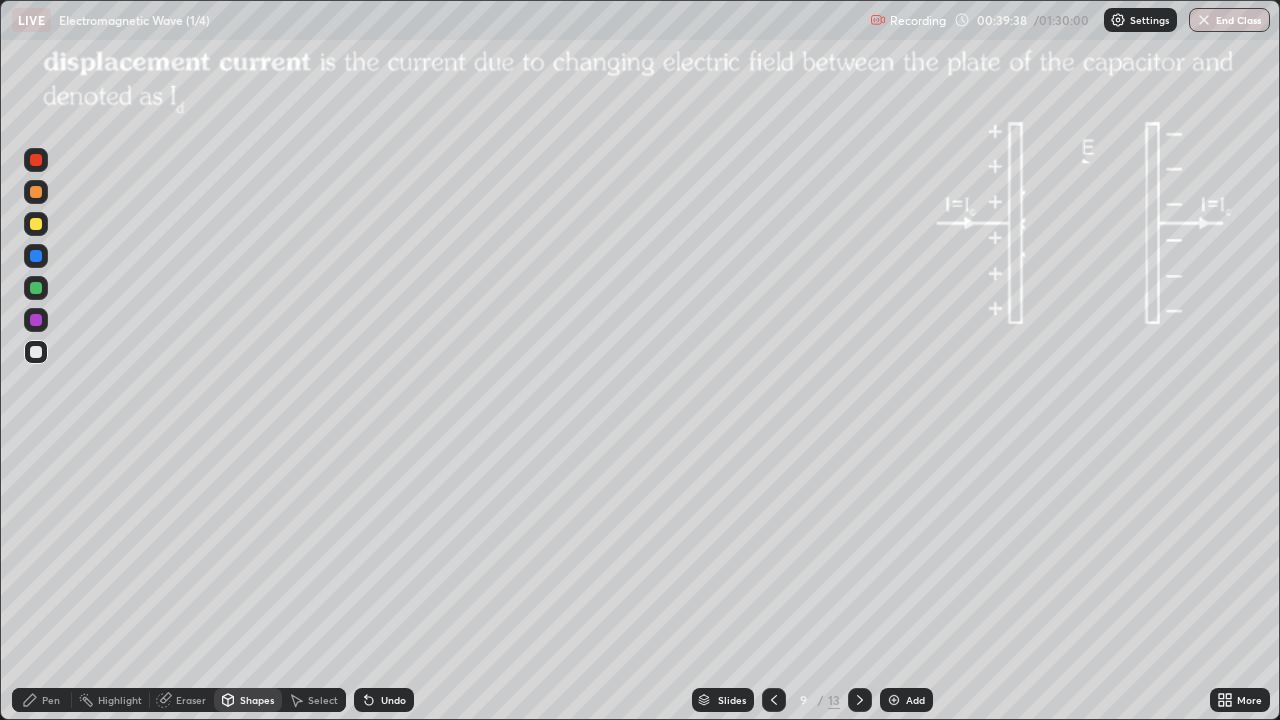 click on "Undo" at bounding box center (384, 700) 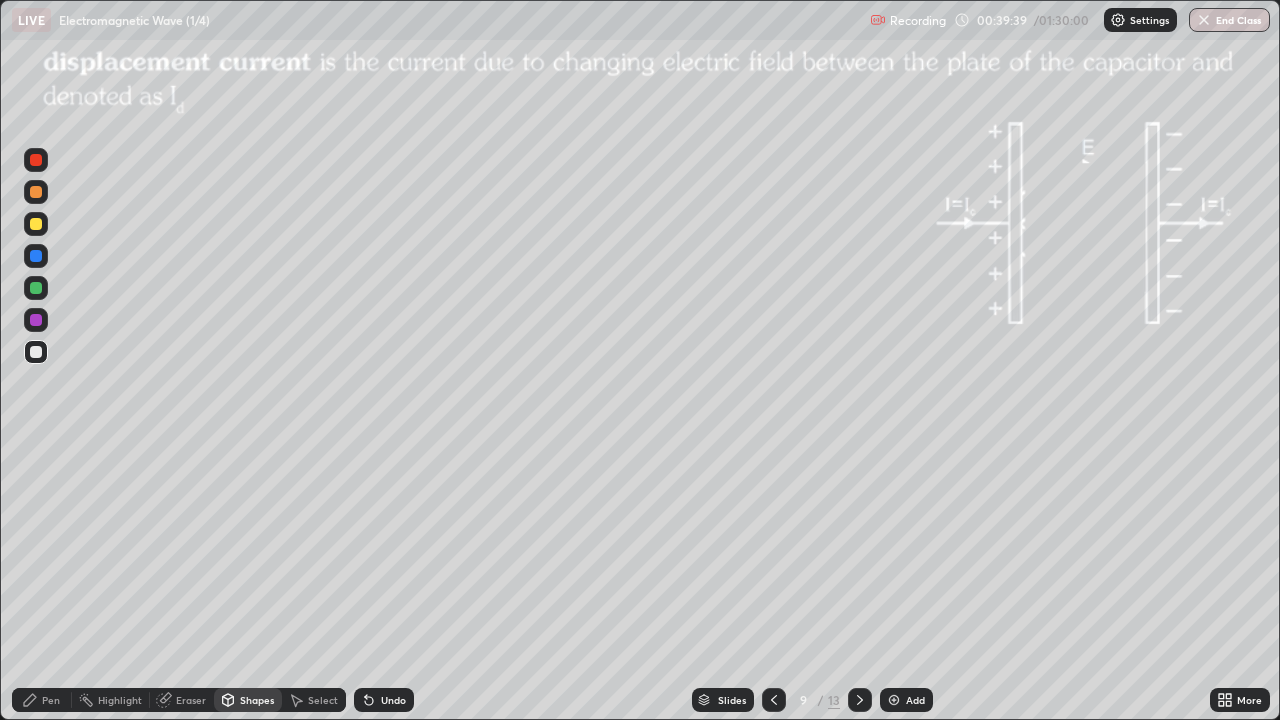 click on "Pen" at bounding box center [51, 700] 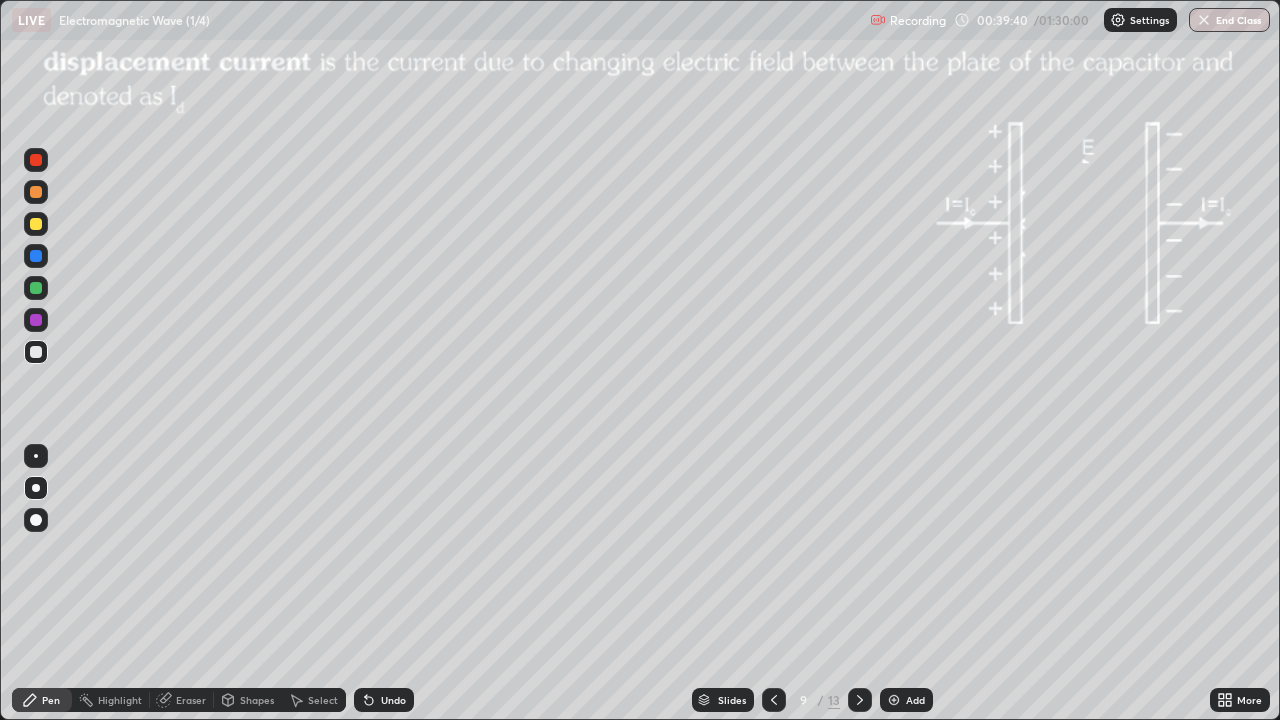 click at bounding box center [36, 224] 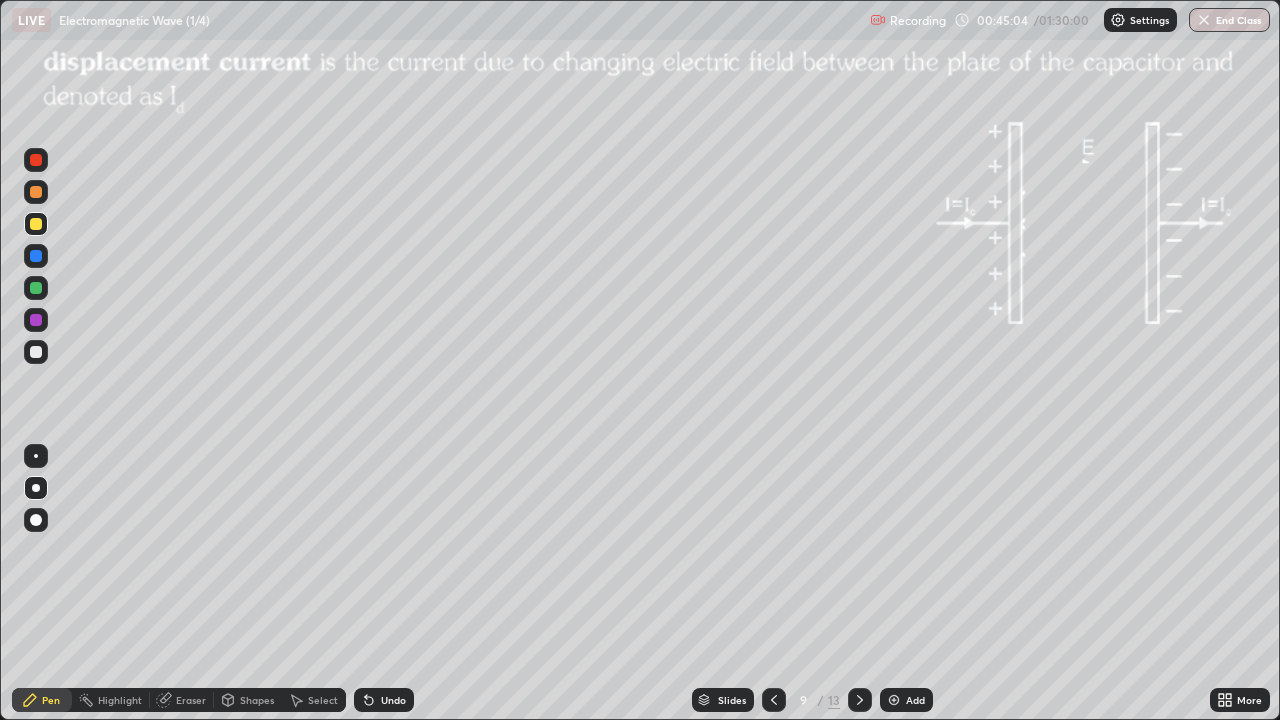 click 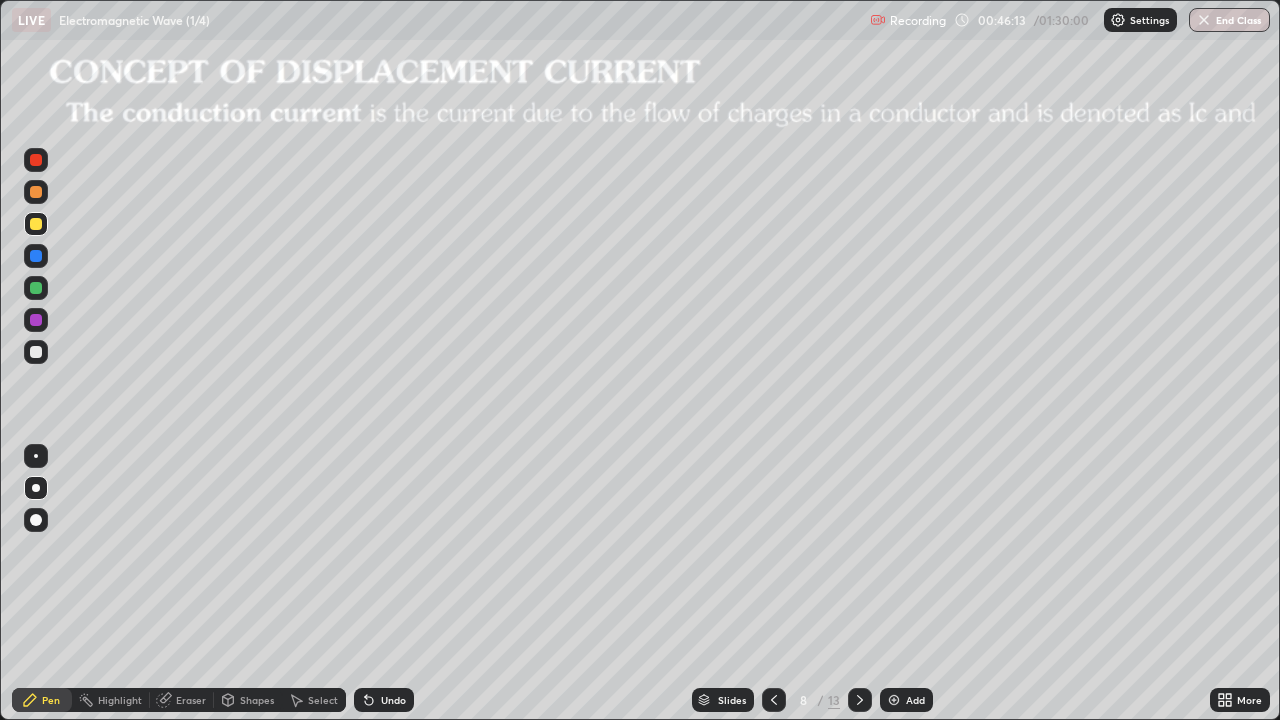 click 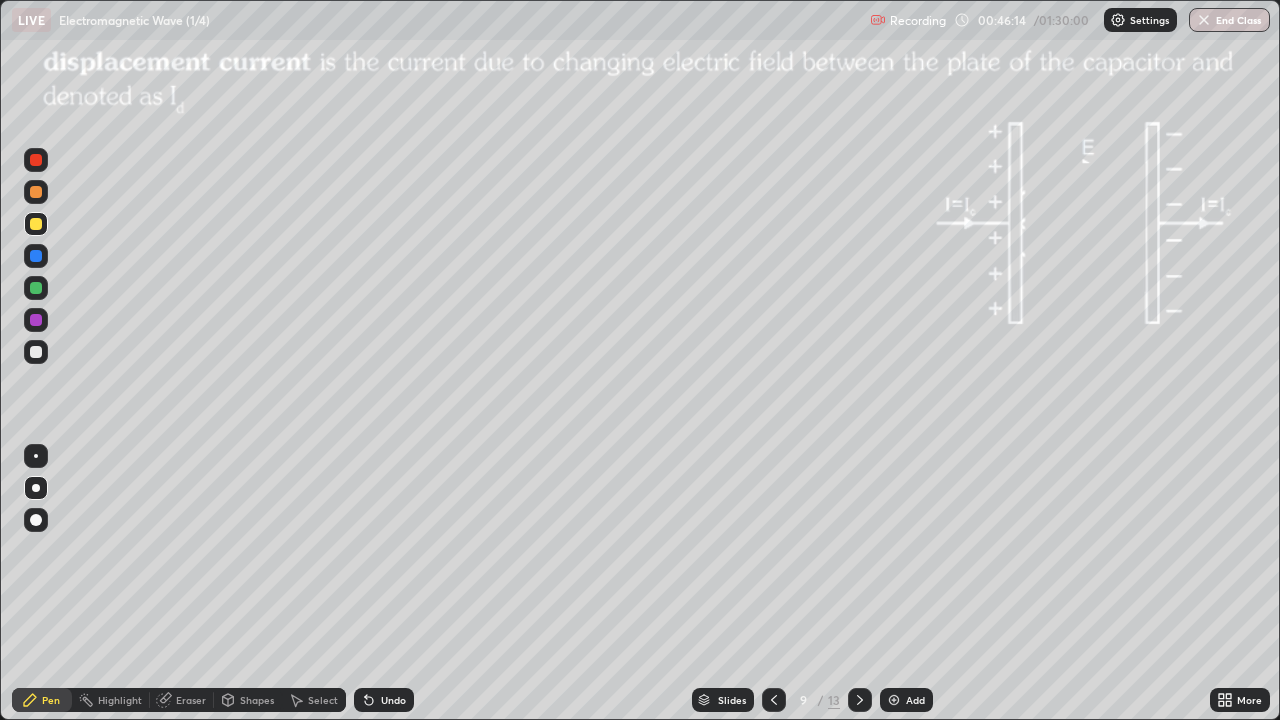 click 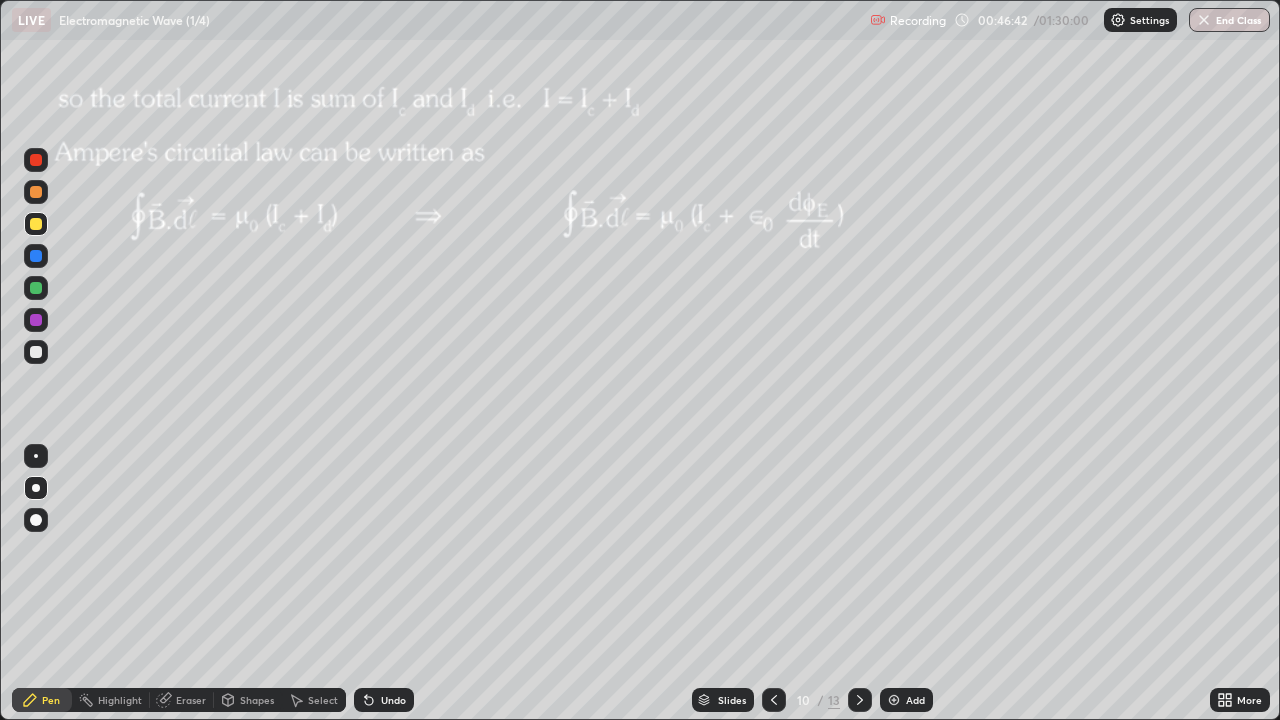 click at bounding box center [36, 192] 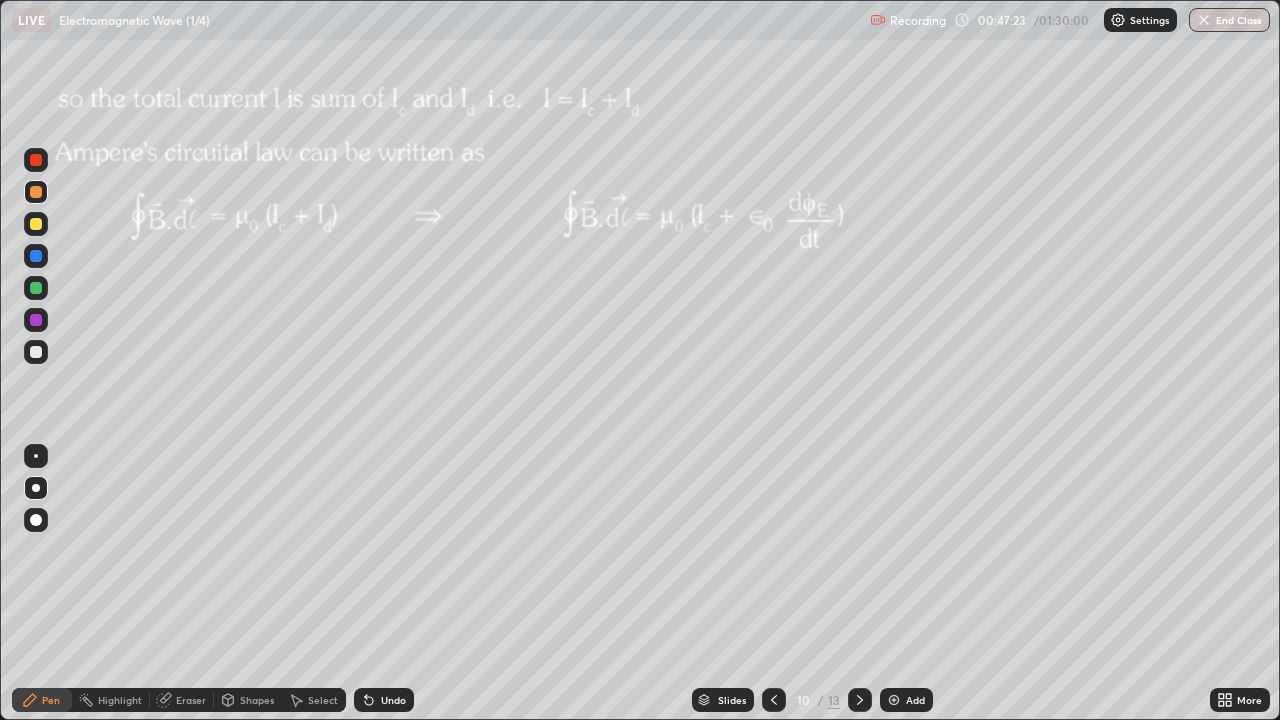 click on "Undo" at bounding box center [393, 700] 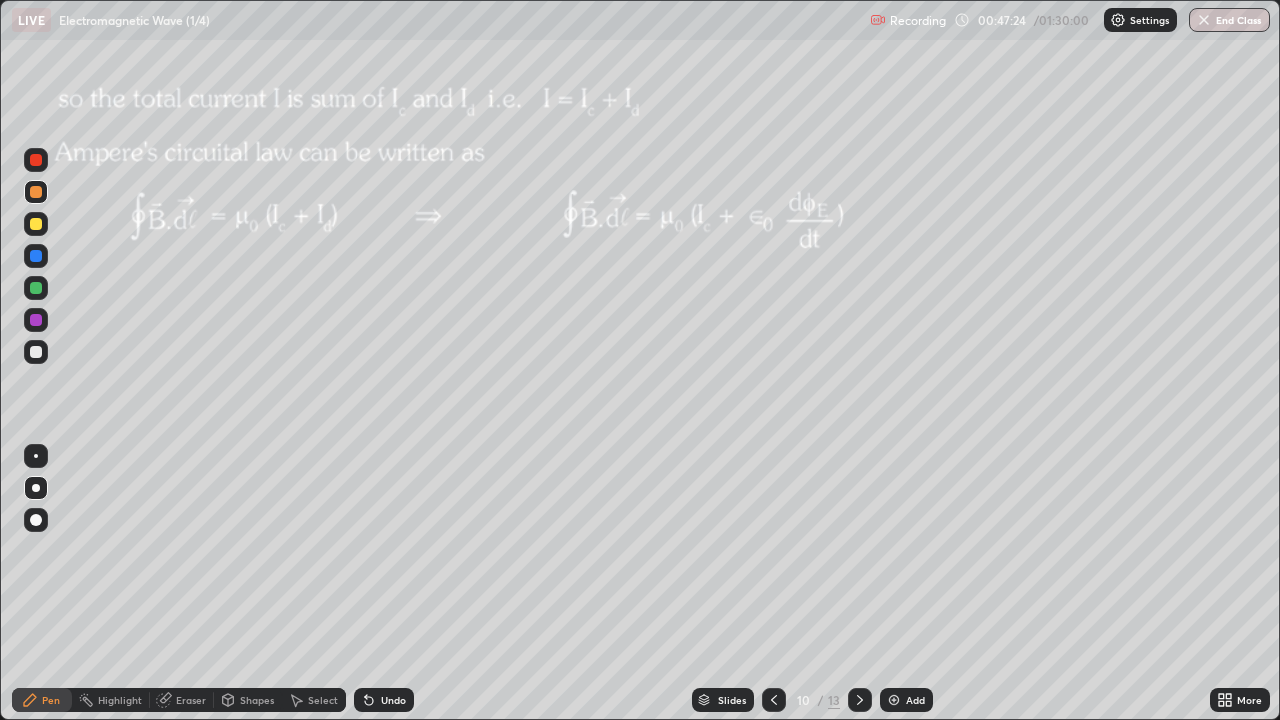 click on "Undo" at bounding box center [393, 700] 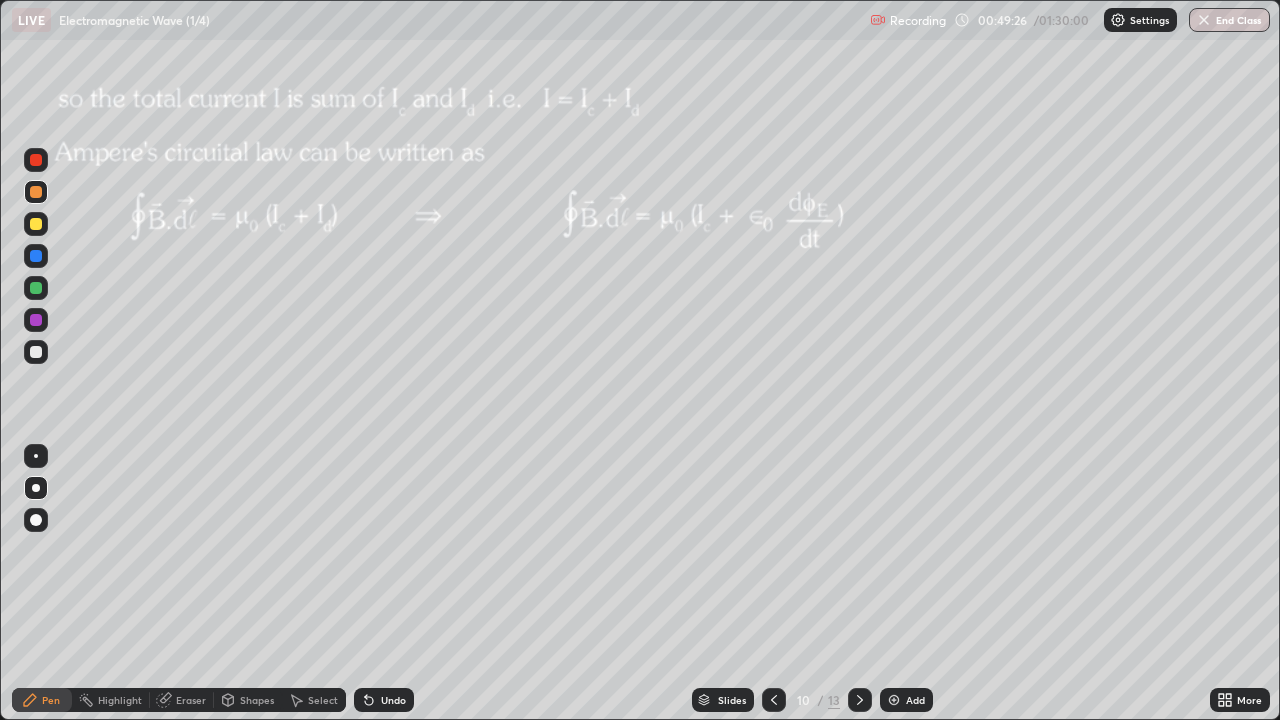 click 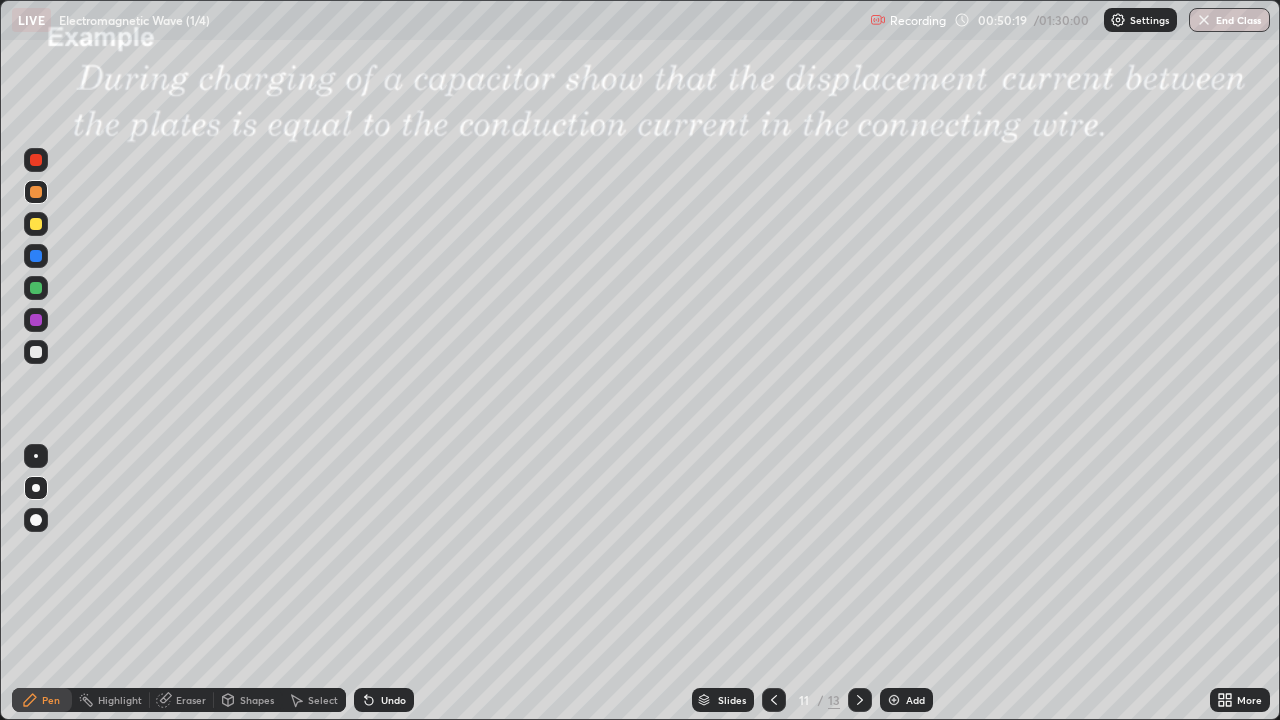 click on "Shapes" at bounding box center [248, 700] 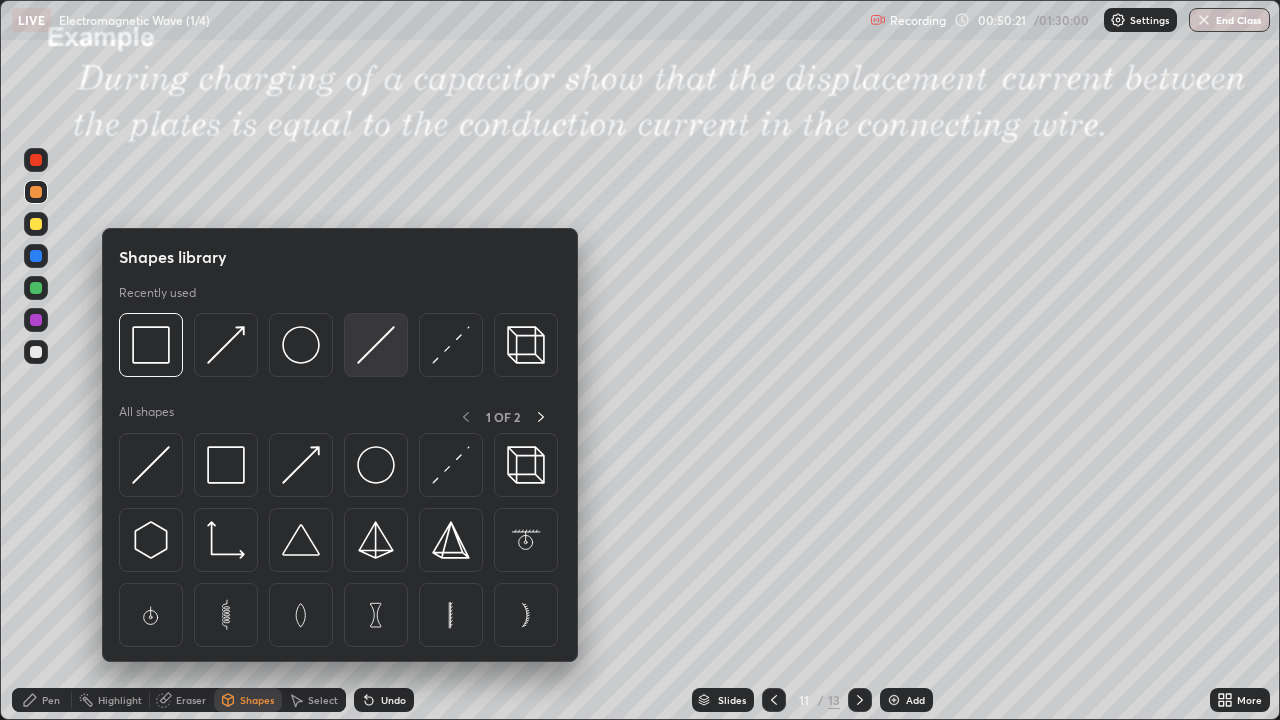 click at bounding box center (376, 345) 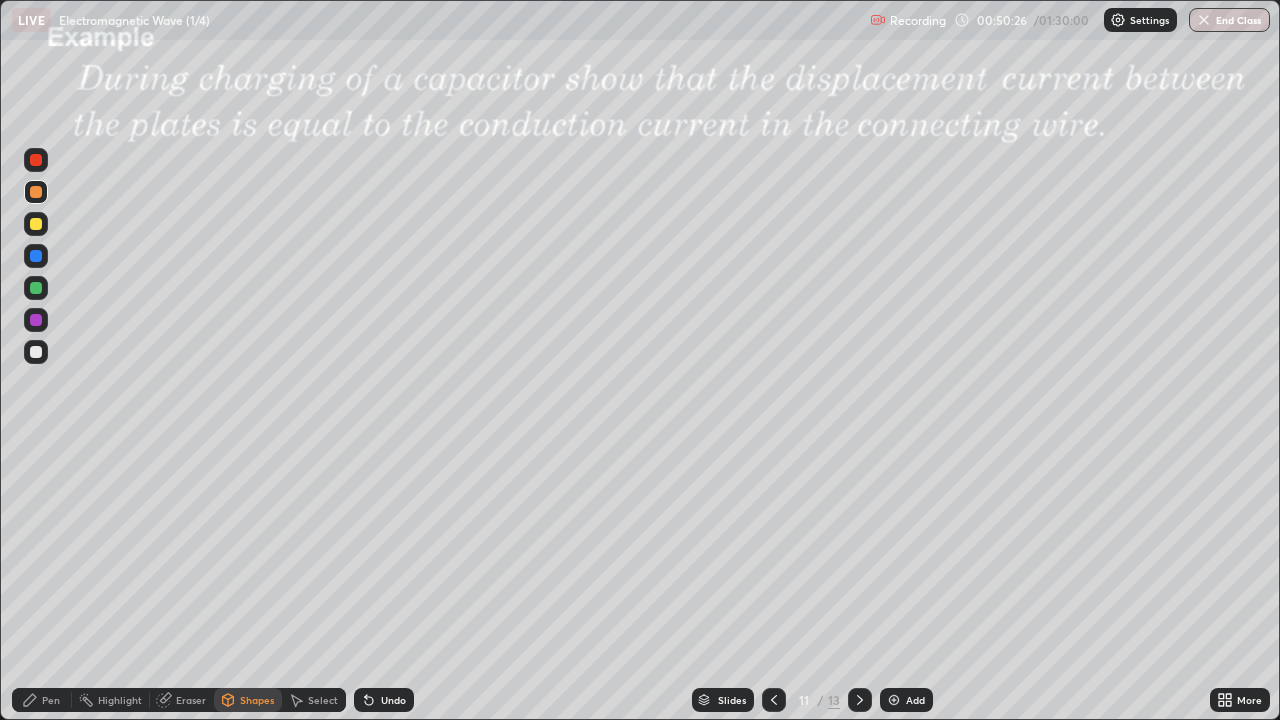 click at bounding box center (36, 352) 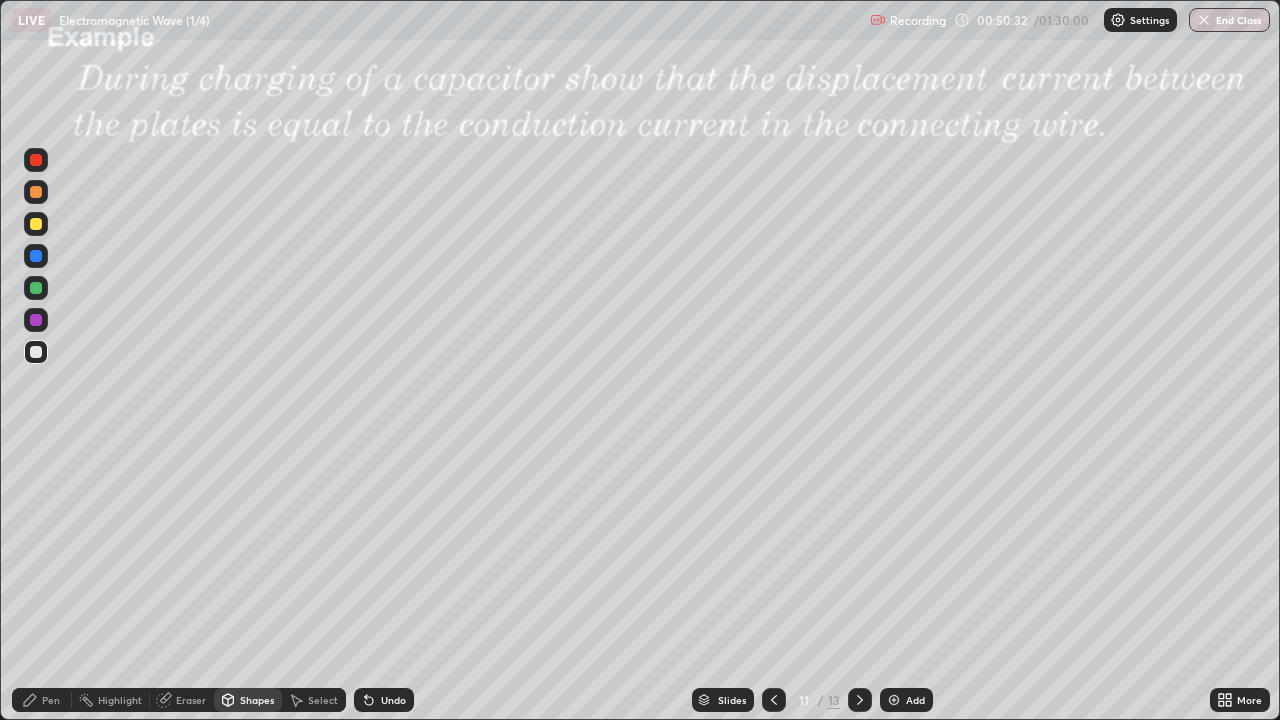 click at bounding box center (36, 192) 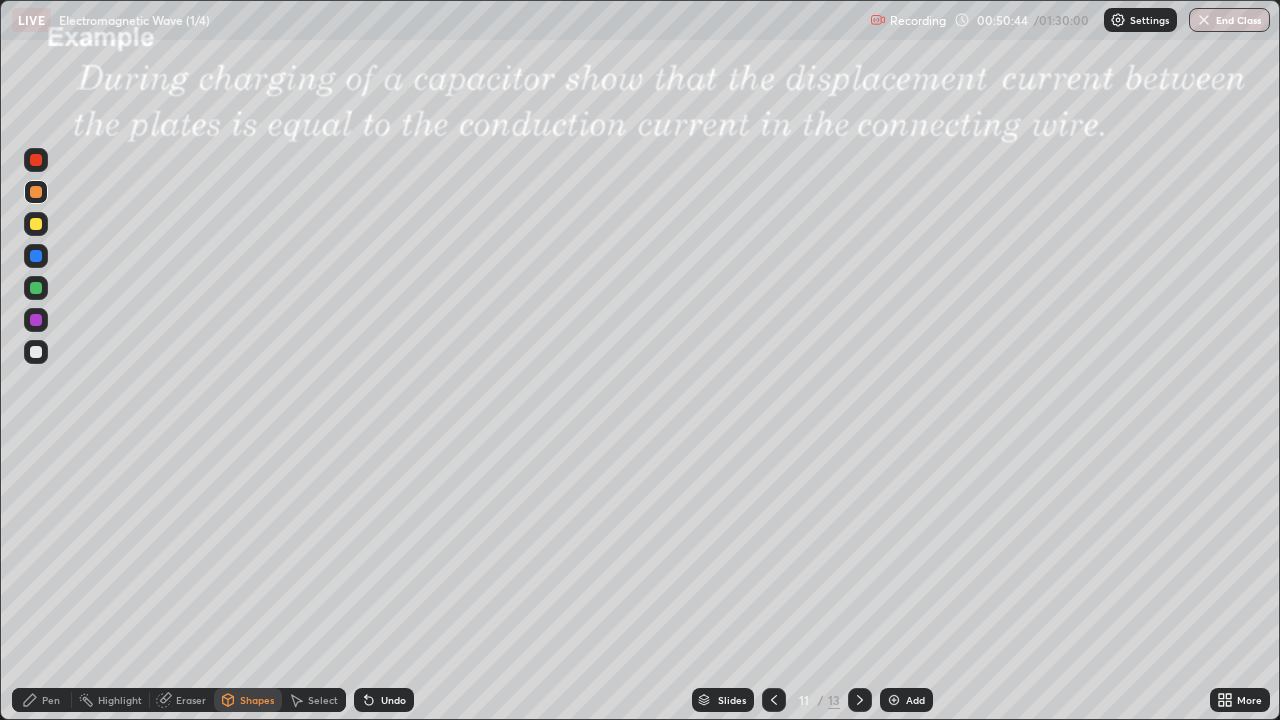click on "Pen" at bounding box center [51, 700] 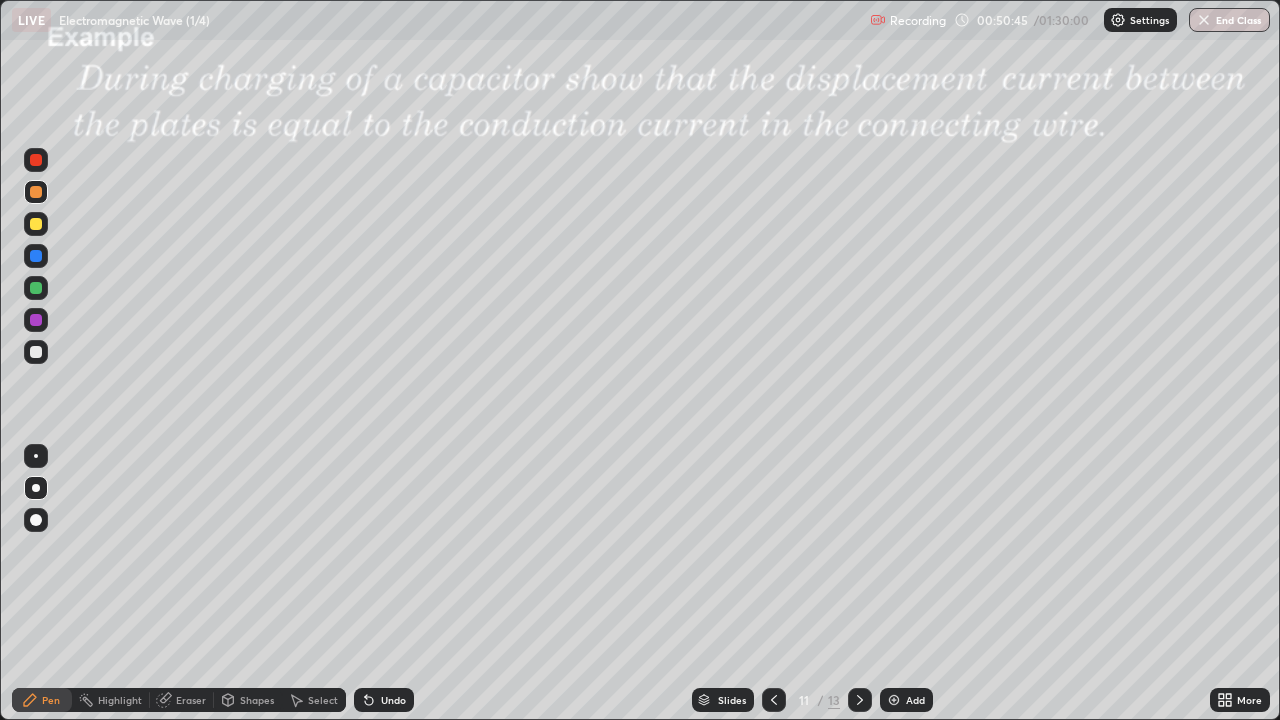 click at bounding box center (36, 288) 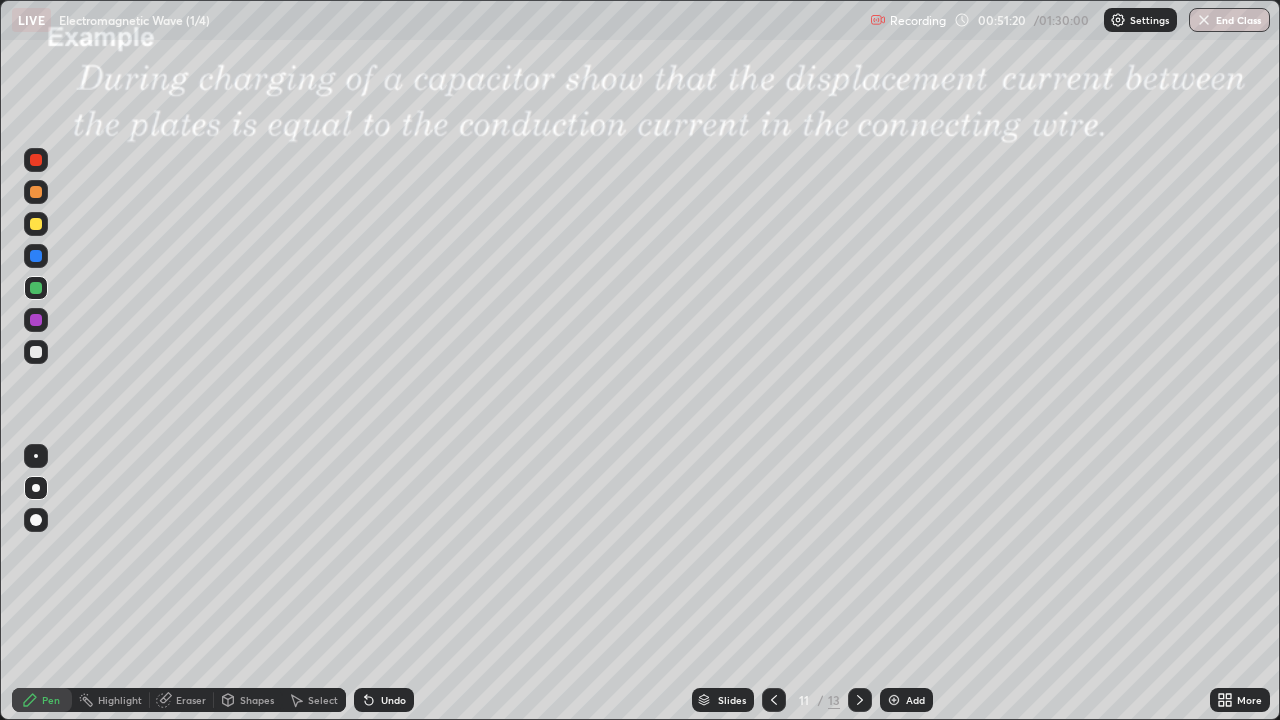 click at bounding box center (36, 352) 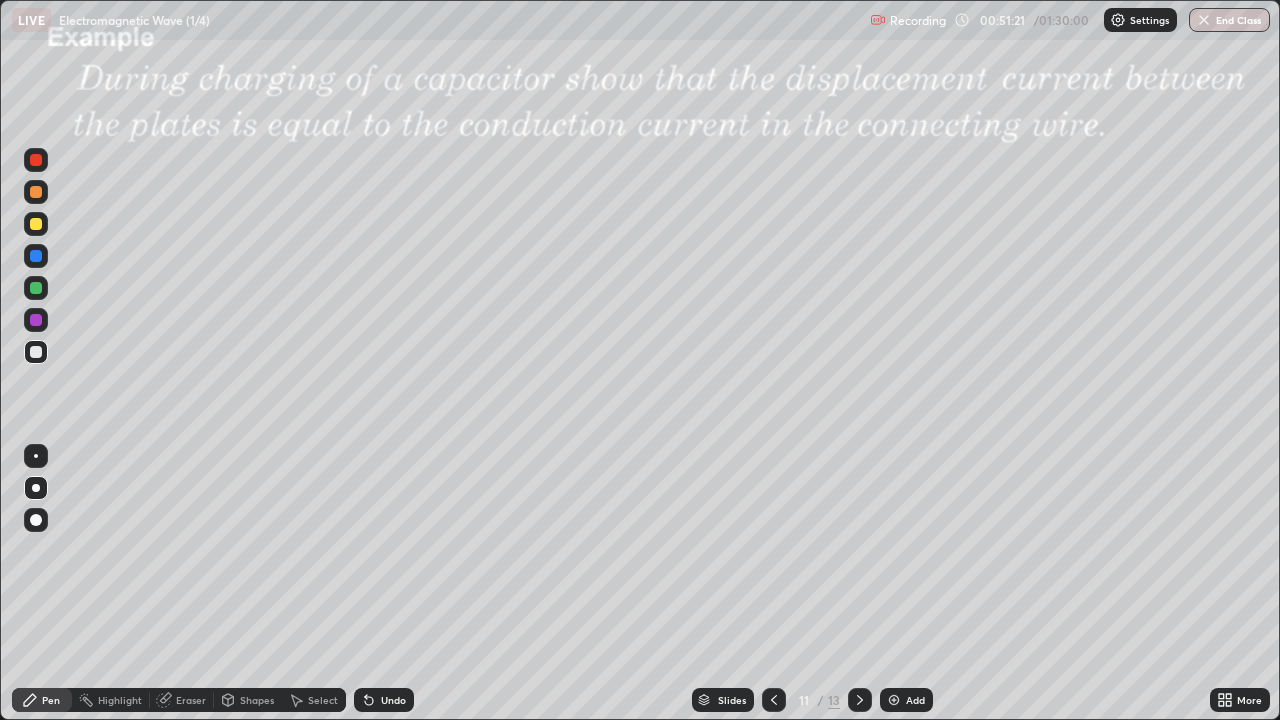 click at bounding box center (36, 224) 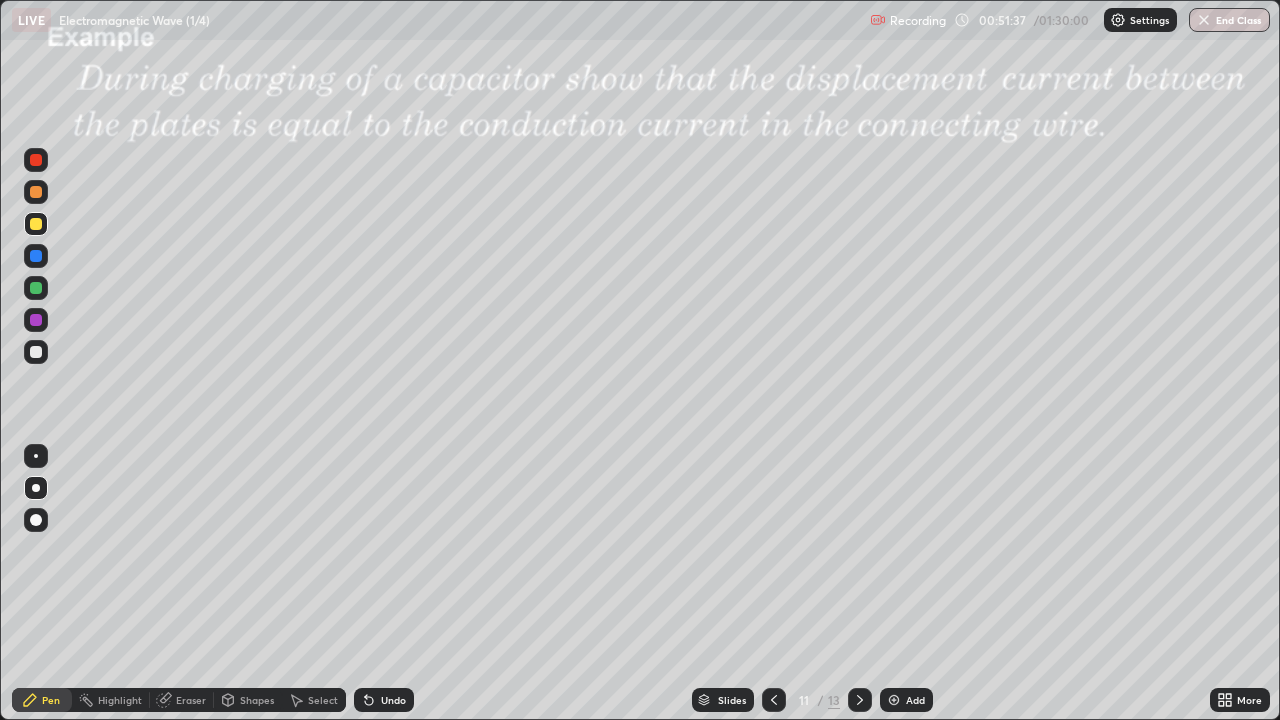 click on "Shapes" at bounding box center (257, 700) 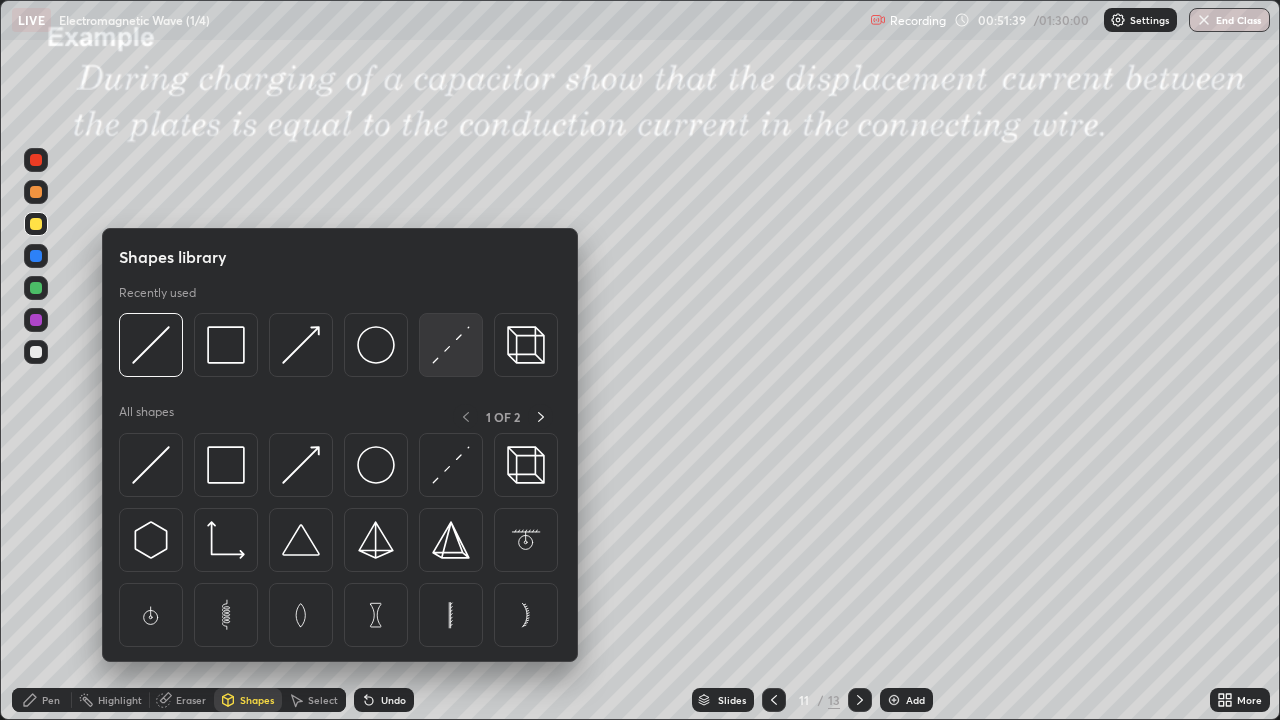 click at bounding box center [451, 345] 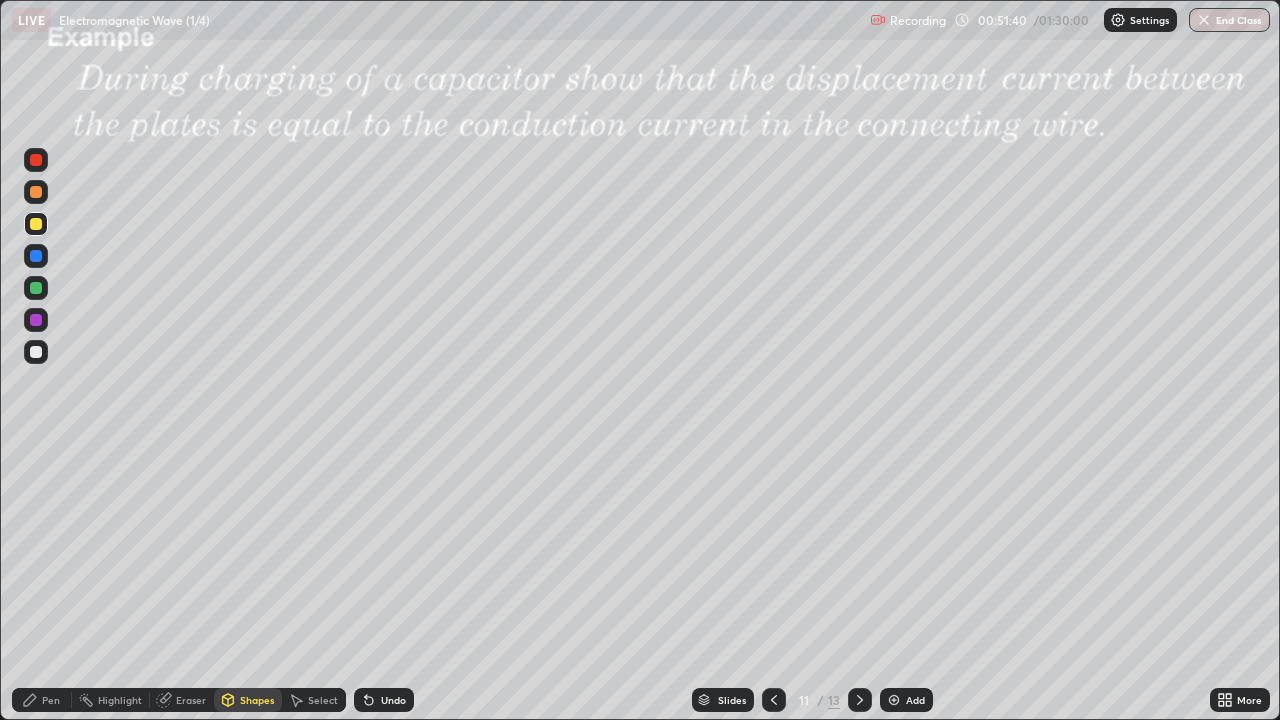 click at bounding box center [36, 320] 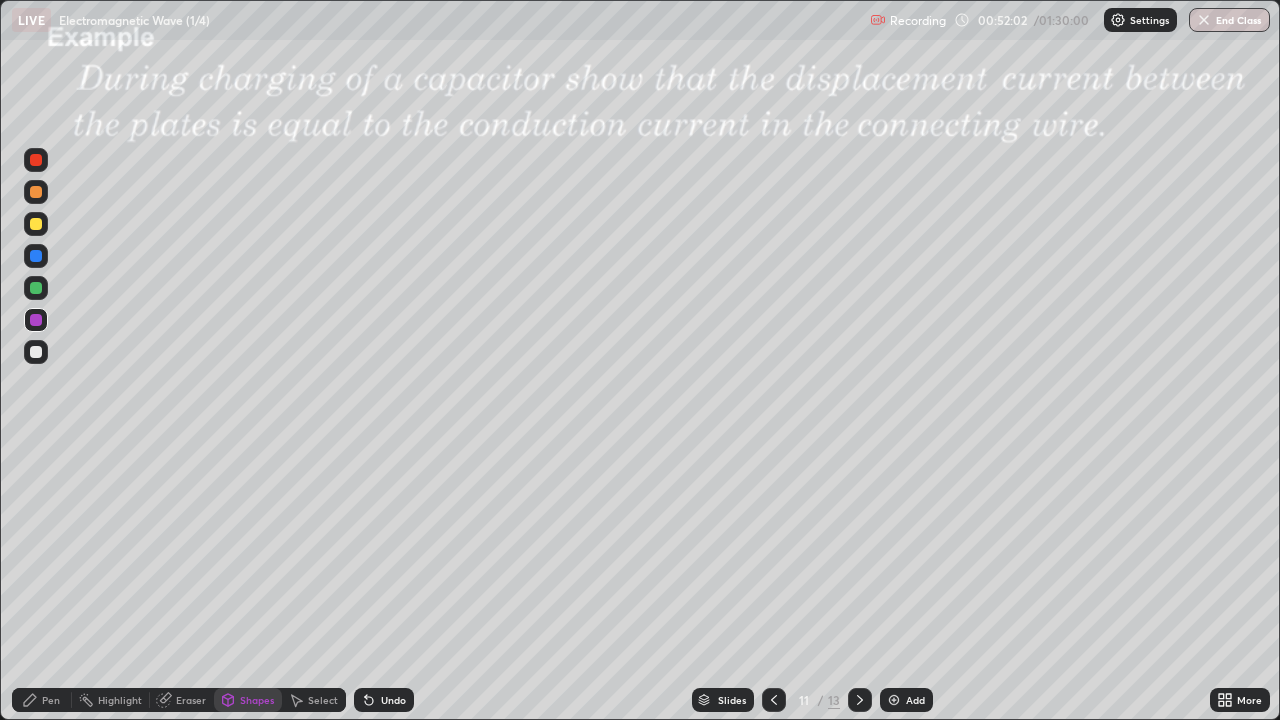 click at bounding box center [36, 224] 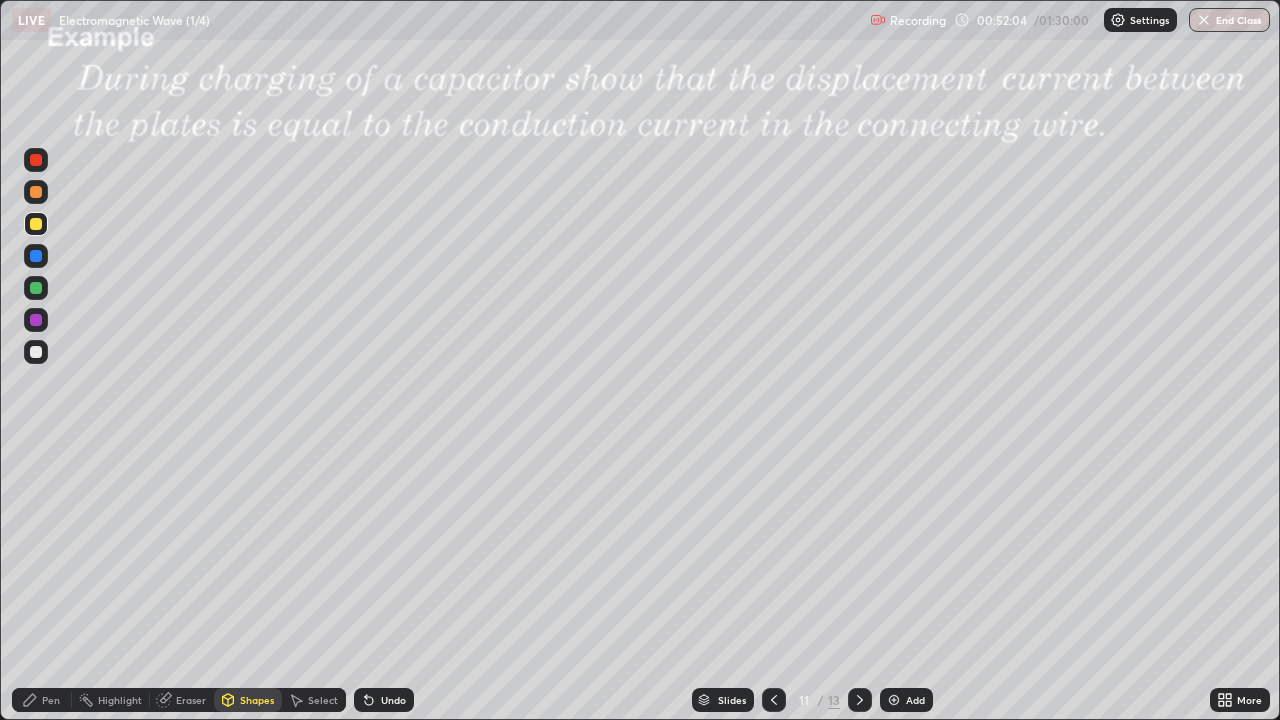 click at bounding box center [36, 192] 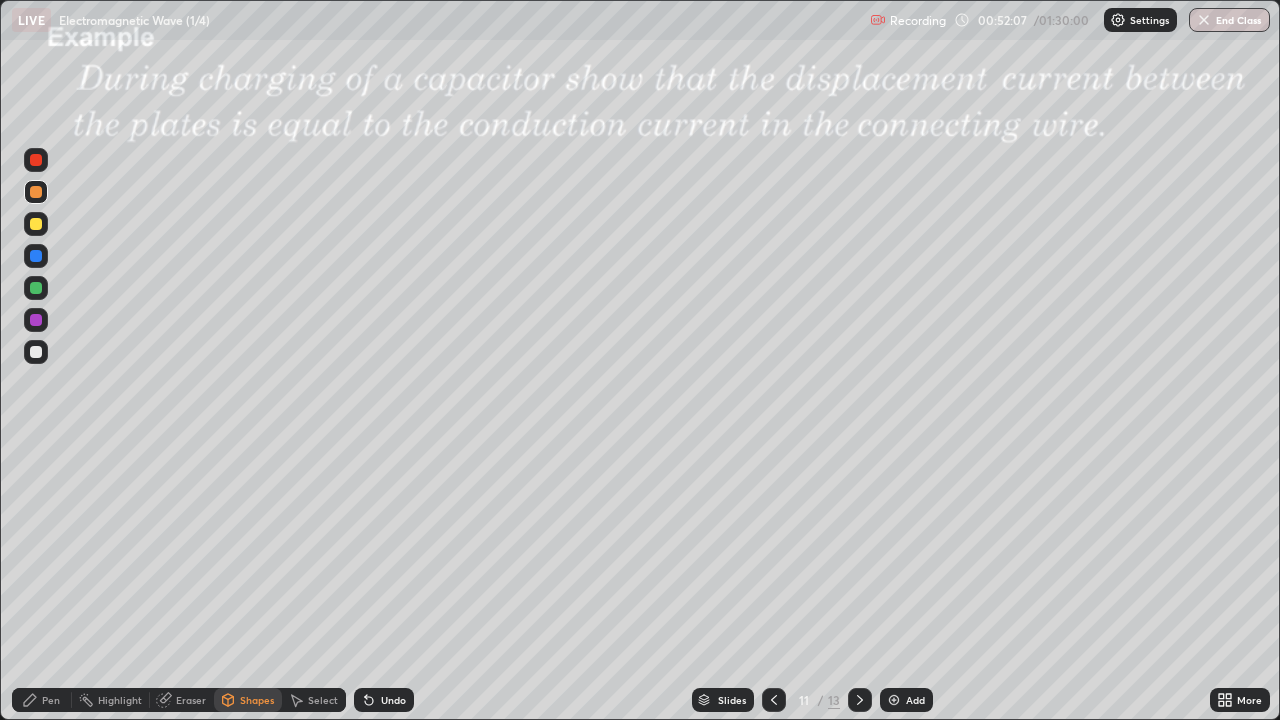click on "Pen" at bounding box center [42, 700] 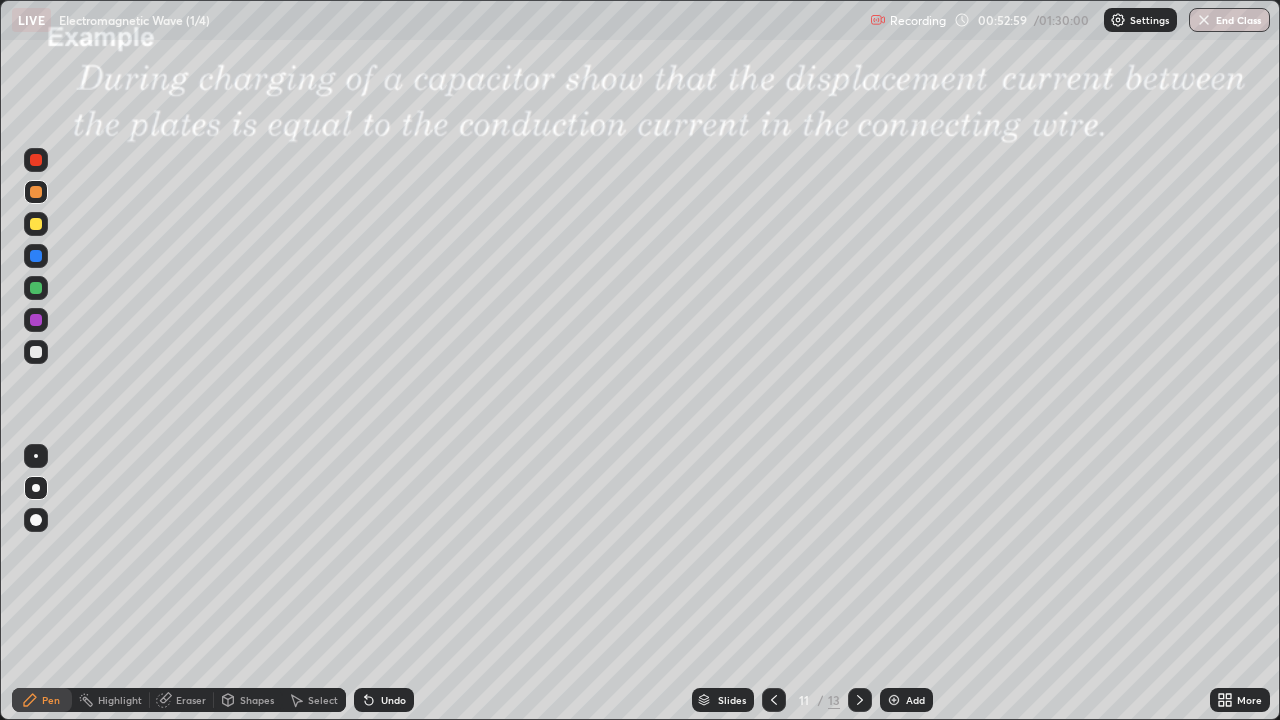 click at bounding box center (36, 288) 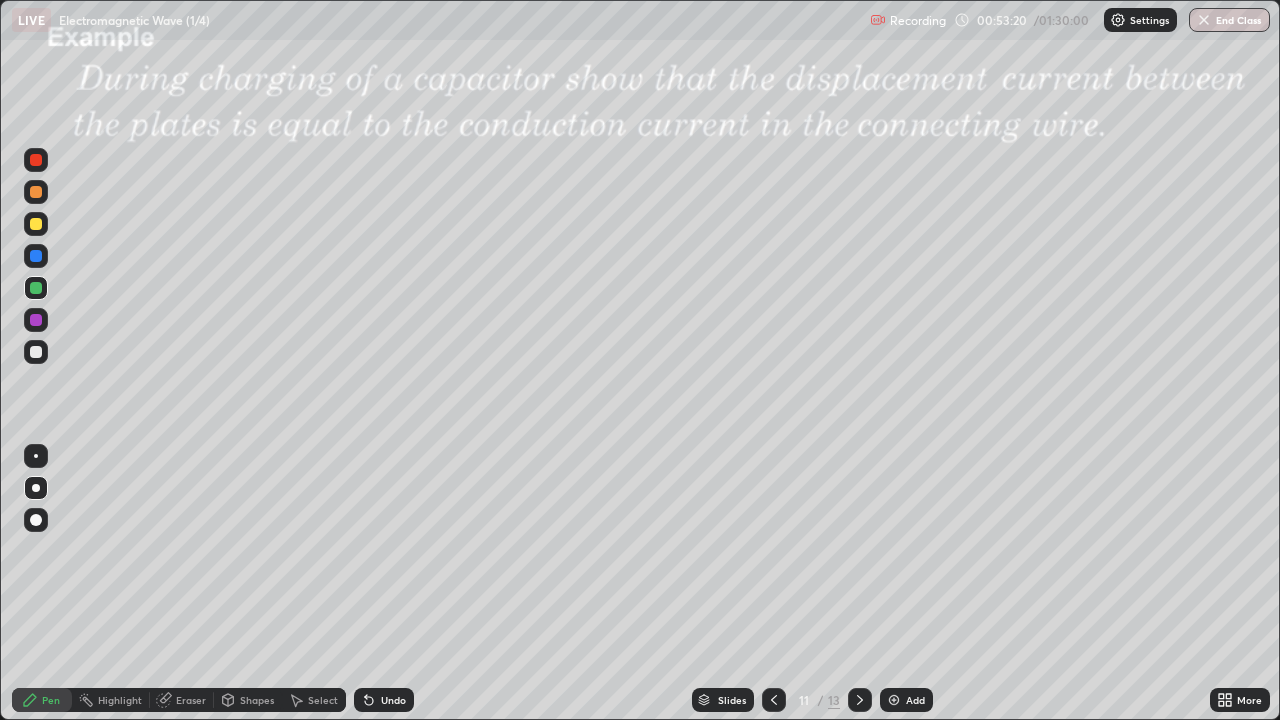click at bounding box center [36, 352] 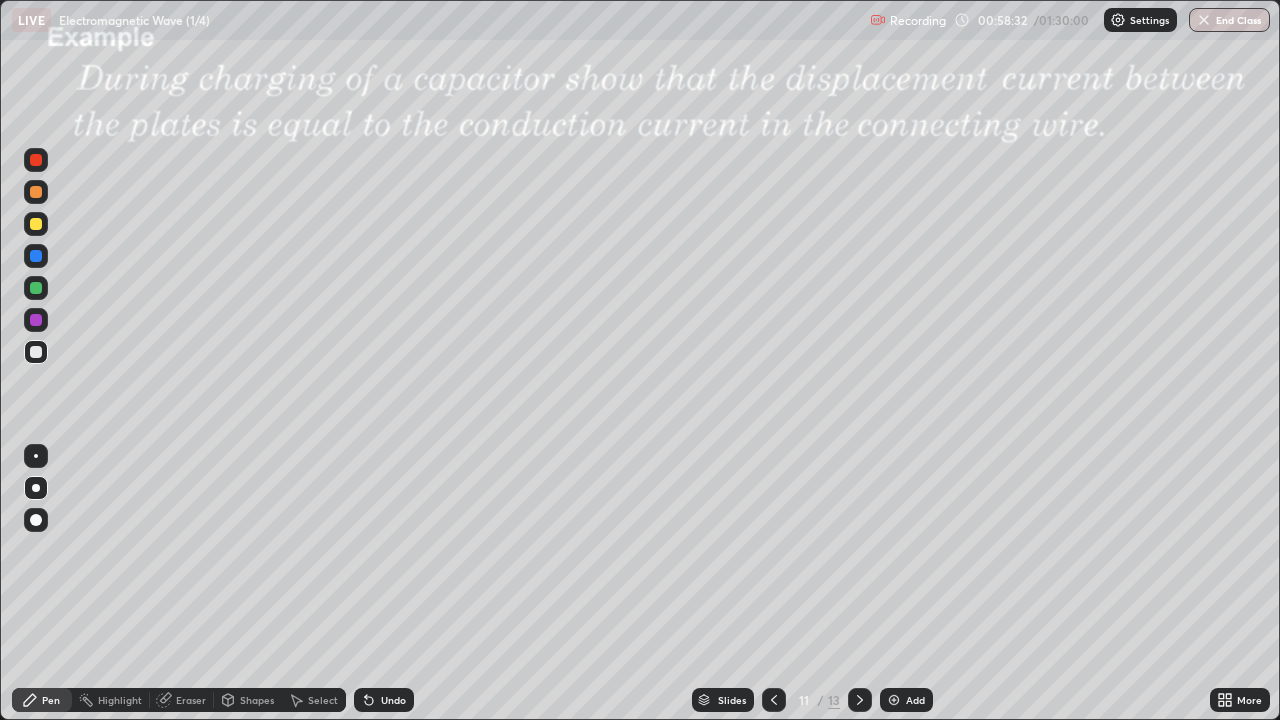 click 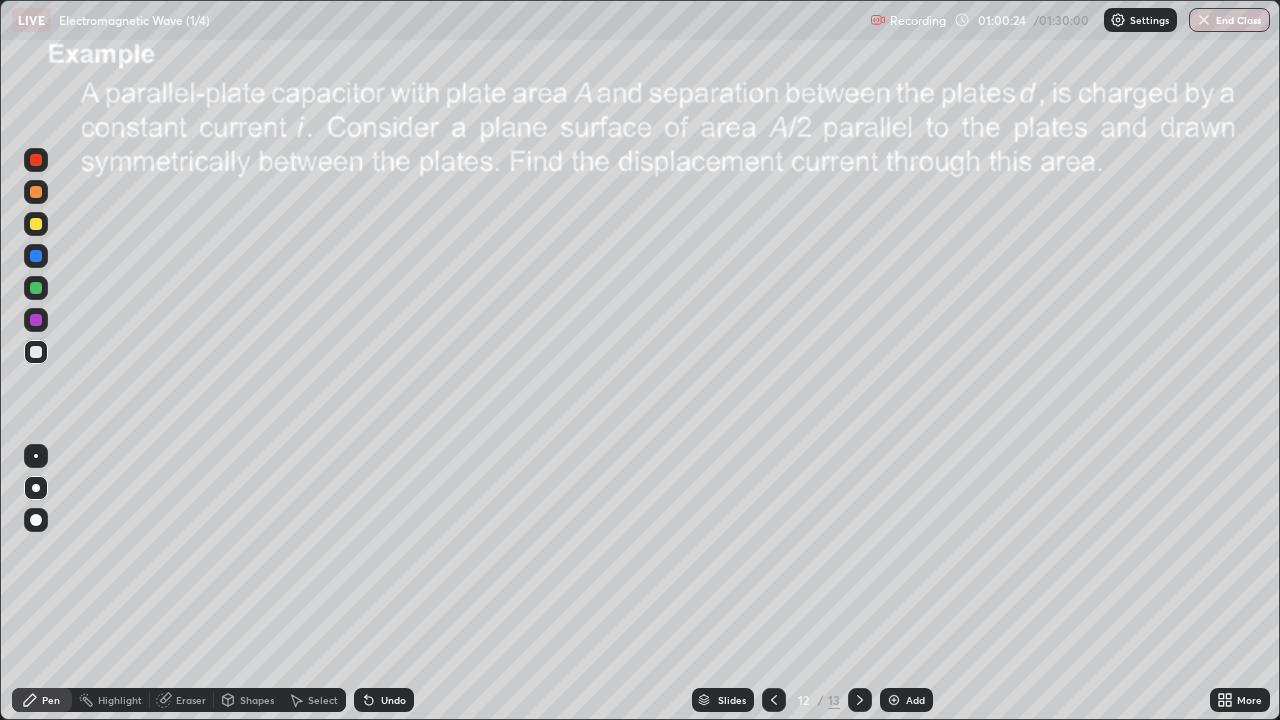 click on "Shapes" at bounding box center (257, 700) 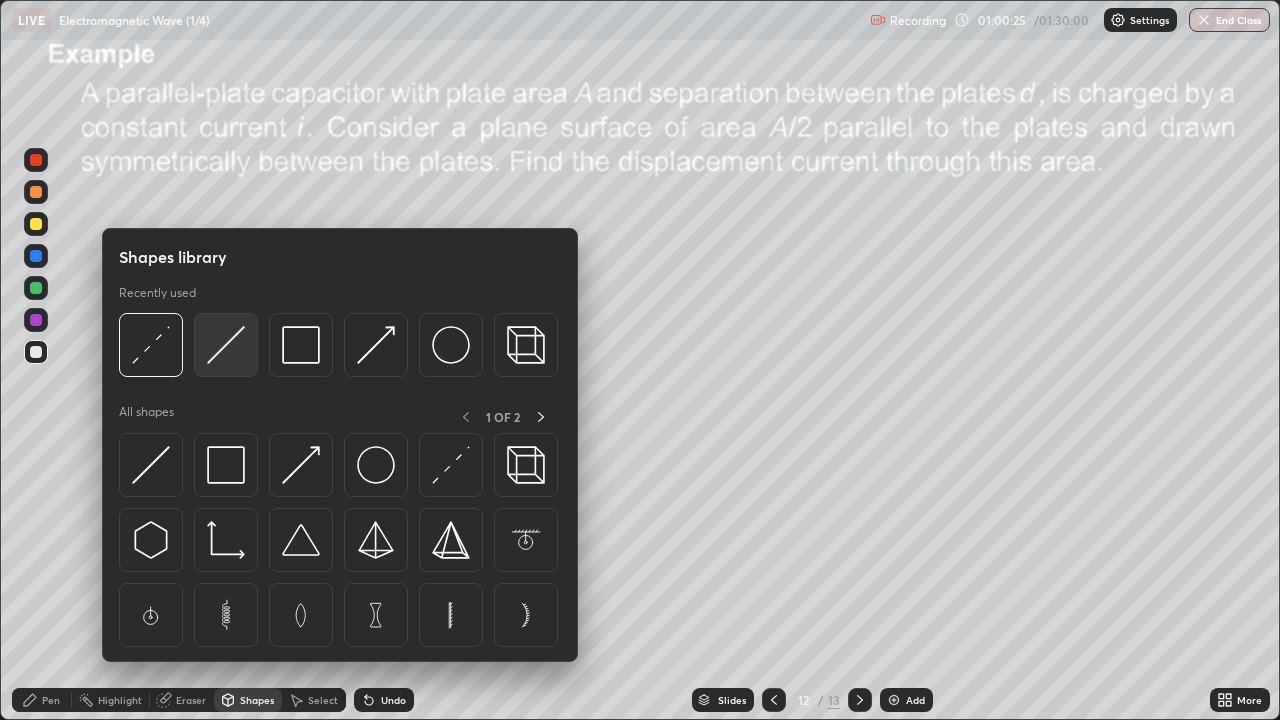 click at bounding box center (226, 345) 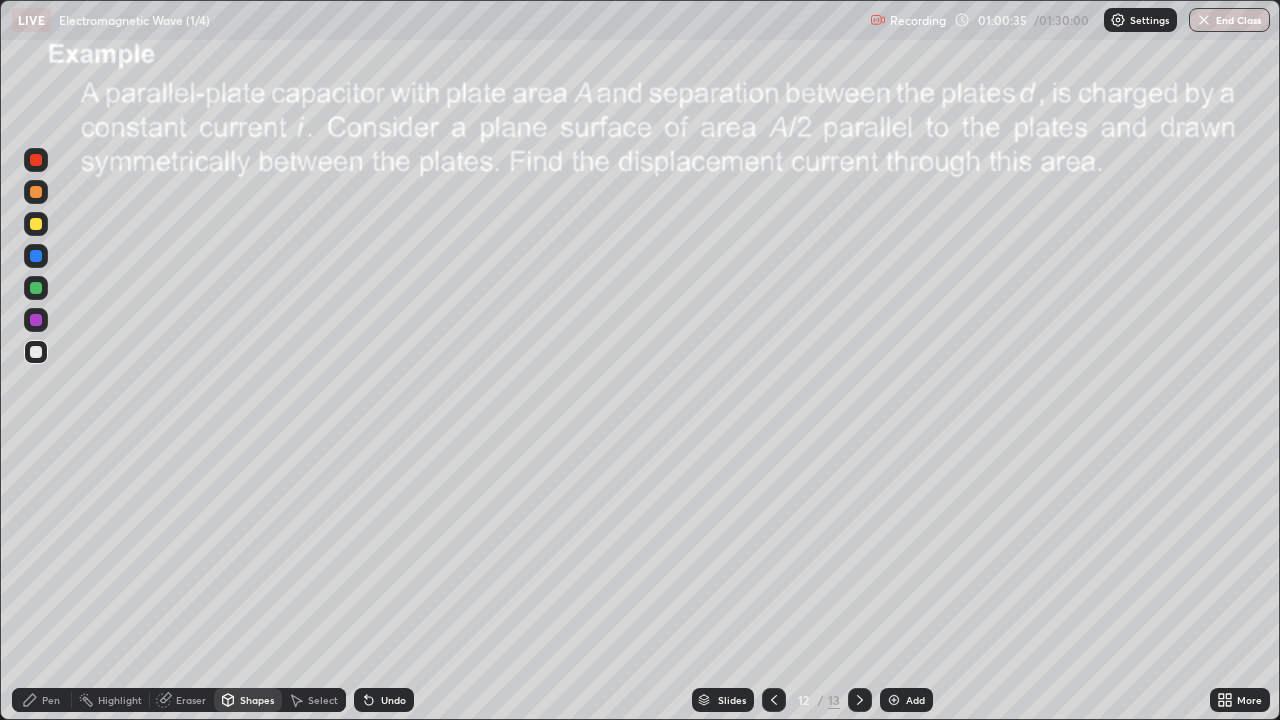 click on "Select" at bounding box center (323, 700) 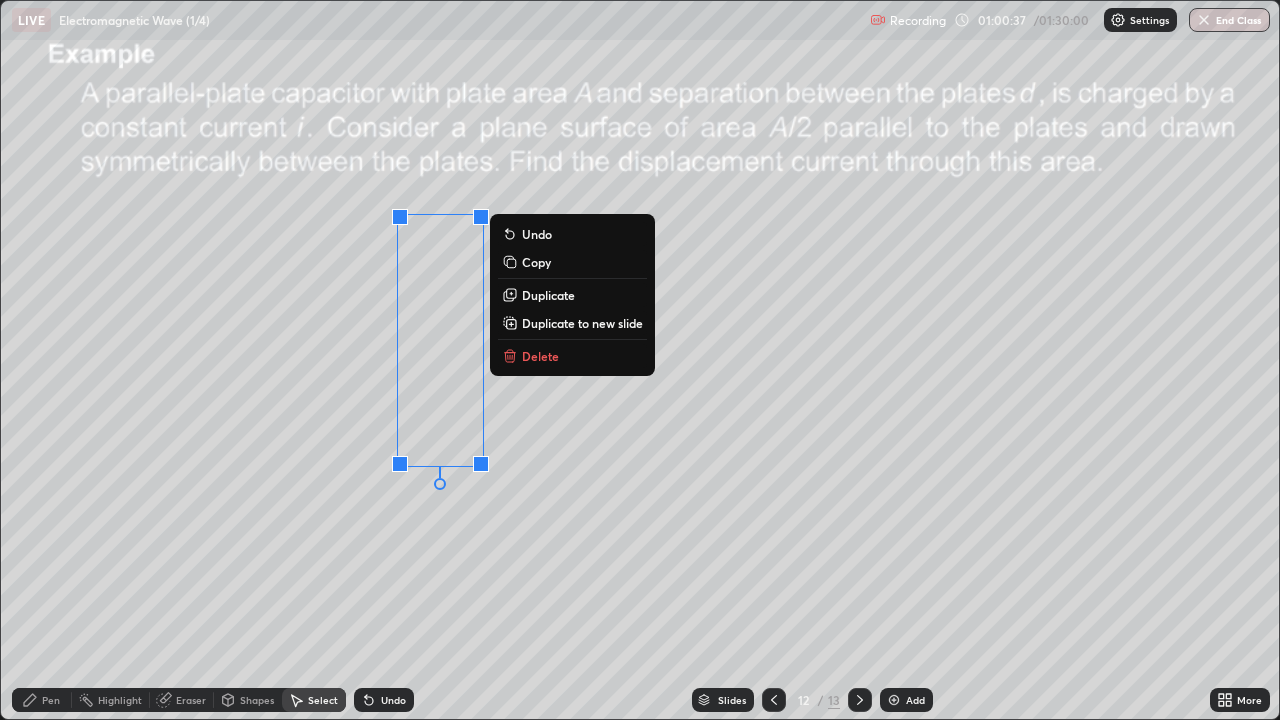 click on "Duplicate" at bounding box center [548, 295] 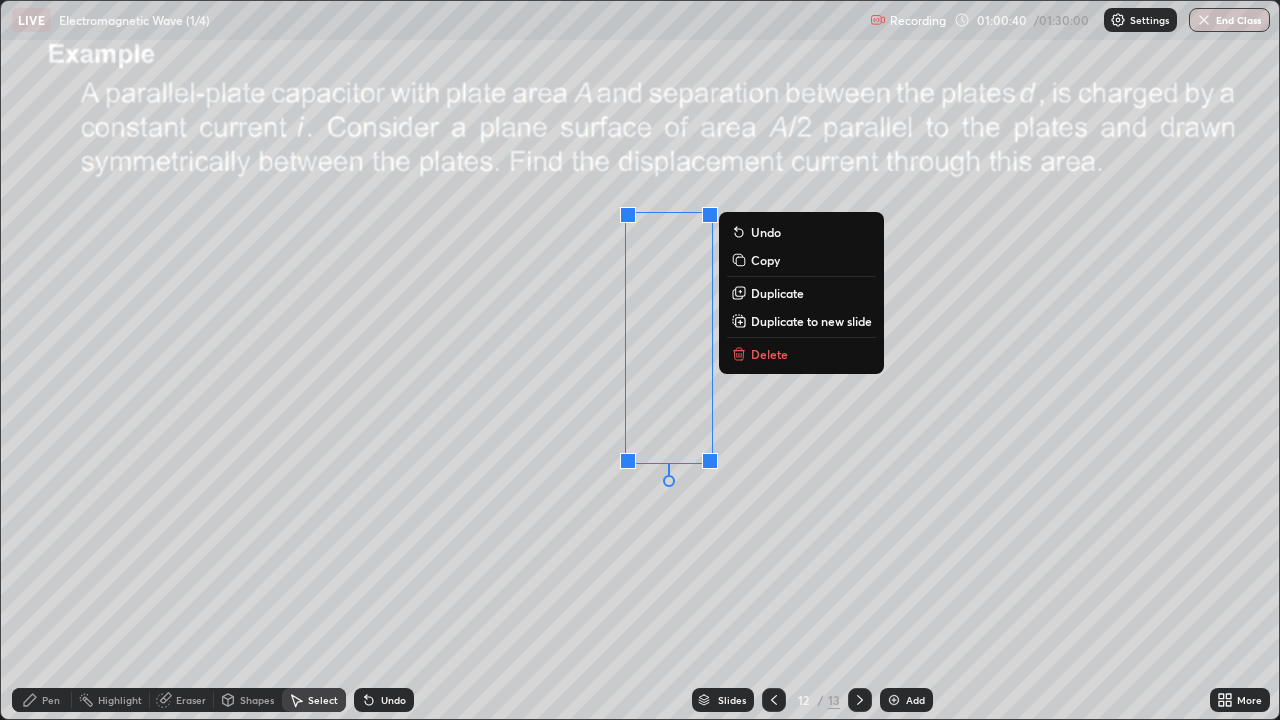 click on "0 ° Undo Copy Duplicate Duplicate to new slide Delete" at bounding box center [640, 360] 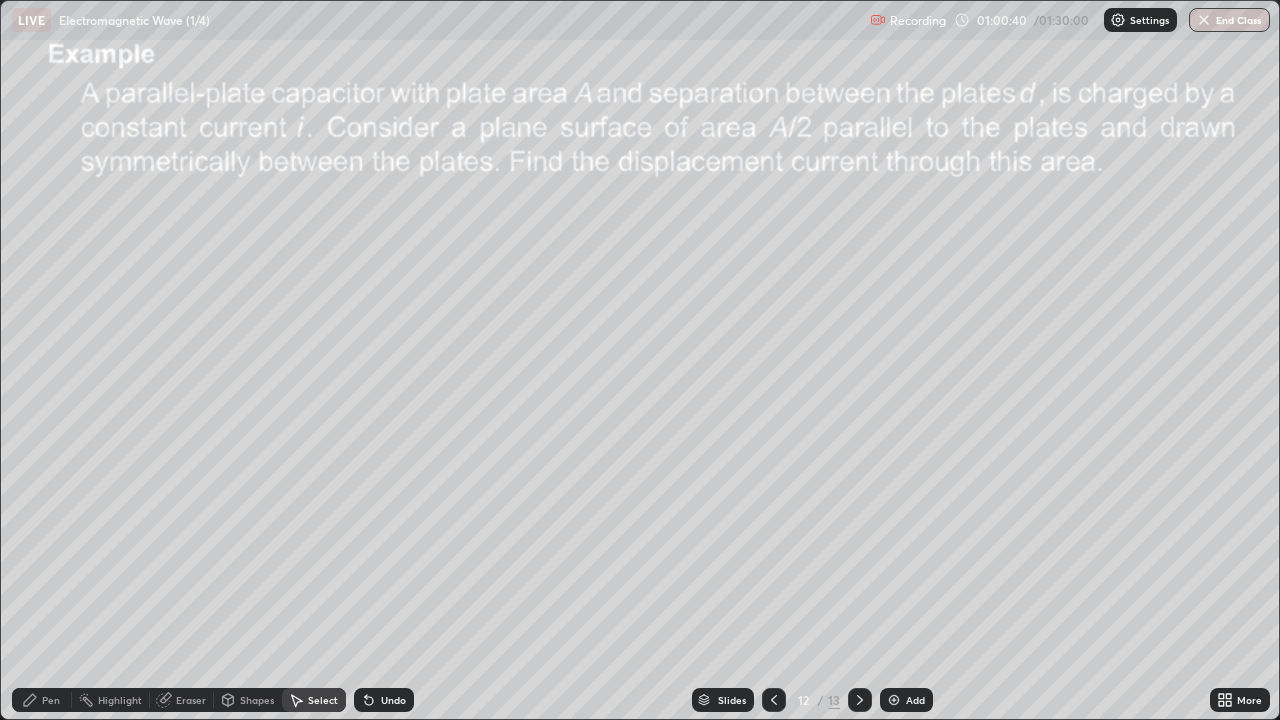 click on "0 ° Undo Copy Duplicate Duplicate to new slide Delete" at bounding box center (640, 360) 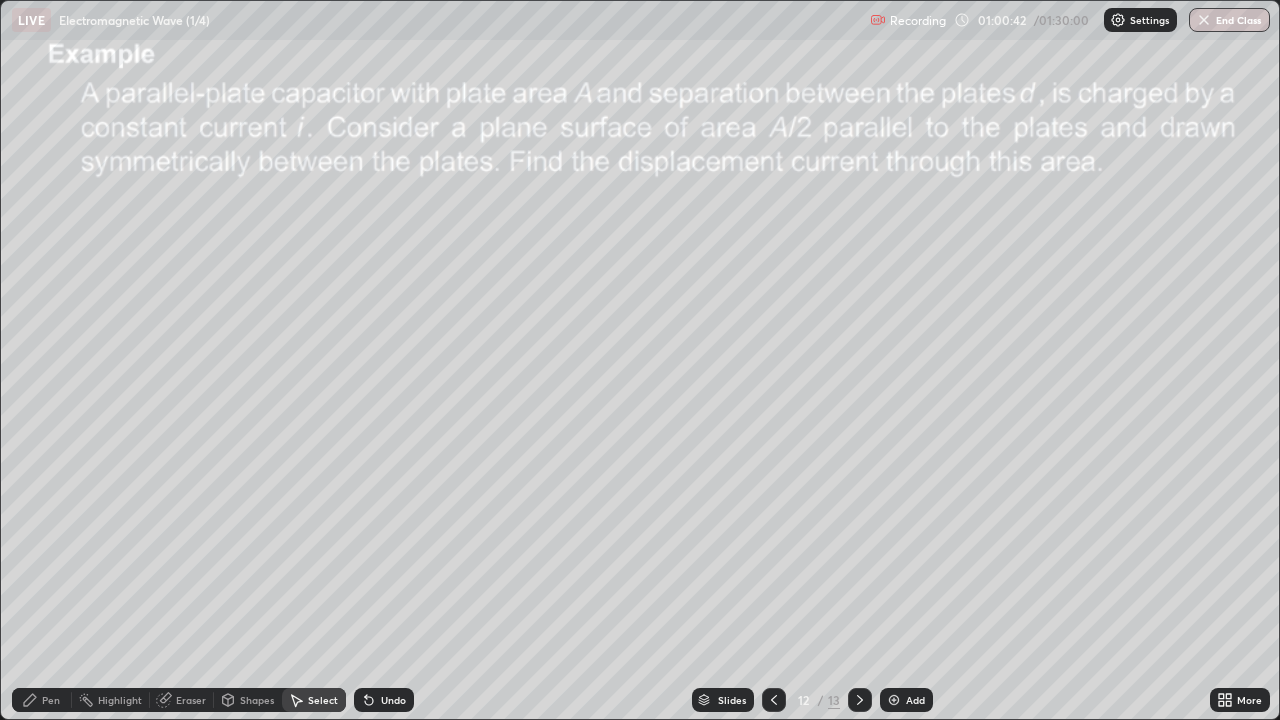 click on "Pen" at bounding box center (51, 700) 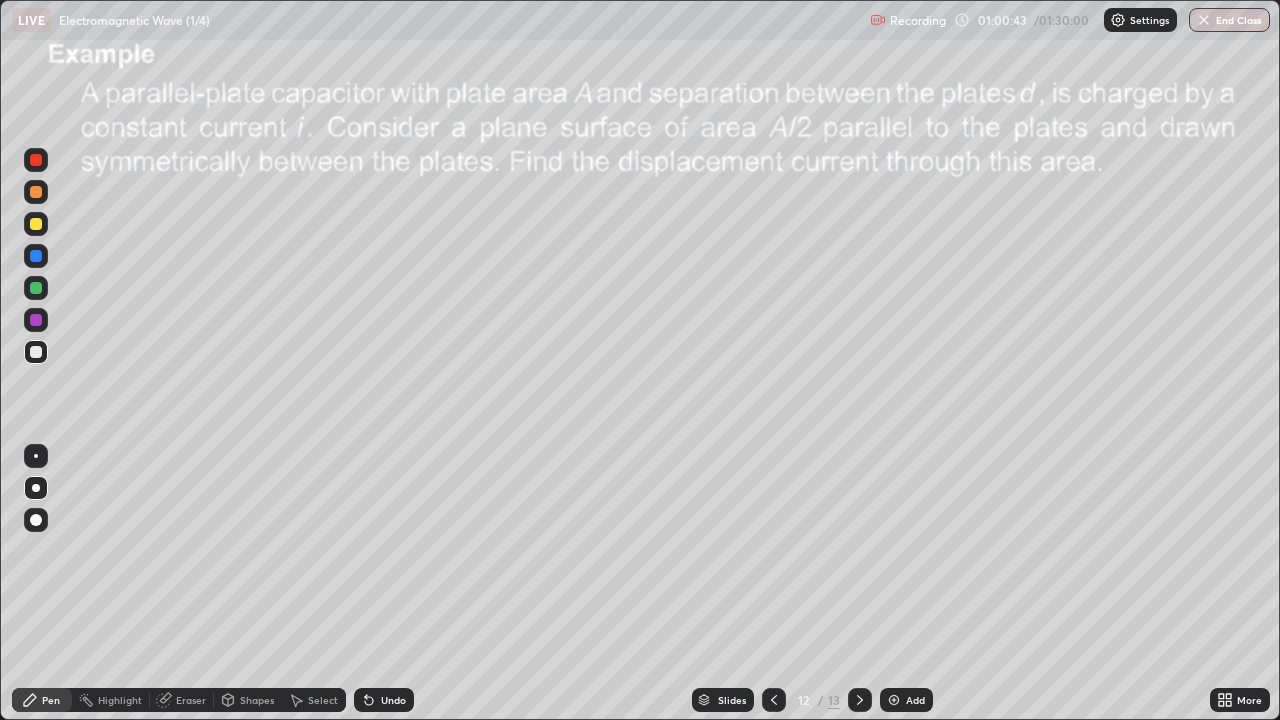 click at bounding box center [36, 224] 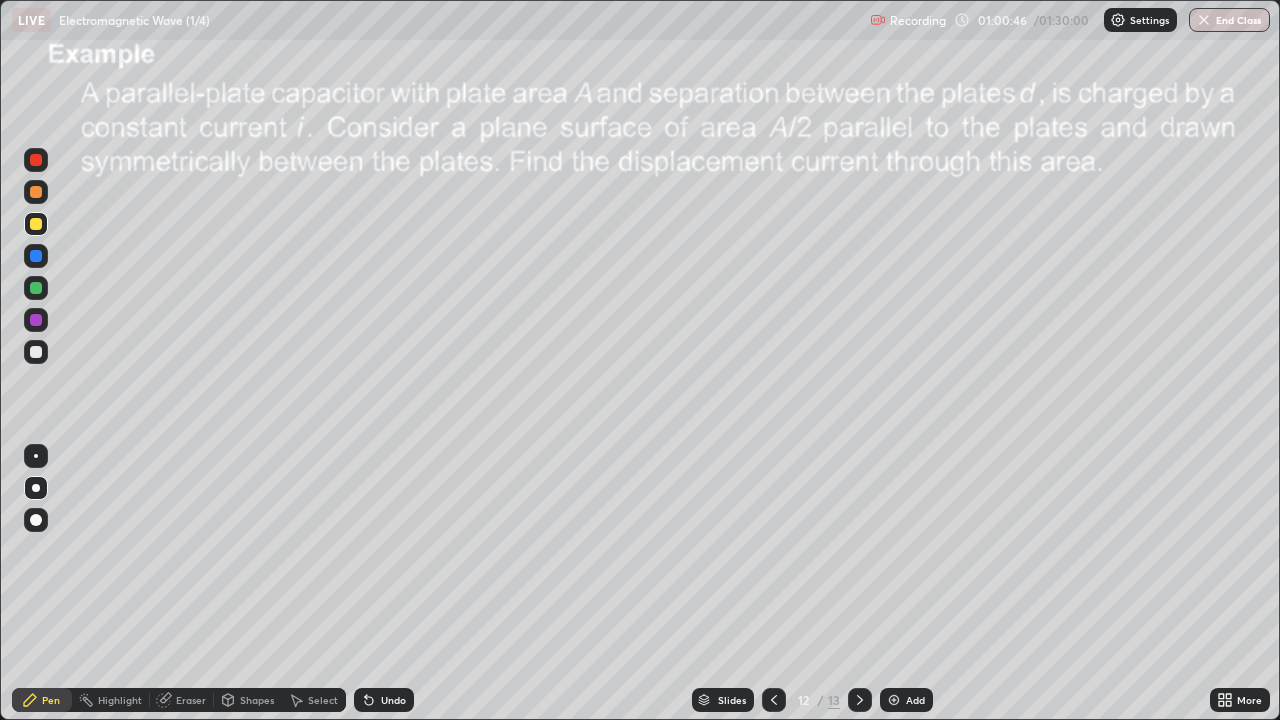 click on "Undo" at bounding box center (384, 700) 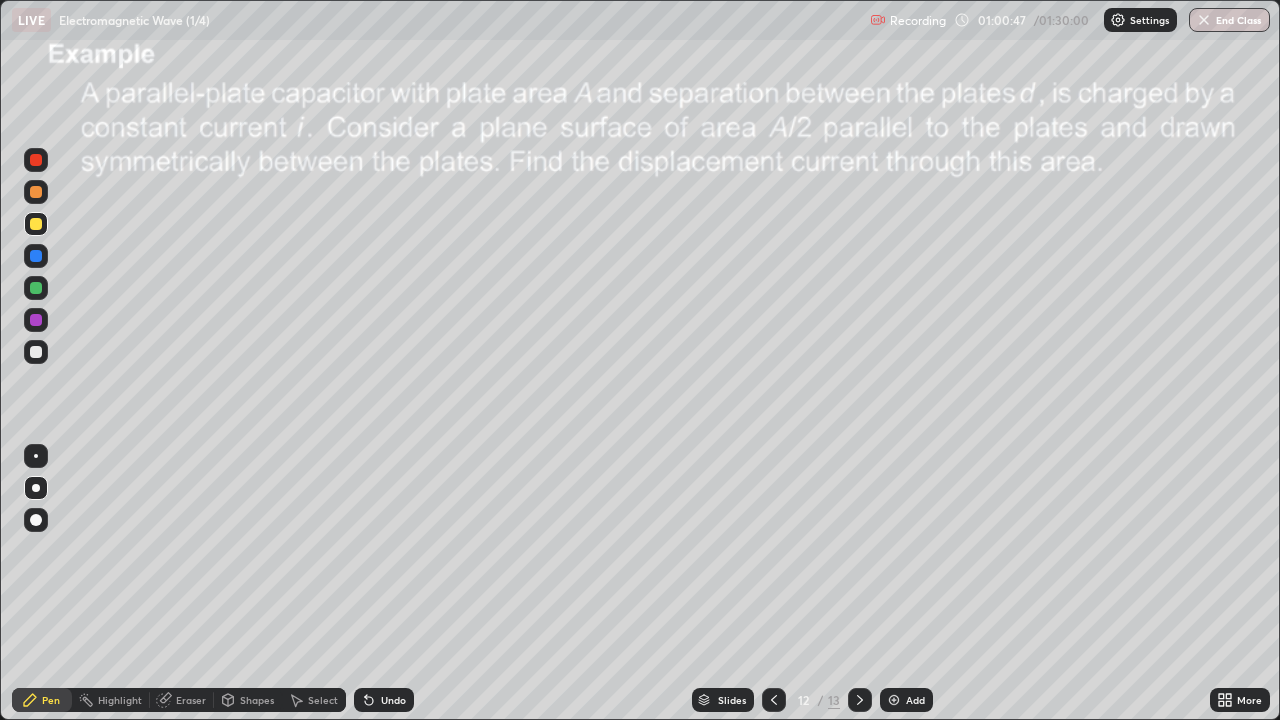 click on "Shapes" at bounding box center [257, 700] 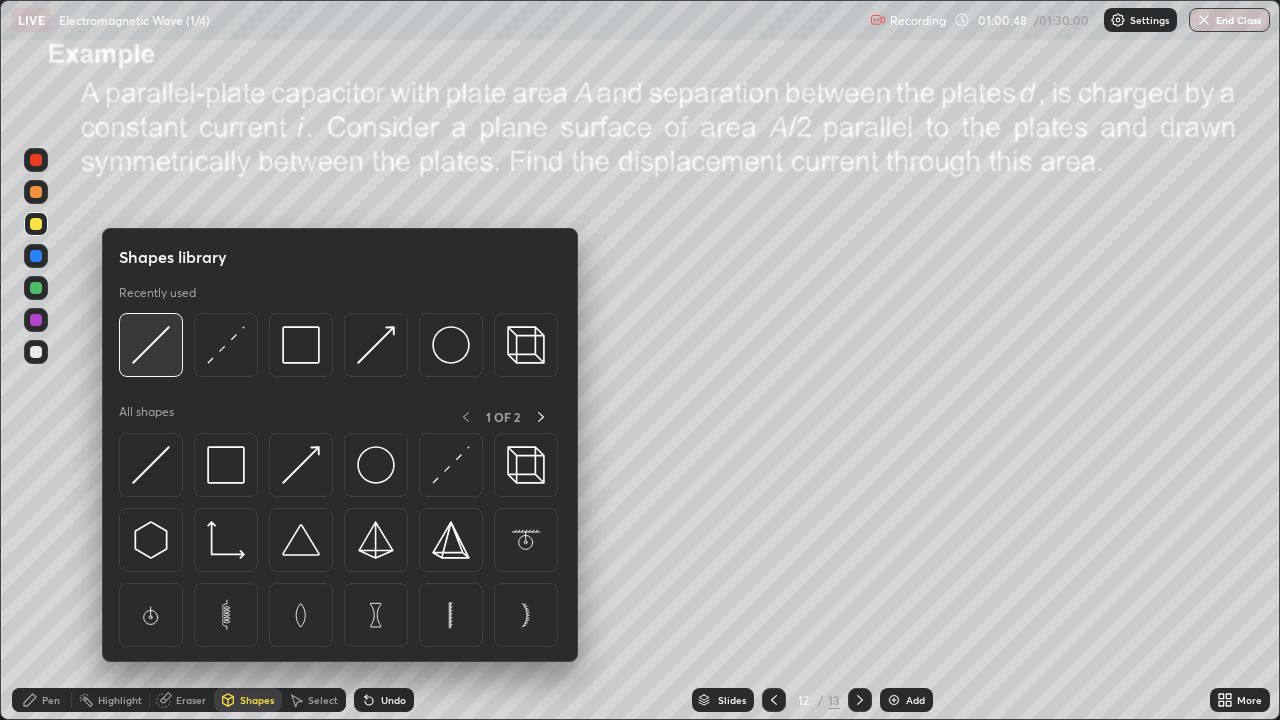 click at bounding box center [151, 345] 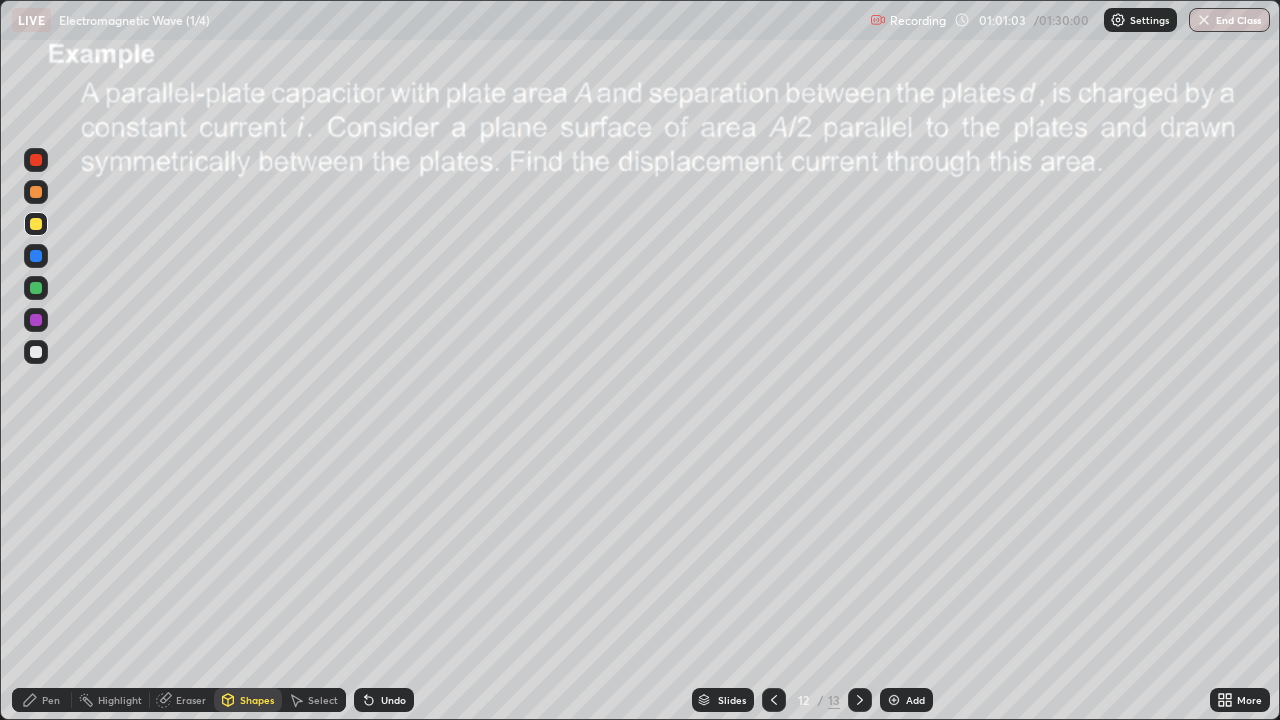 click on "Pen" at bounding box center (51, 700) 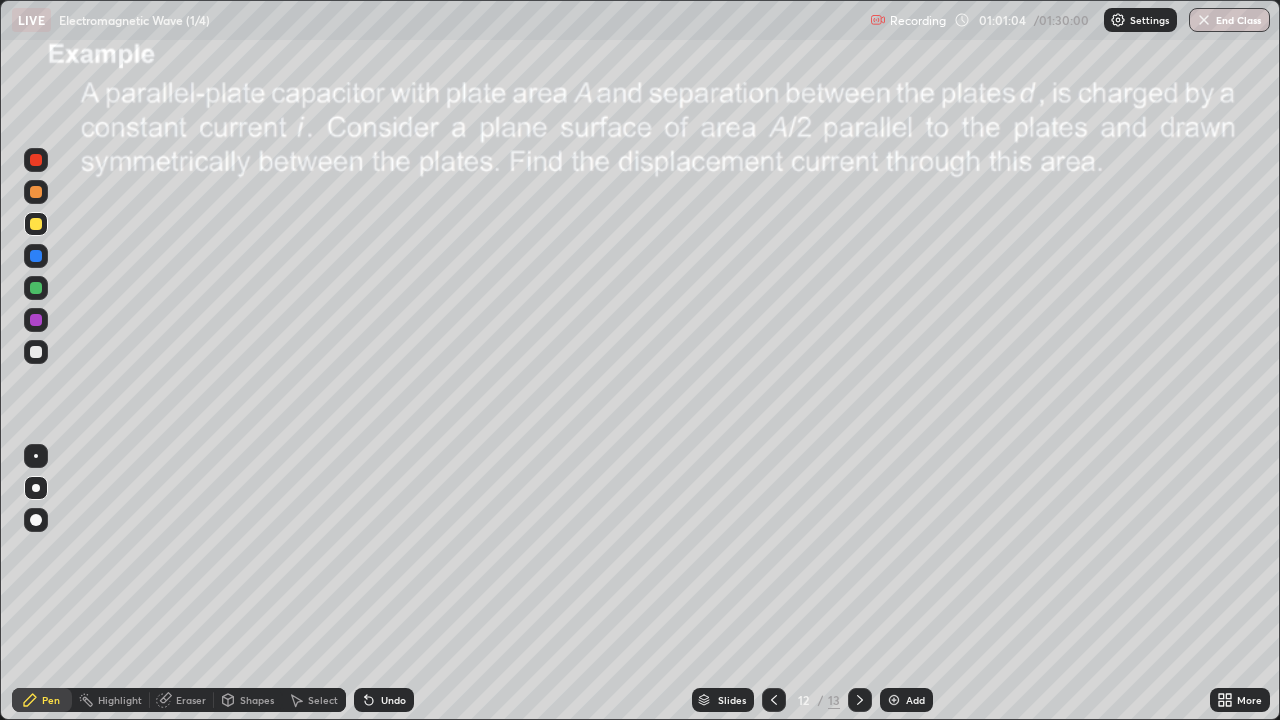 click at bounding box center (36, 352) 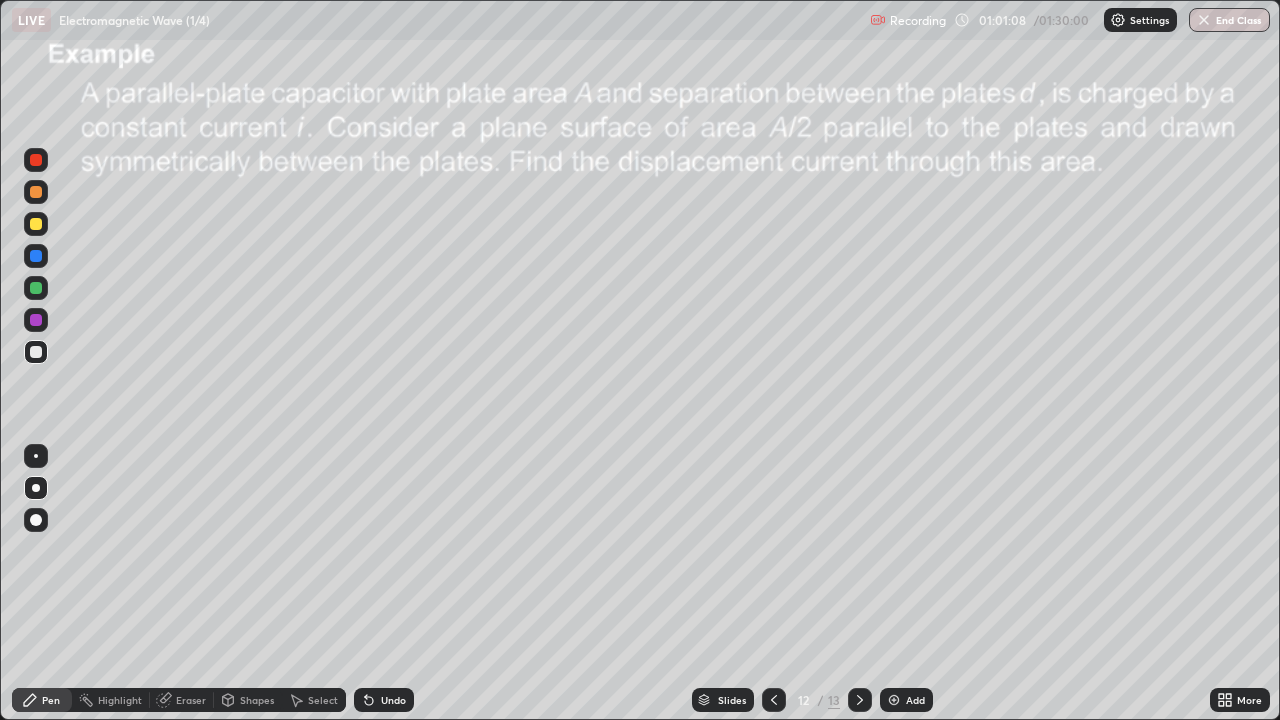 click at bounding box center (36, 224) 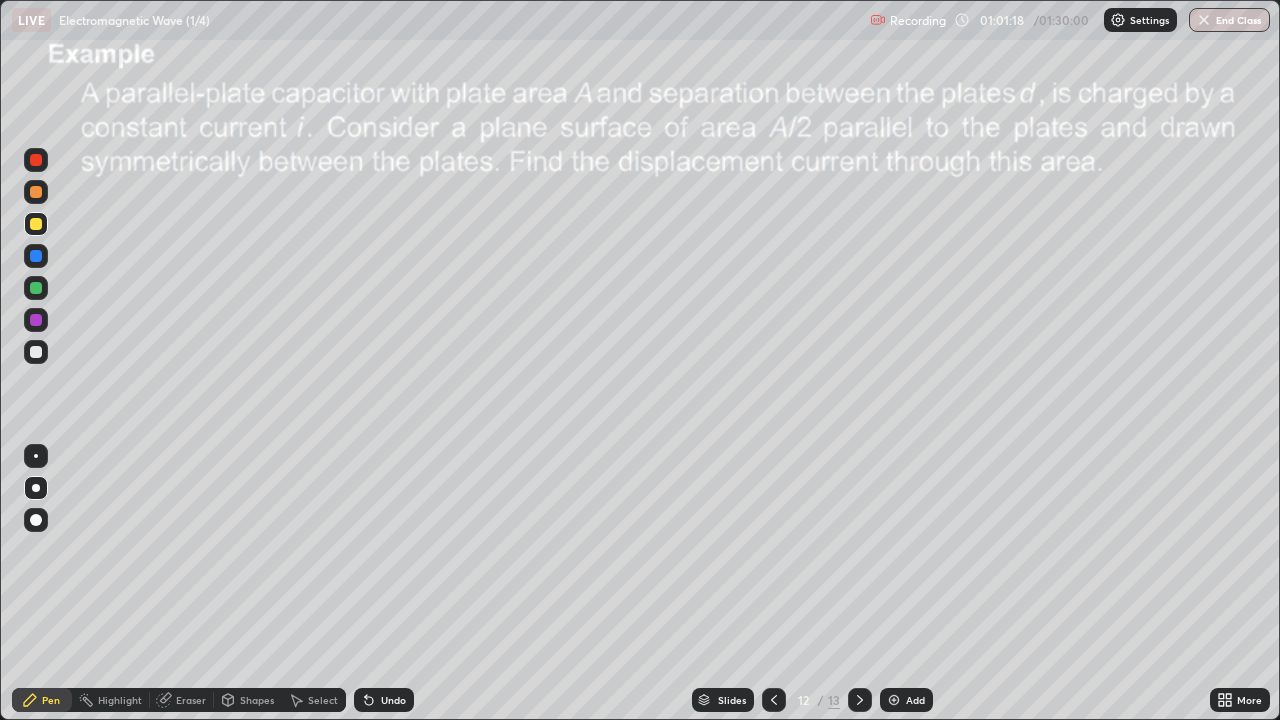 click on "Pen" at bounding box center [42, 700] 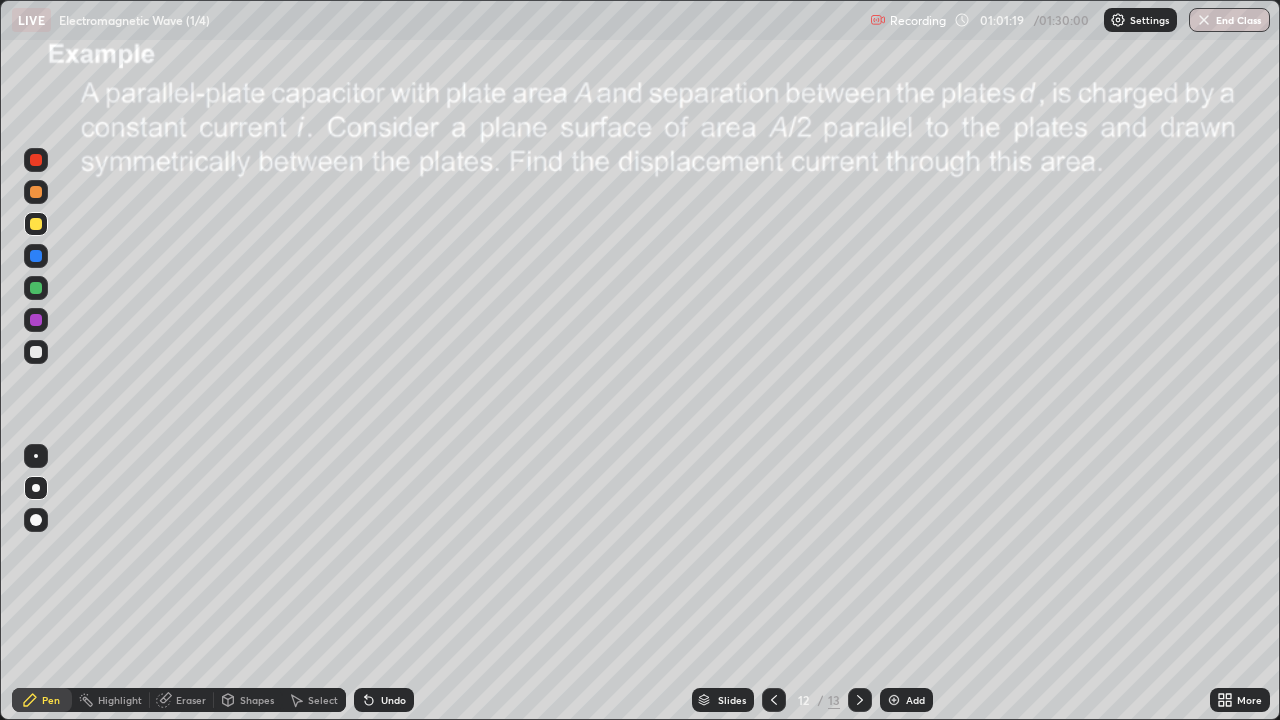 click at bounding box center (36, 352) 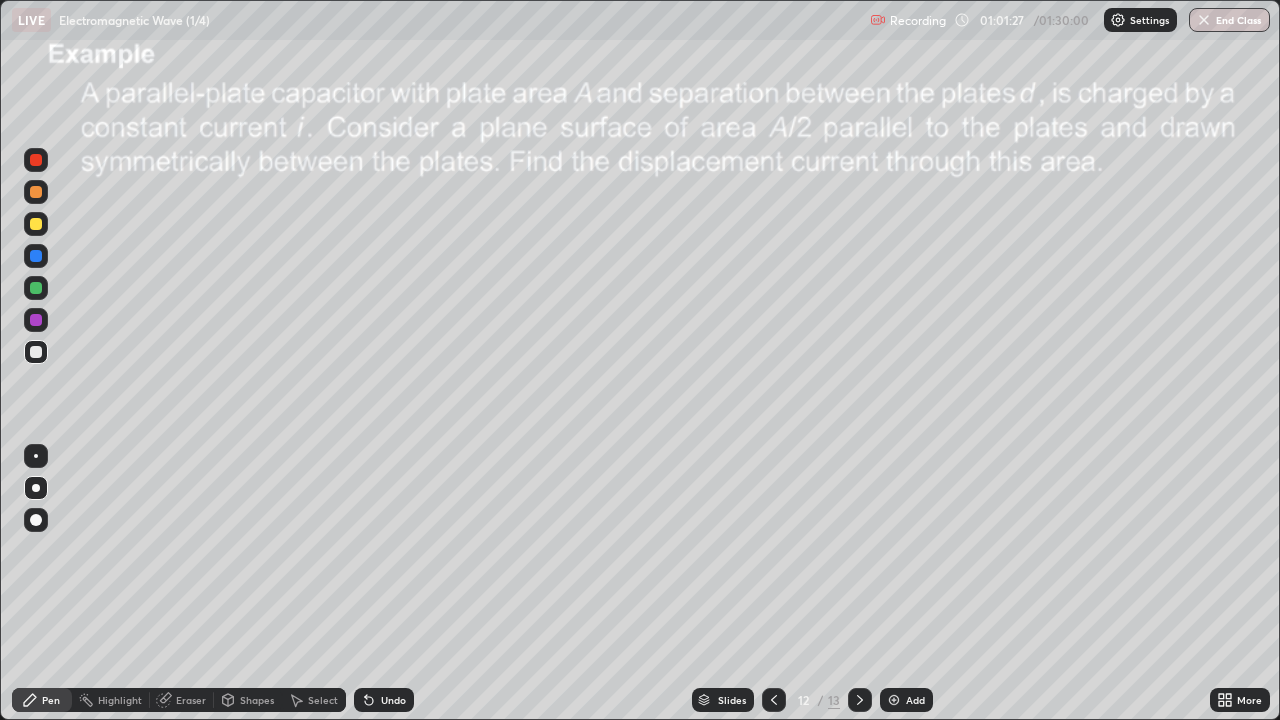 click 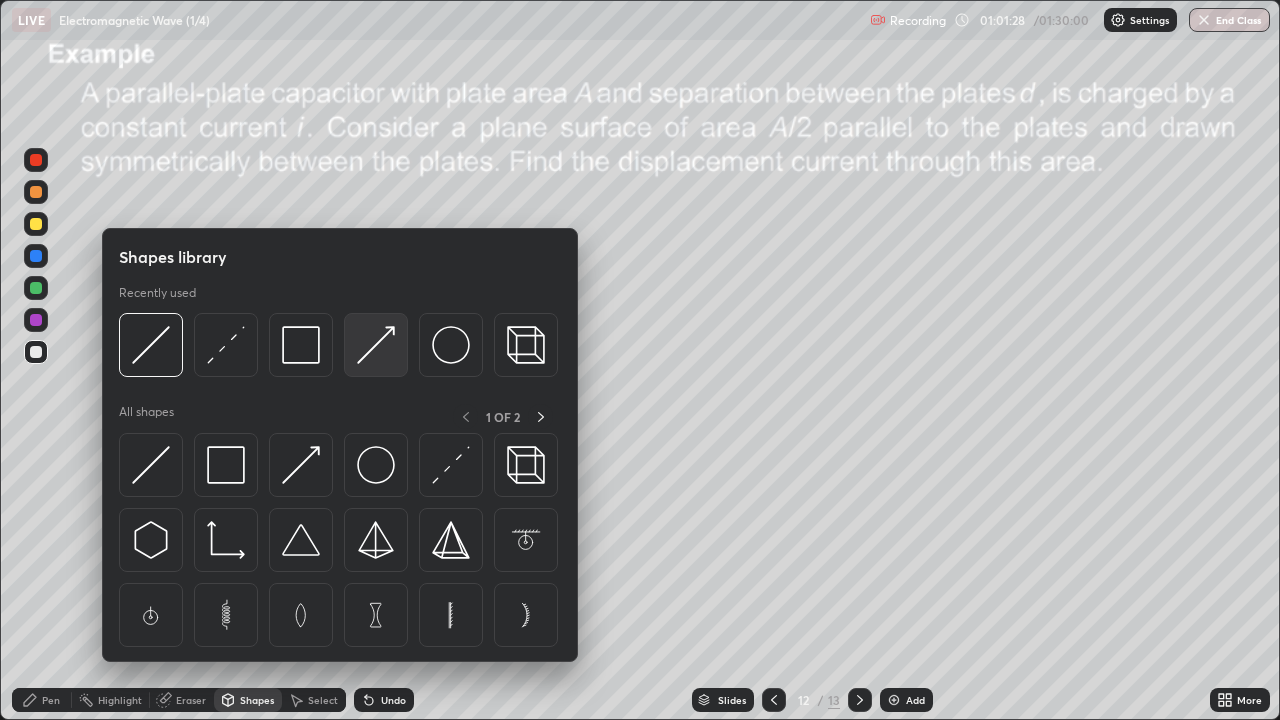 click at bounding box center (376, 345) 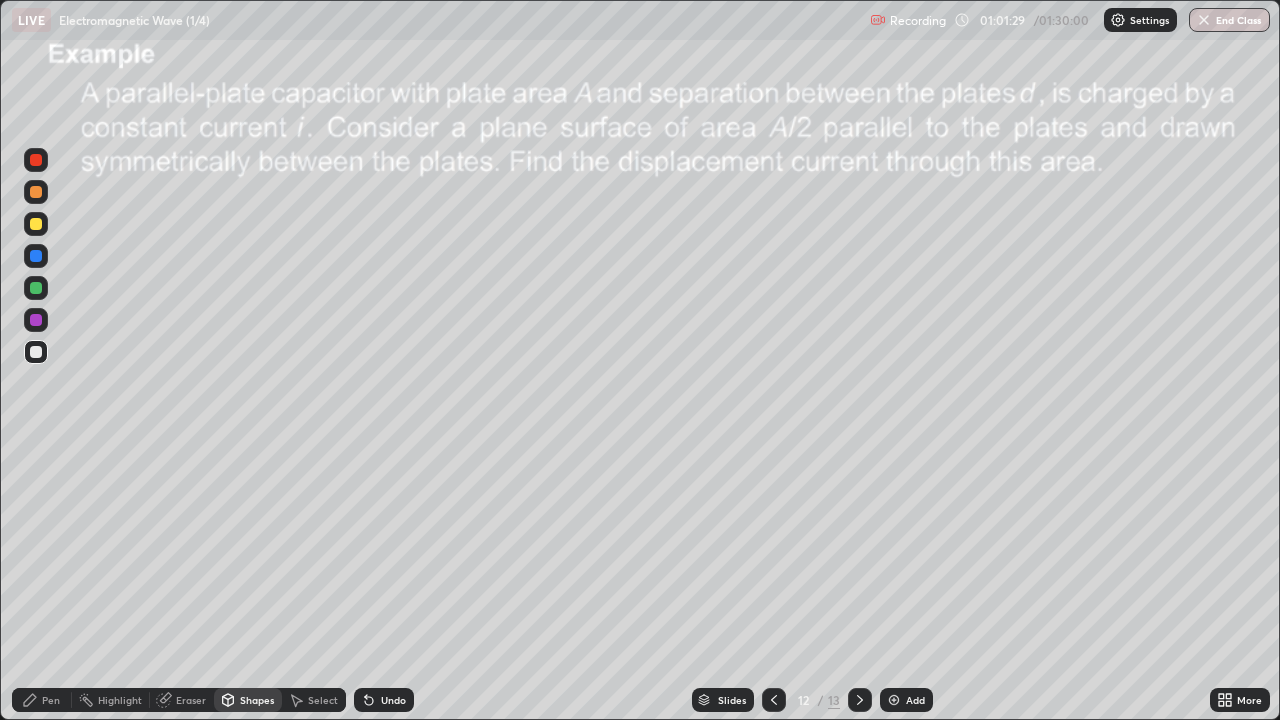 click at bounding box center (36, 288) 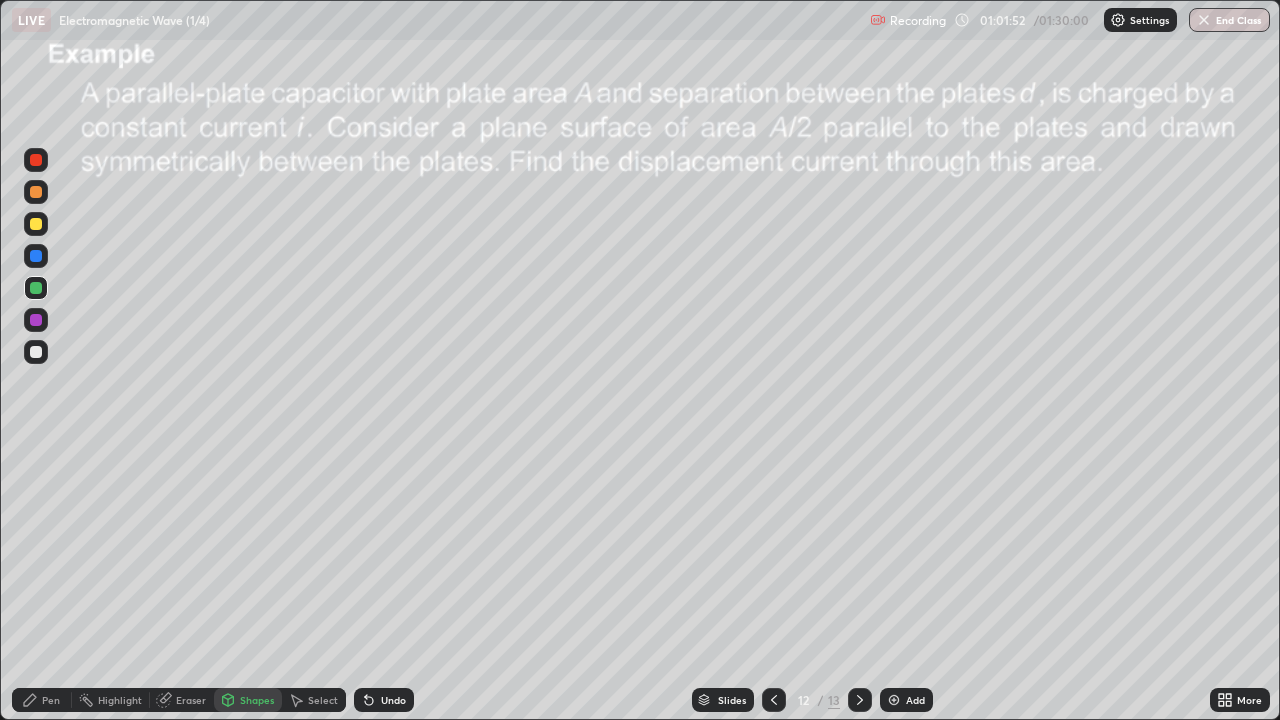 click 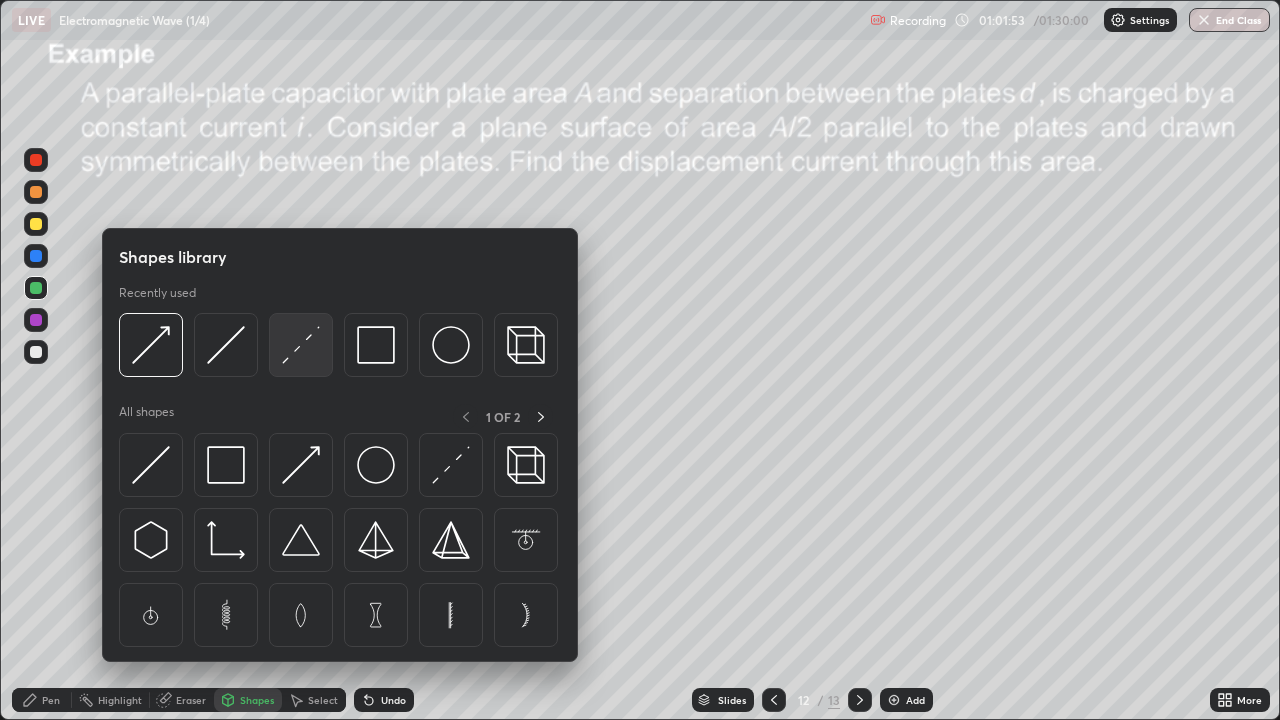 click at bounding box center (301, 345) 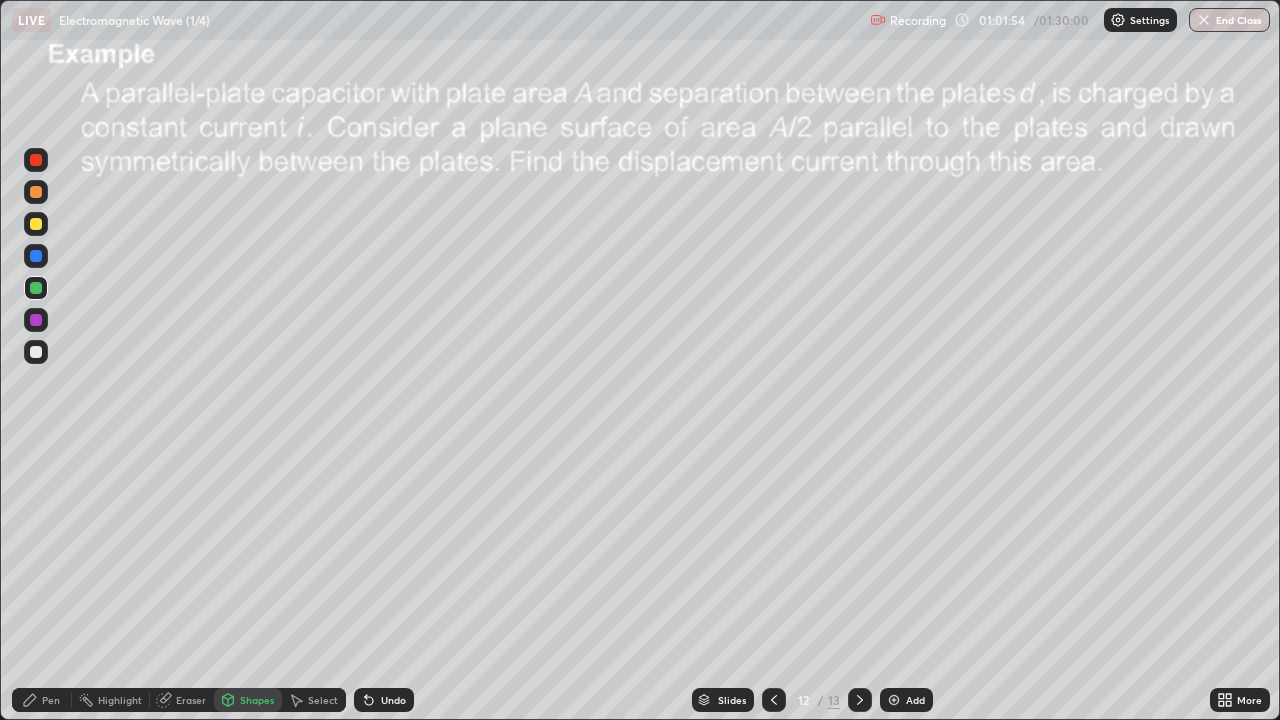 click at bounding box center [36, 320] 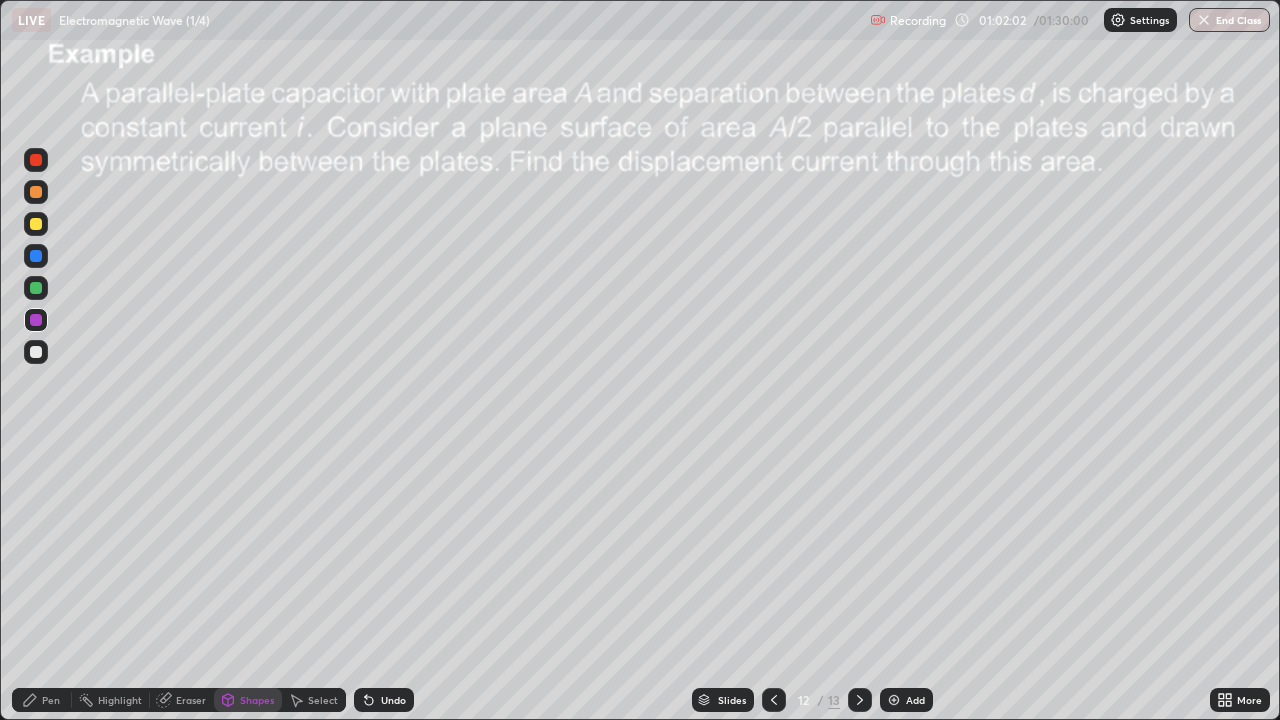 click on "Pen" at bounding box center [42, 700] 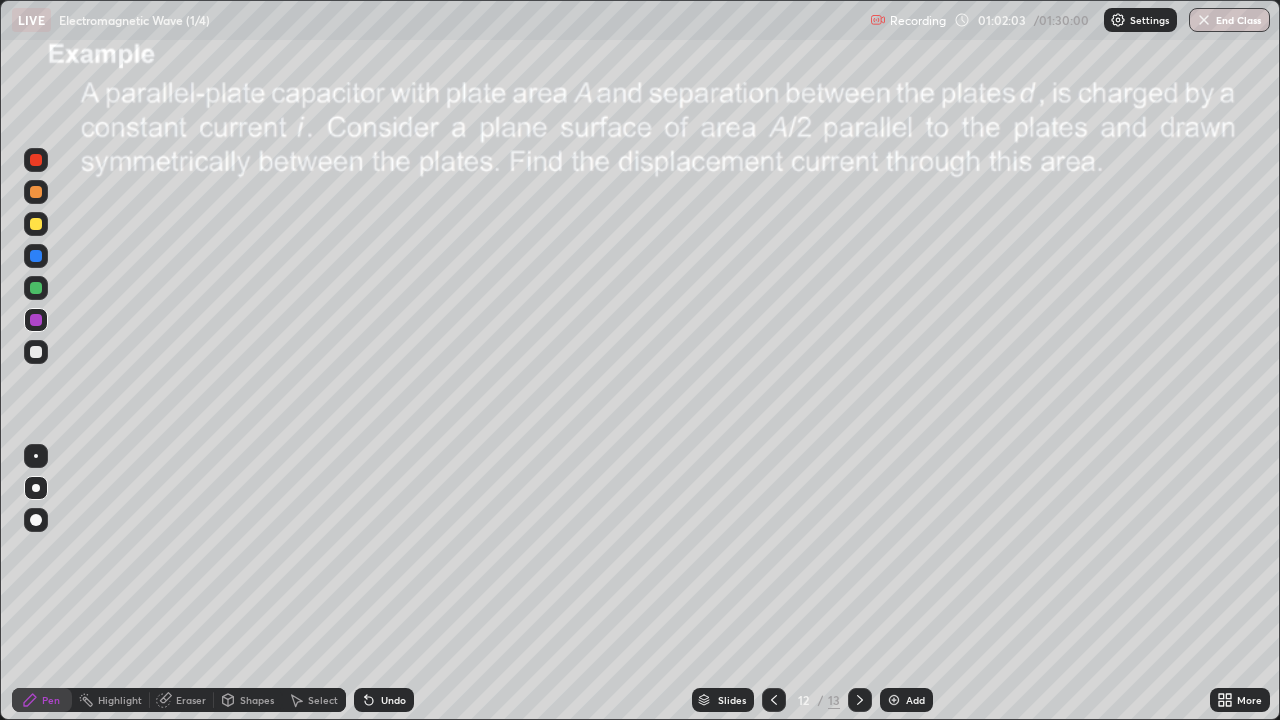 click at bounding box center [36, 352] 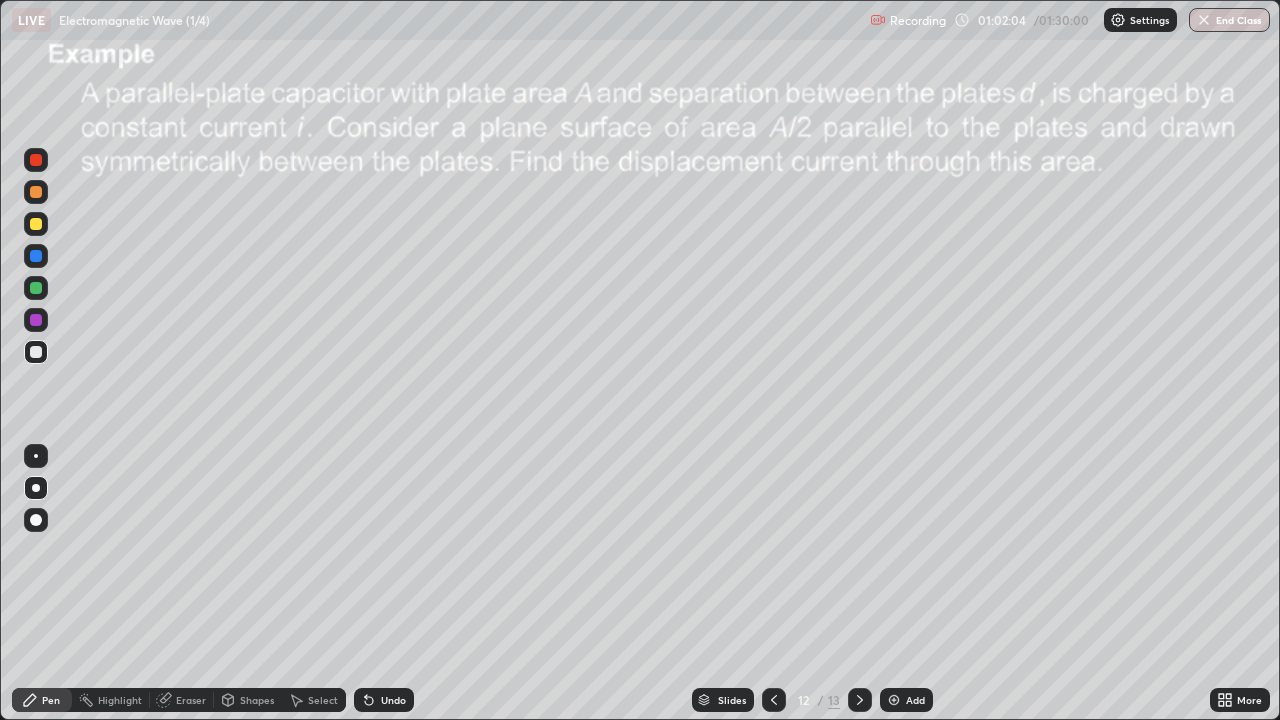 click at bounding box center [36, 192] 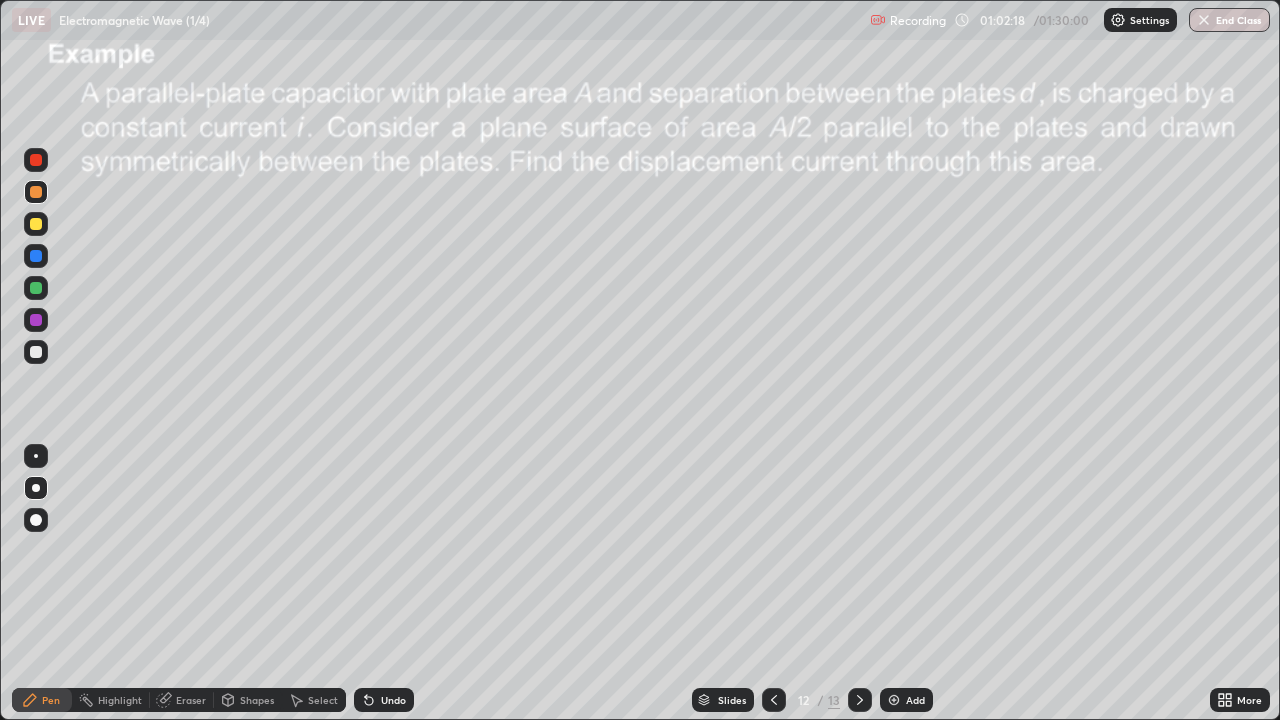 click at bounding box center (36, 352) 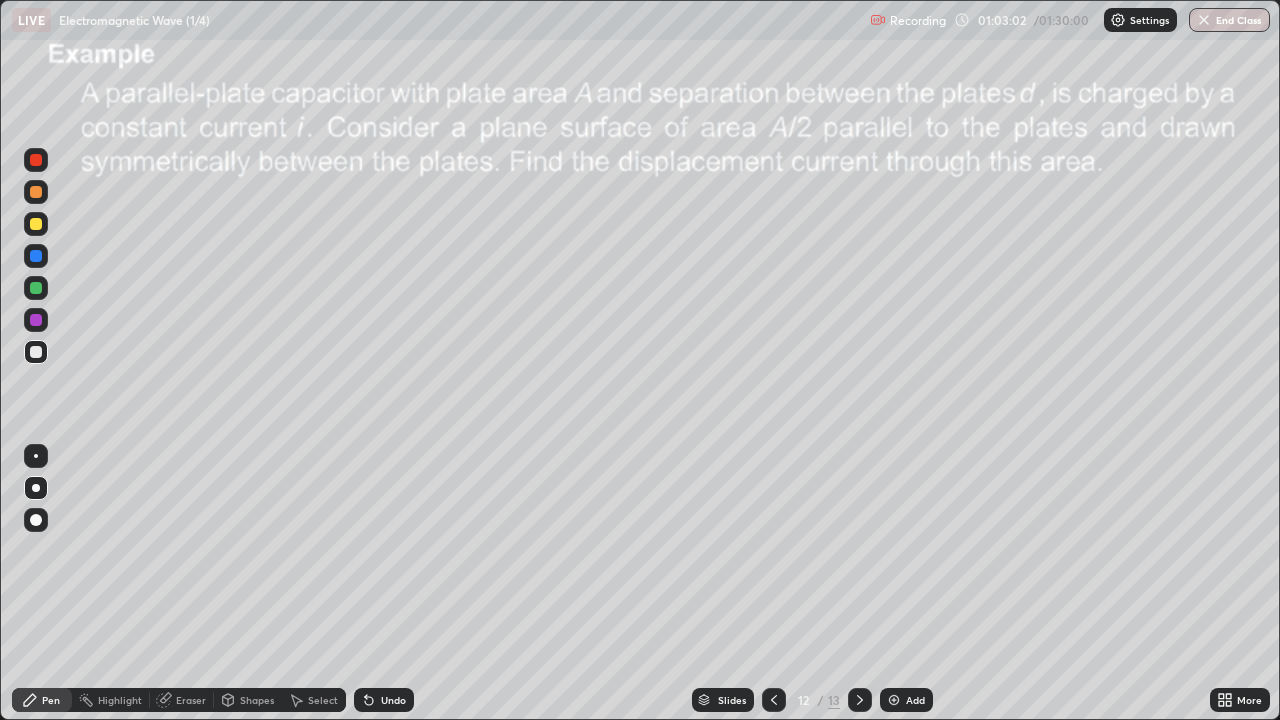 click at bounding box center (36, 352) 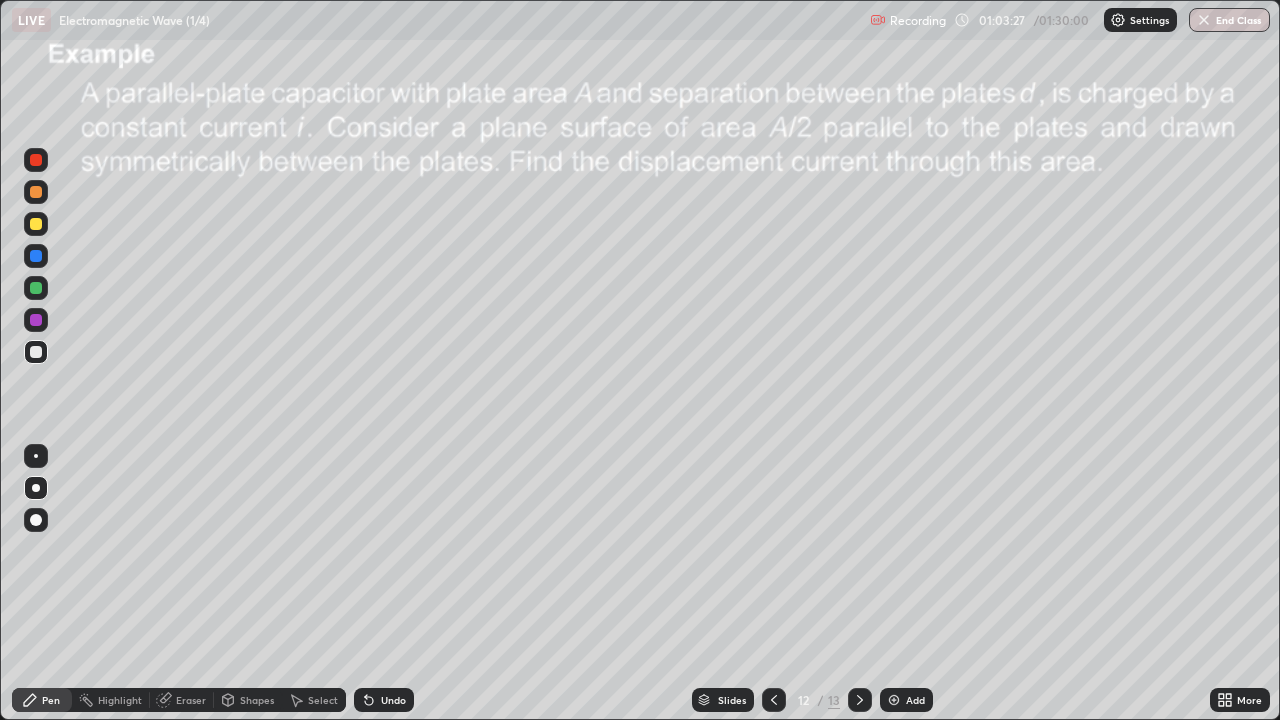 click on "Eraser" at bounding box center (191, 700) 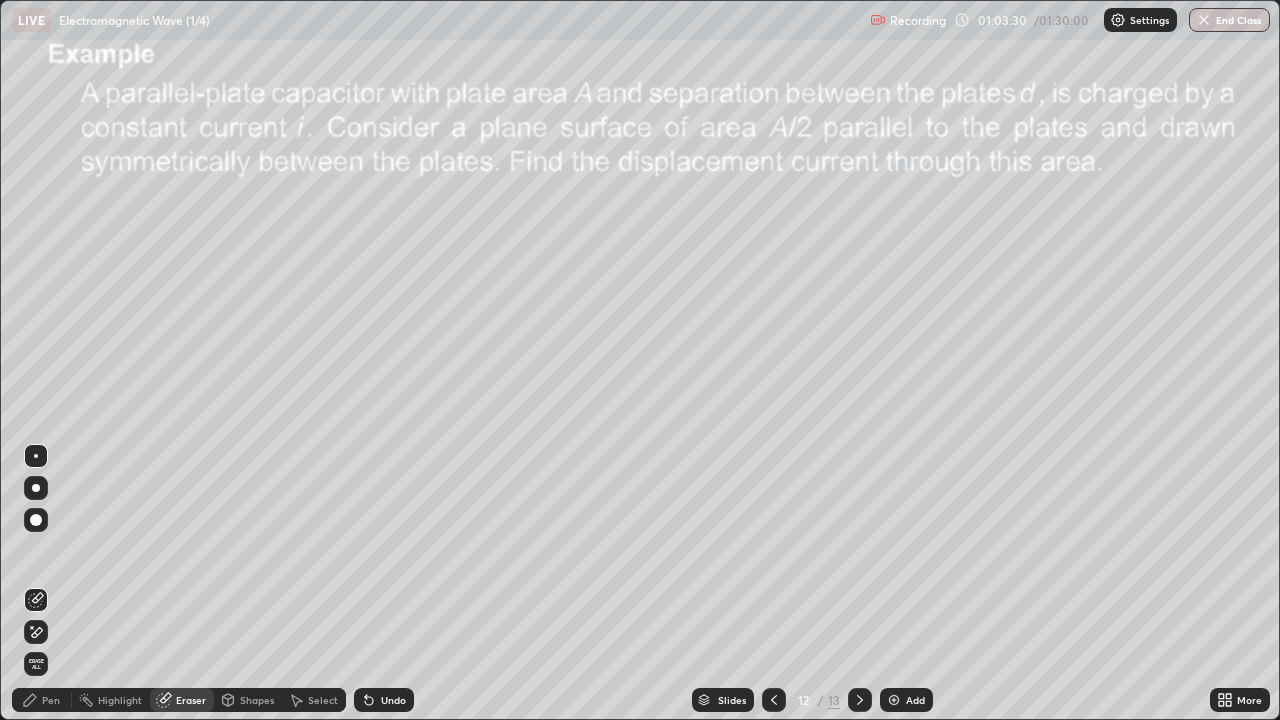 click on "Pen" at bounding box center (42, 700) 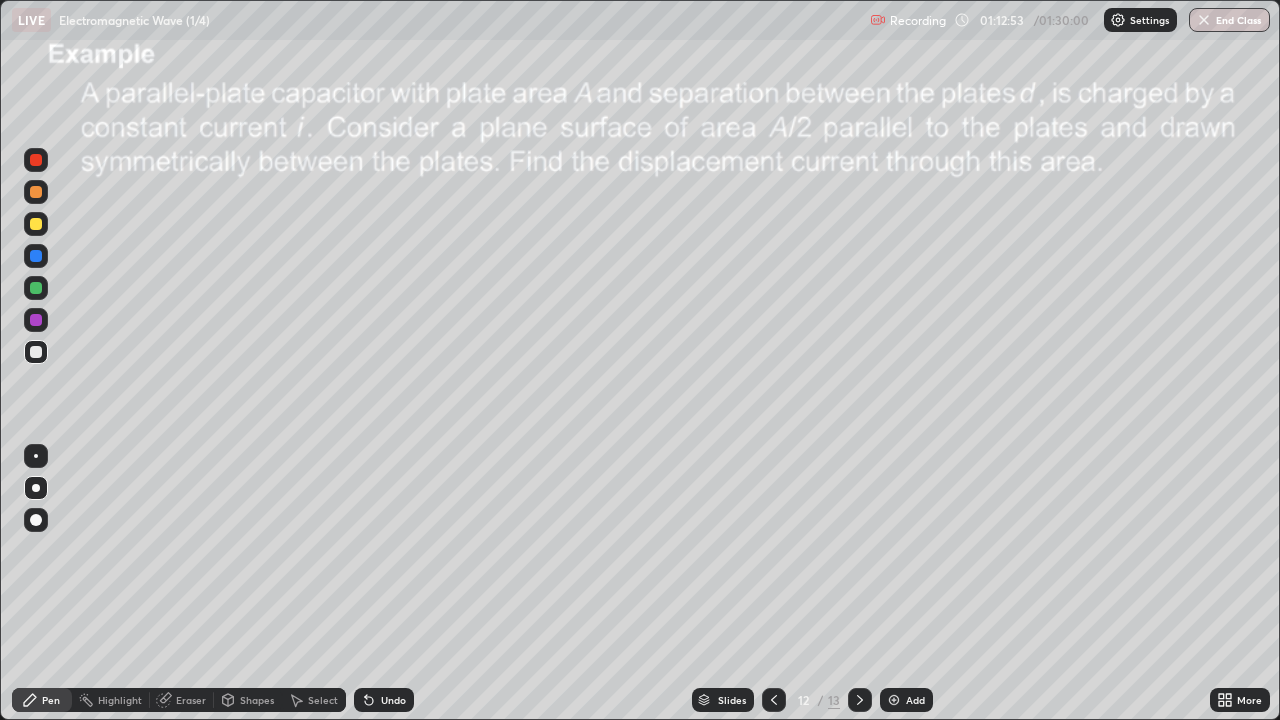 click on "Add" at bounding box center [906, 700] 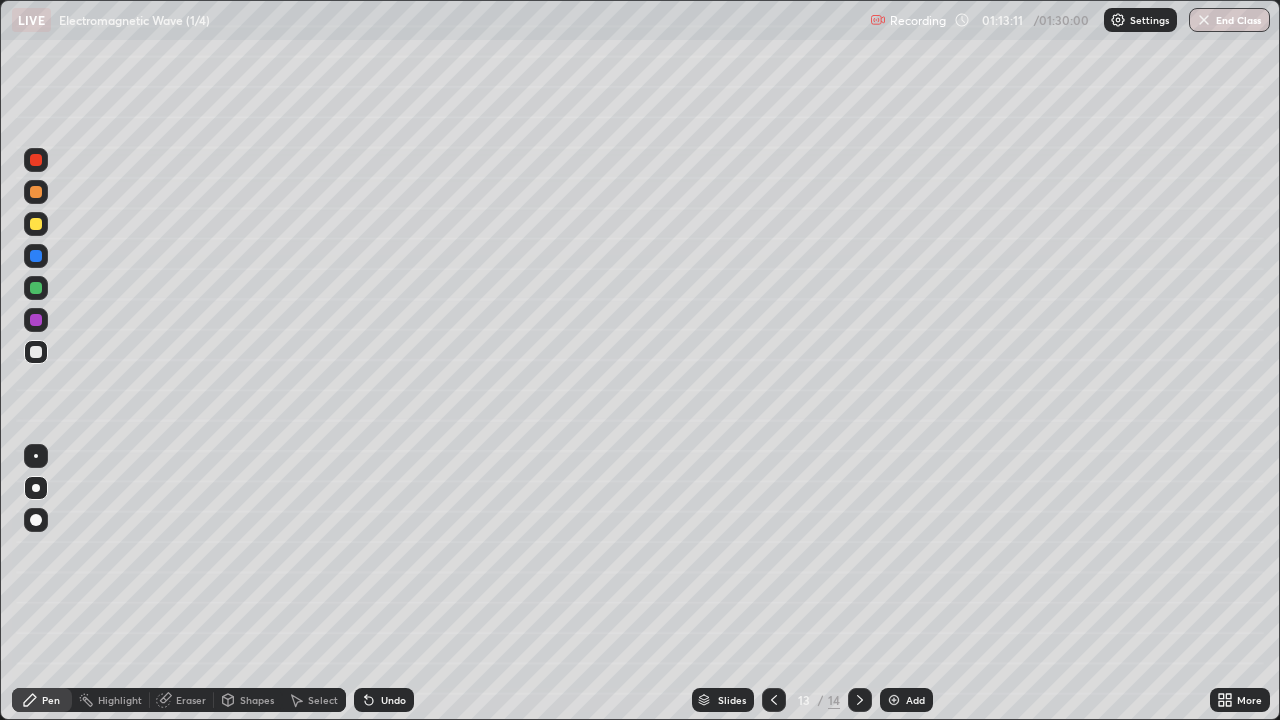 click on "Undo" at bounding box center (393, 700) 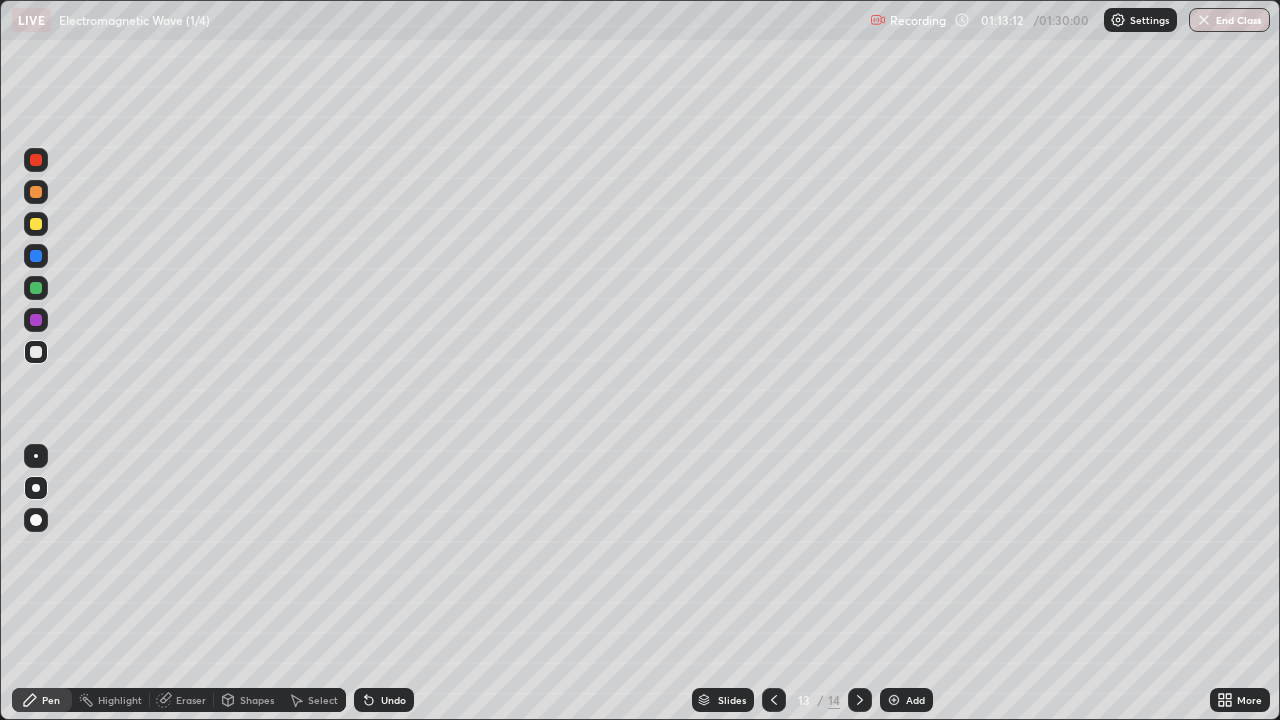 click on "Undo" at bounding box center (393, 700) 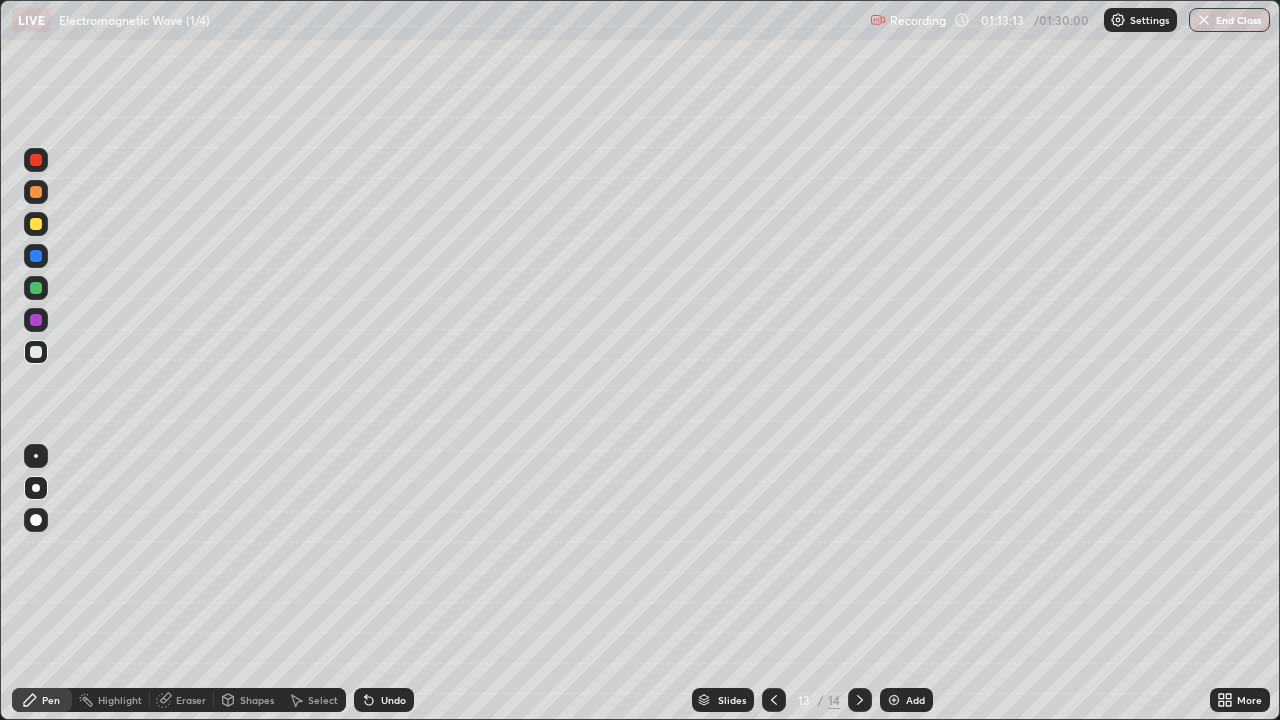 click on "Undo" at bounding box center [393, 700] 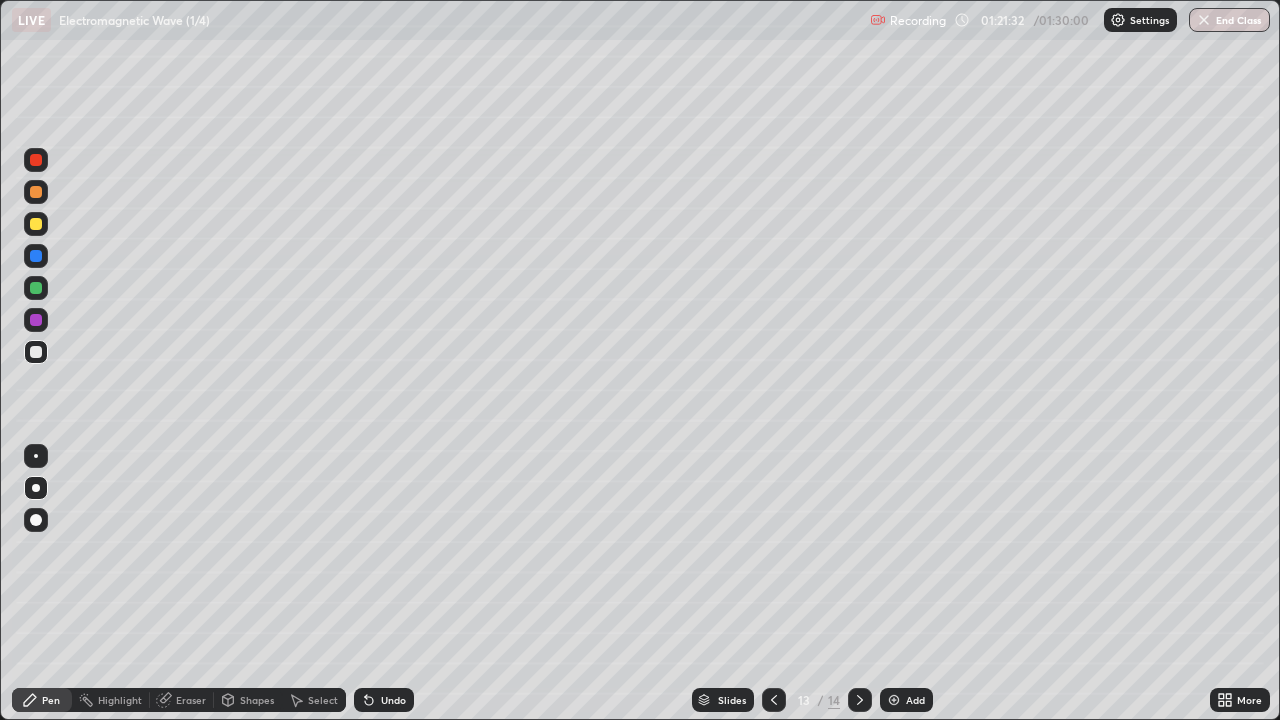 click on "Slides 13 / 14 Add" at bounding box center [812, 700] 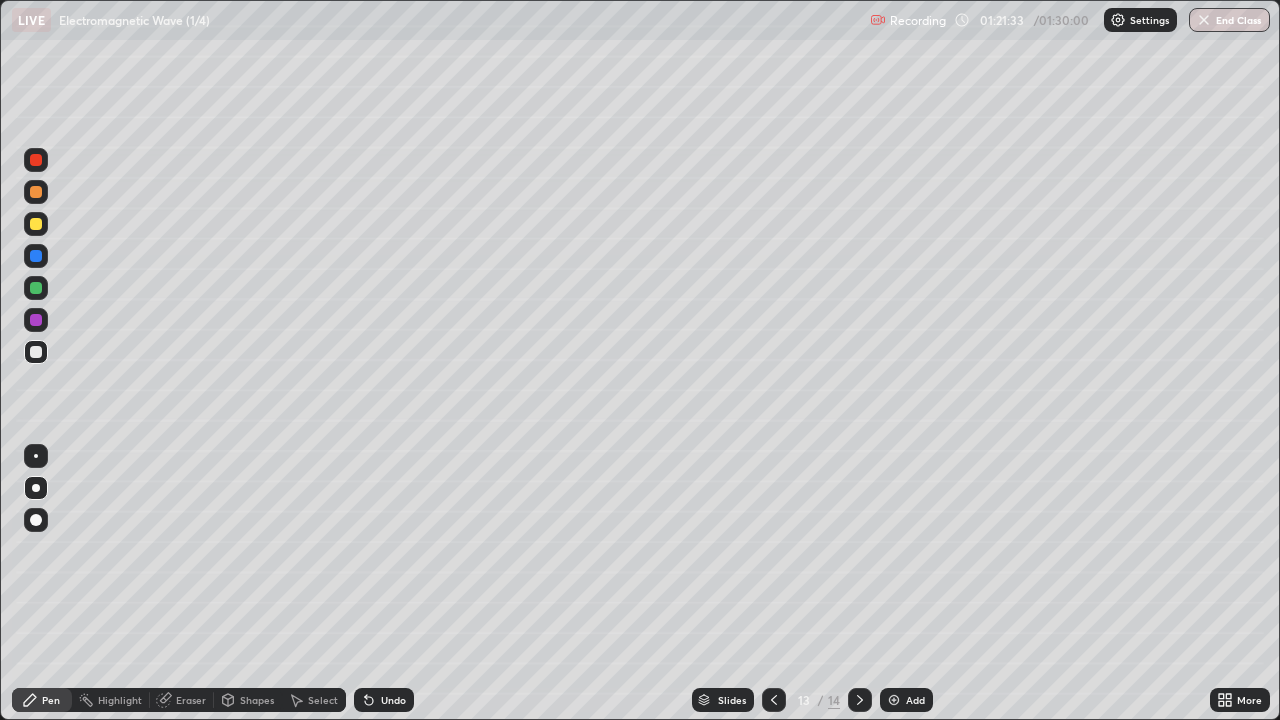 click on "Slides 13 / 14 Add" at bounding box center (812, 700) 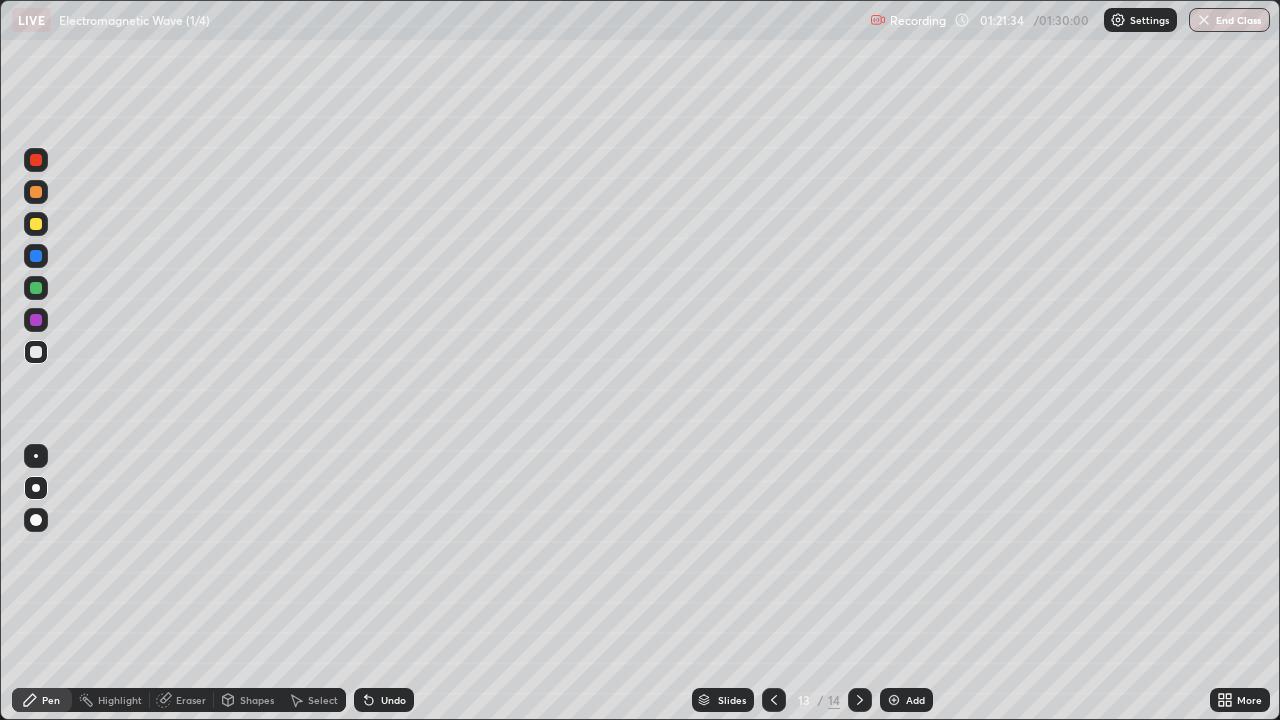 click on "Slides 13 / 14 Add" at bounding box center (812, 700) 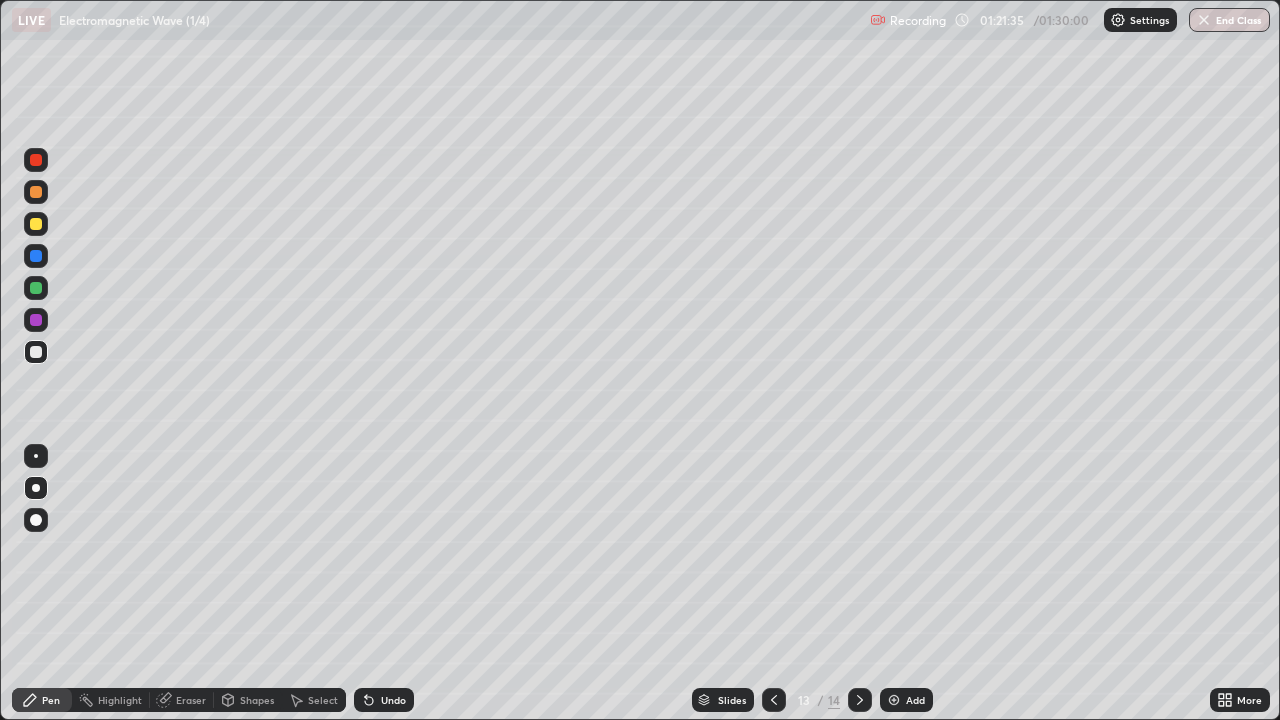 click on "Slides 13 / 14 Add" at bounding box center [812, 700] 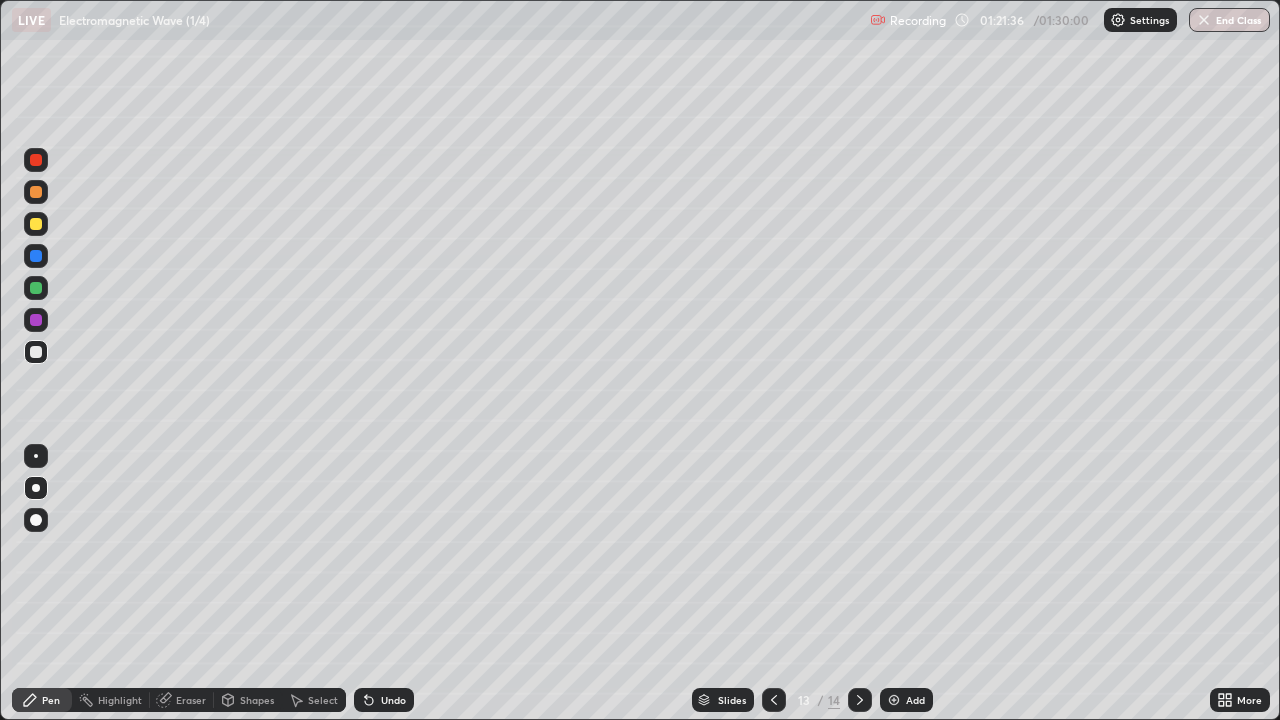 click on "Slides 13 / 14 Add" at bounding box center [812, 700] 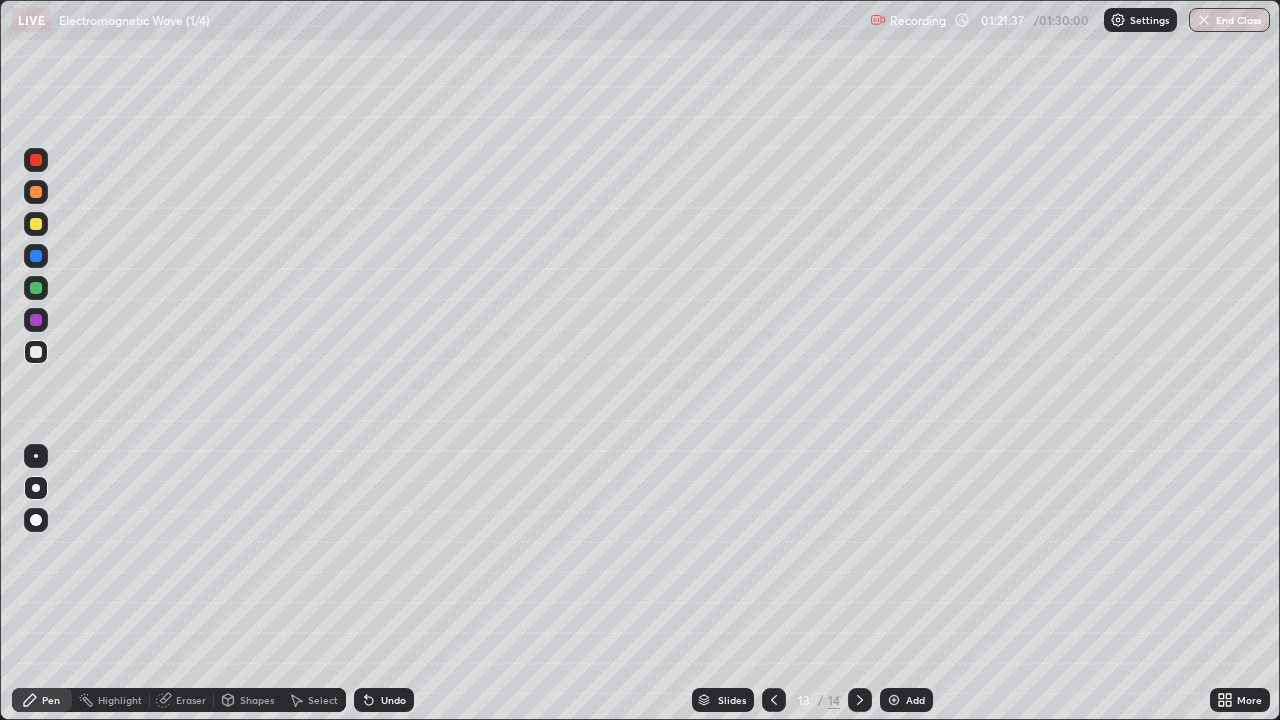 click on "Slides 13 / 14 Add" at bounding box center [812, 700] 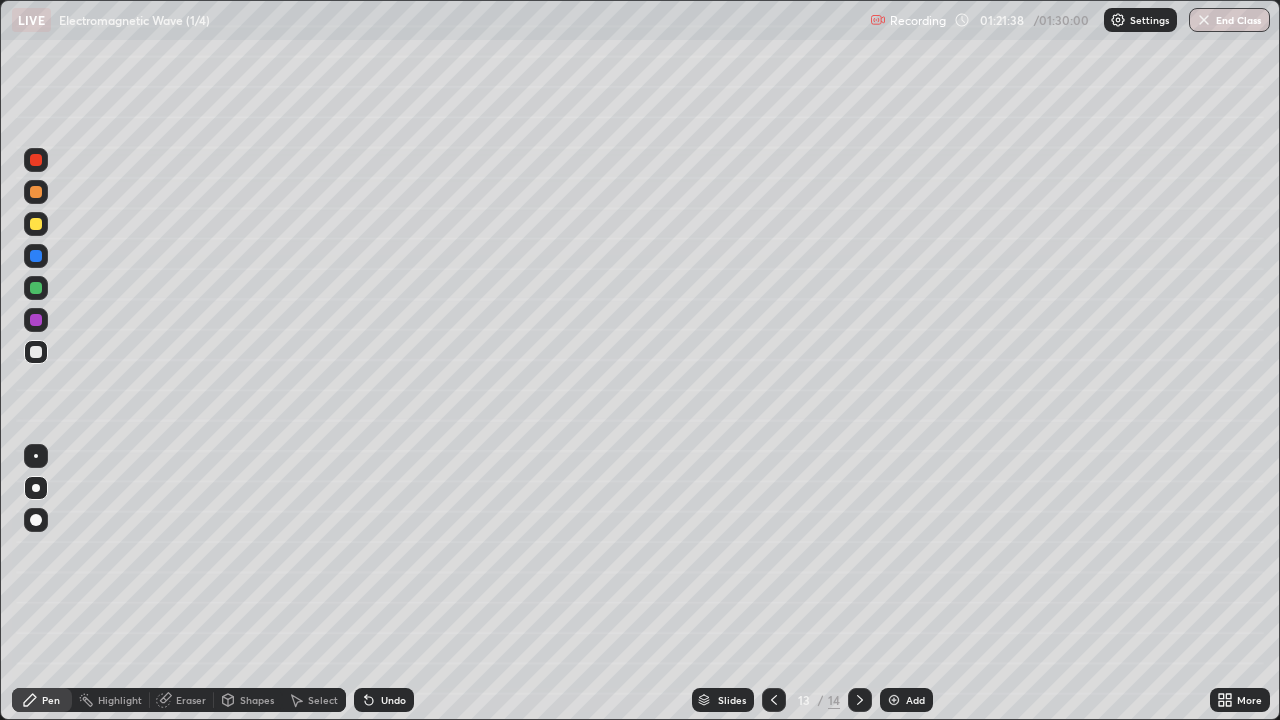 click on "Slides 13 / 14 Add" at bounding box center [812, 700] 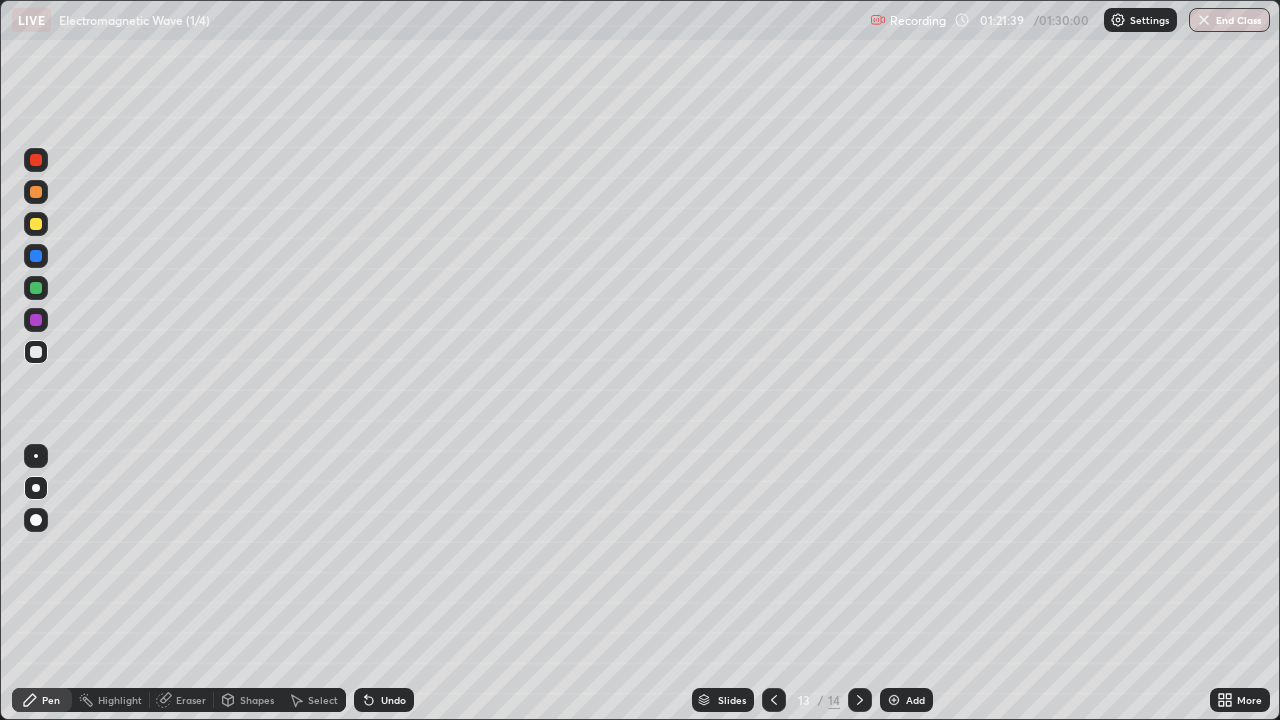 click on "Slides 13 / 14 Add" at bounding box center (812, 700) 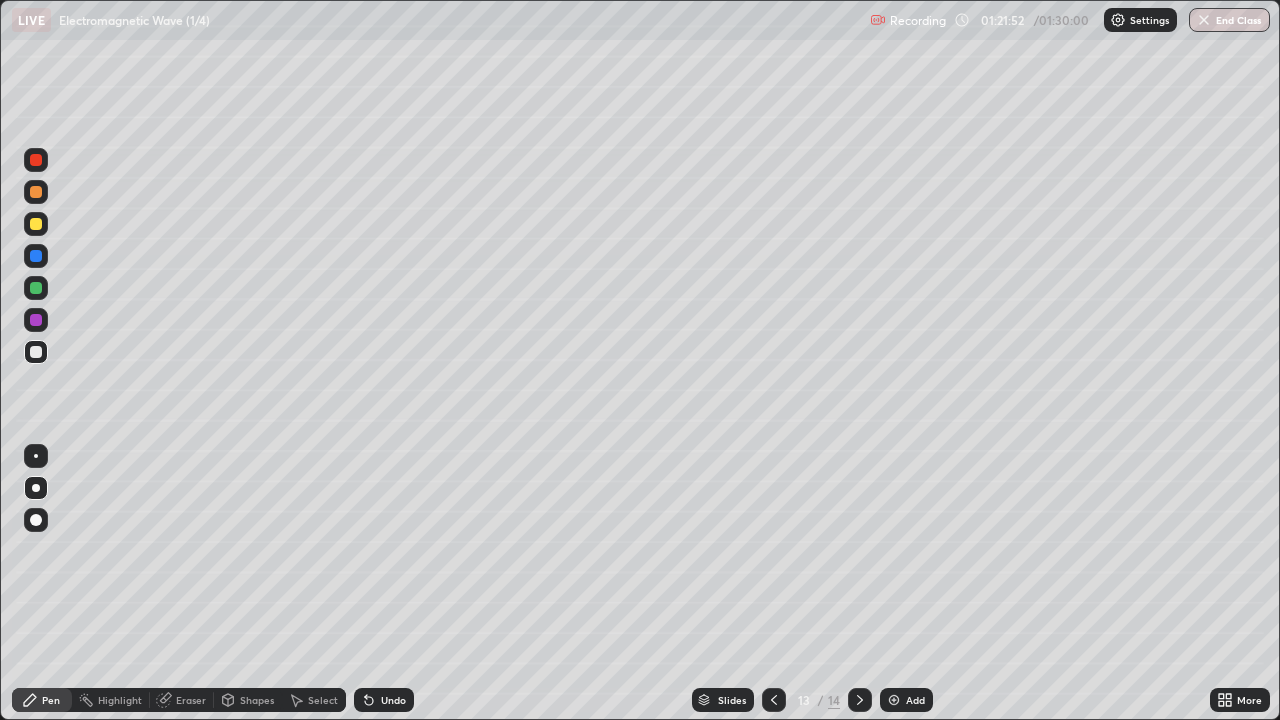 click on "Add" at bounding box center [915, 700] 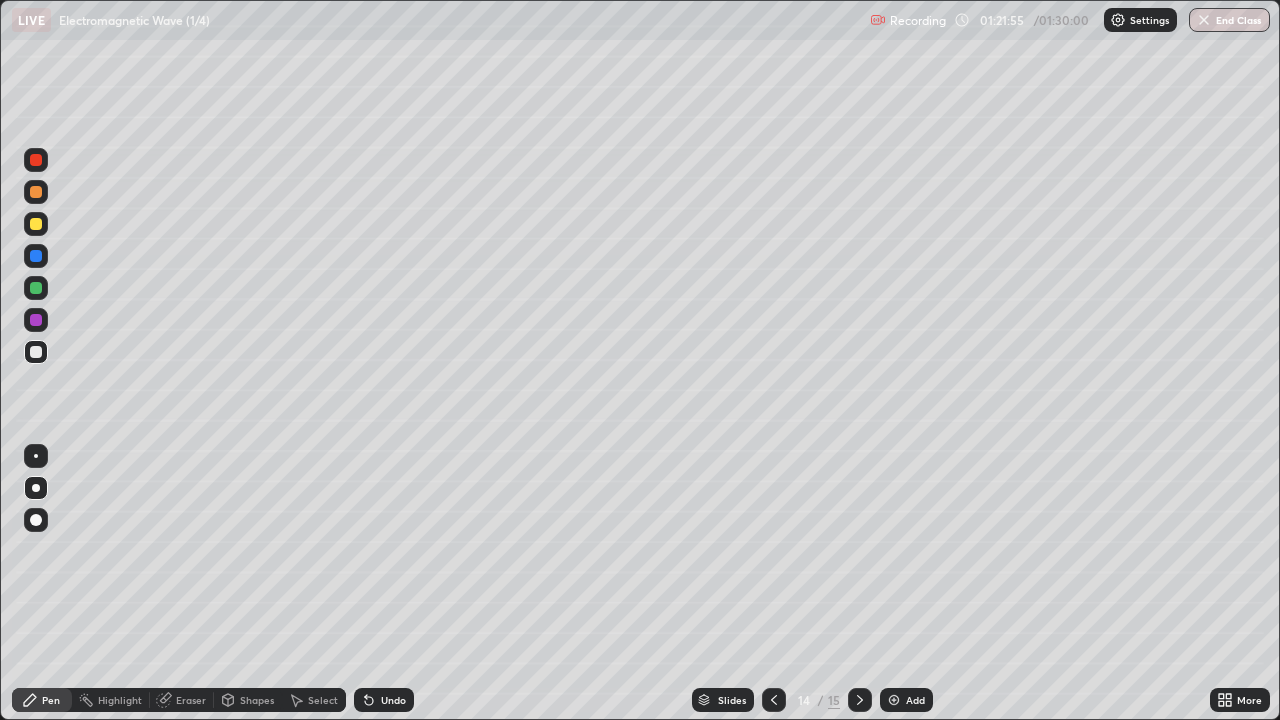 click at bounding box center (36, 456) 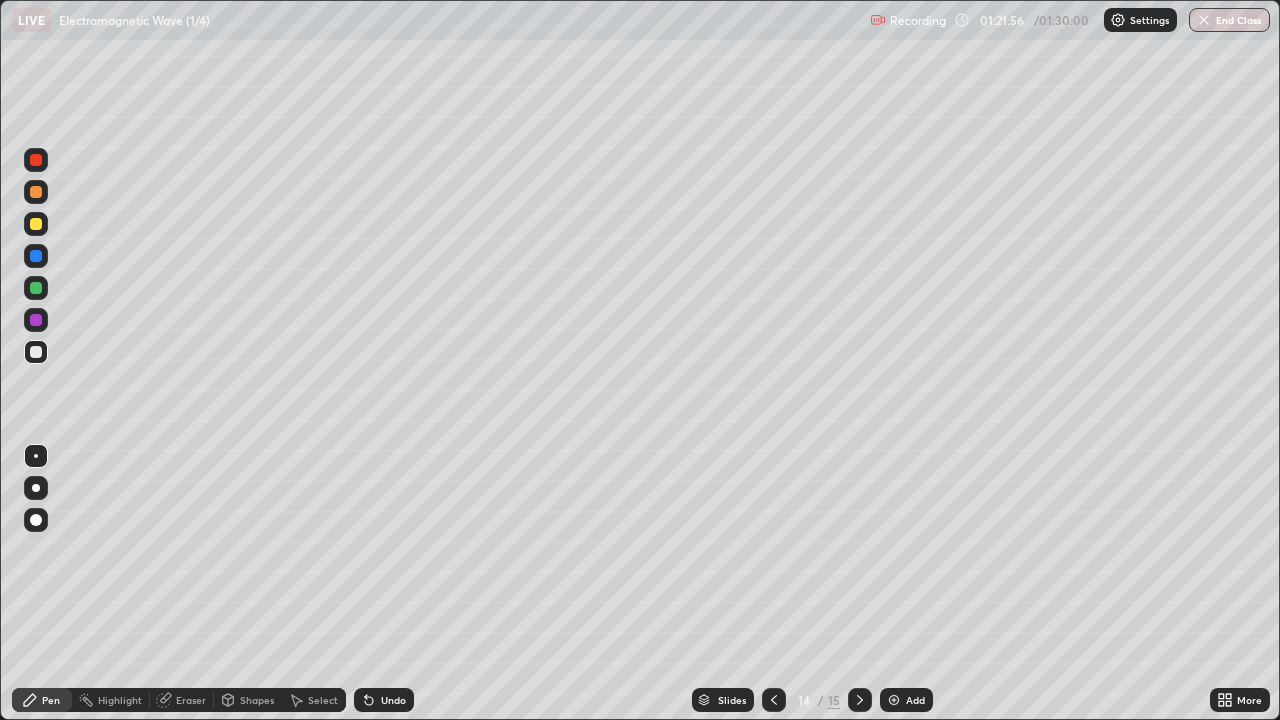 click at bounding box center (36, 224) 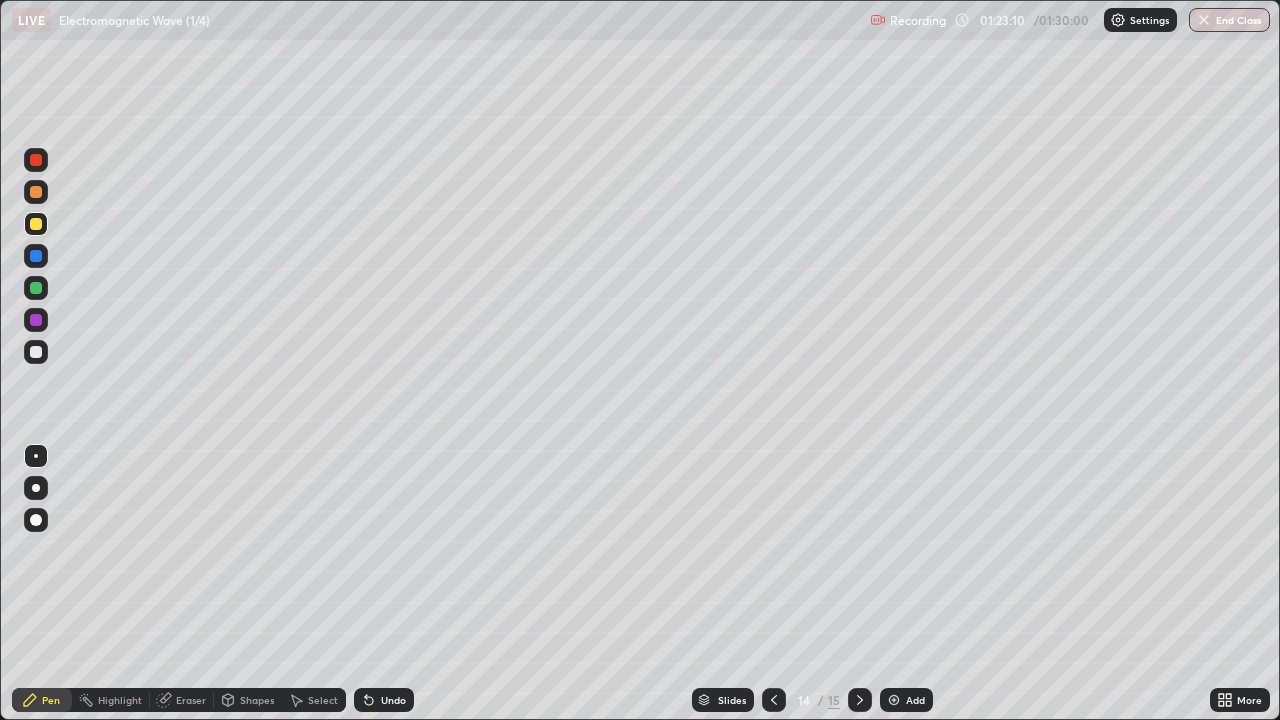 click 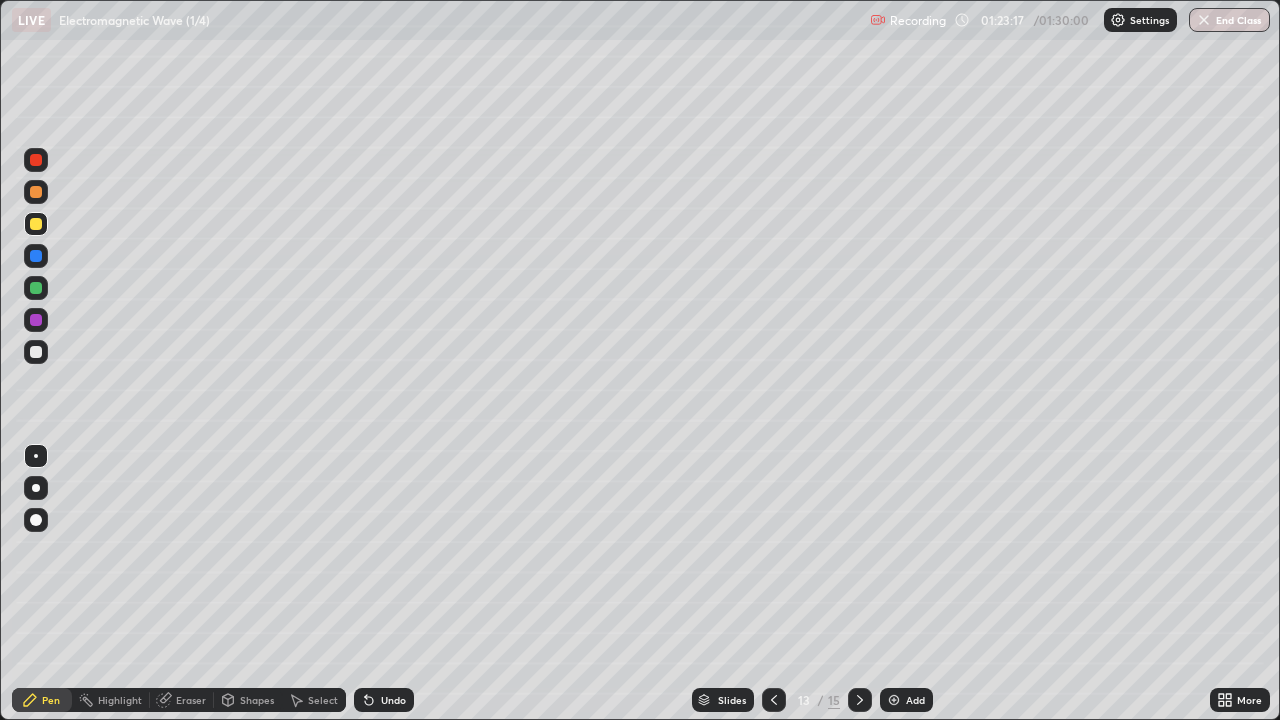 click on "End Class" at bounding box center (1229, 20) 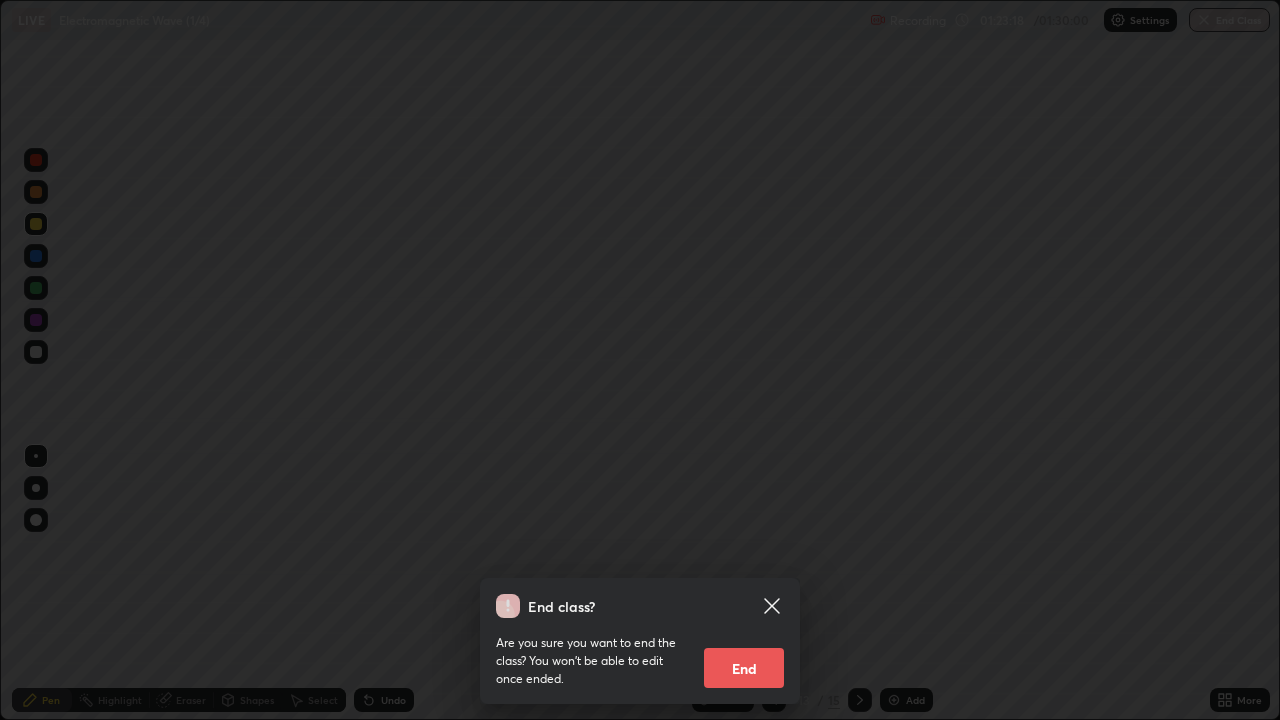 click on "End" at bounding box center [744, 668] 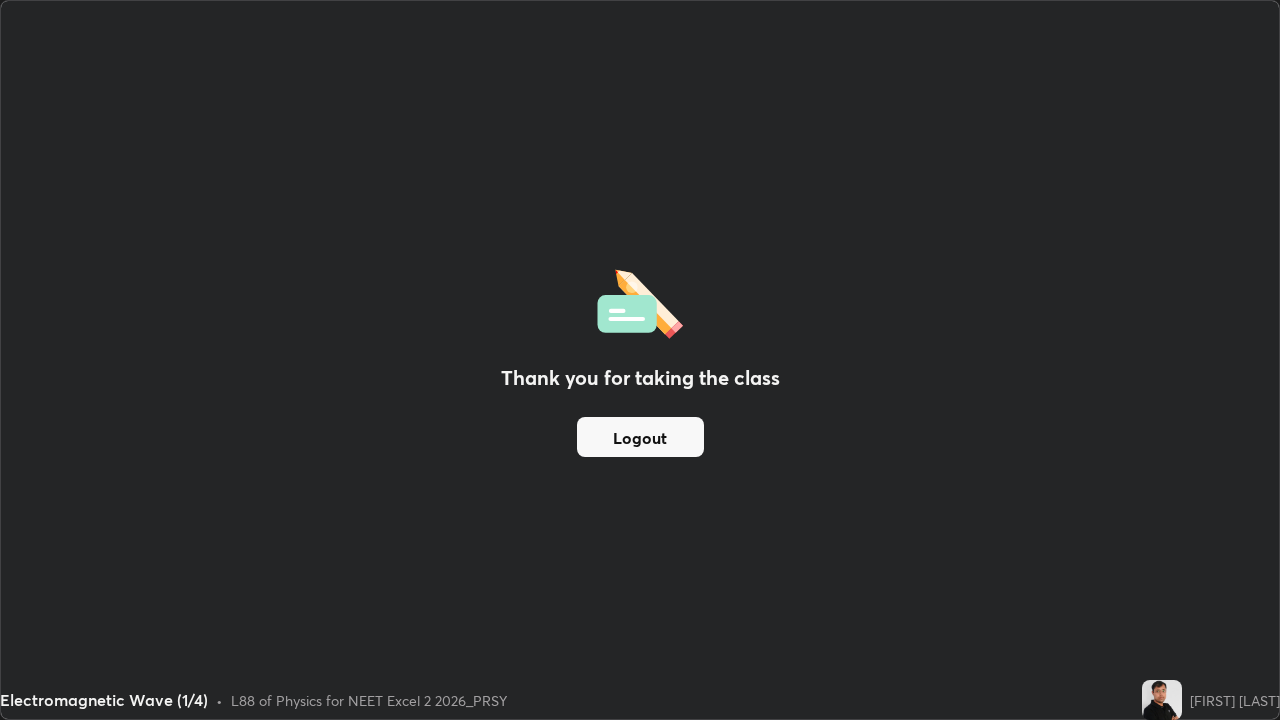 click on "Logout" at bounding box center [640, 437] 